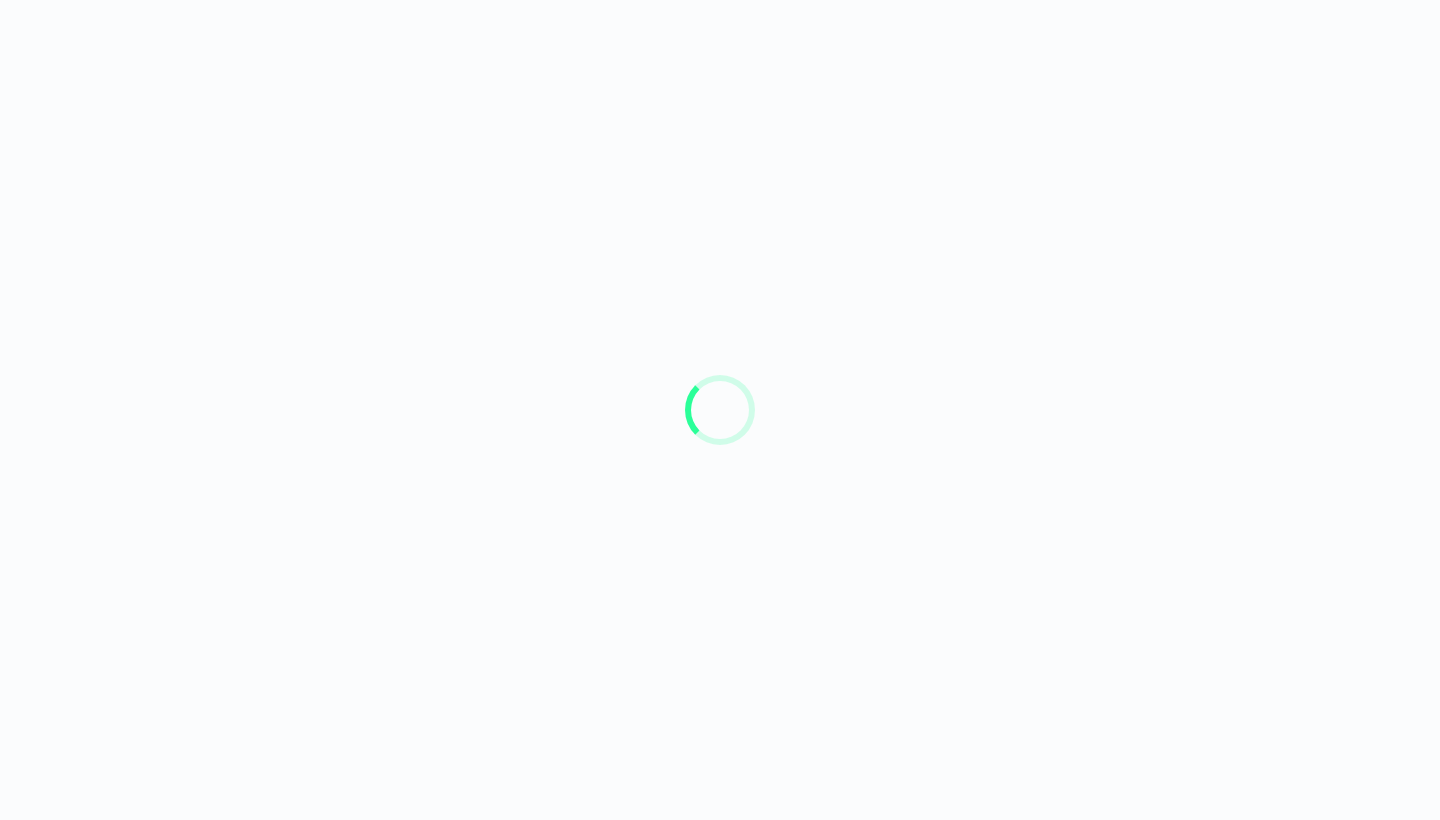 scroll, scrollTop: 0, scrollLeft: 0, axis: both 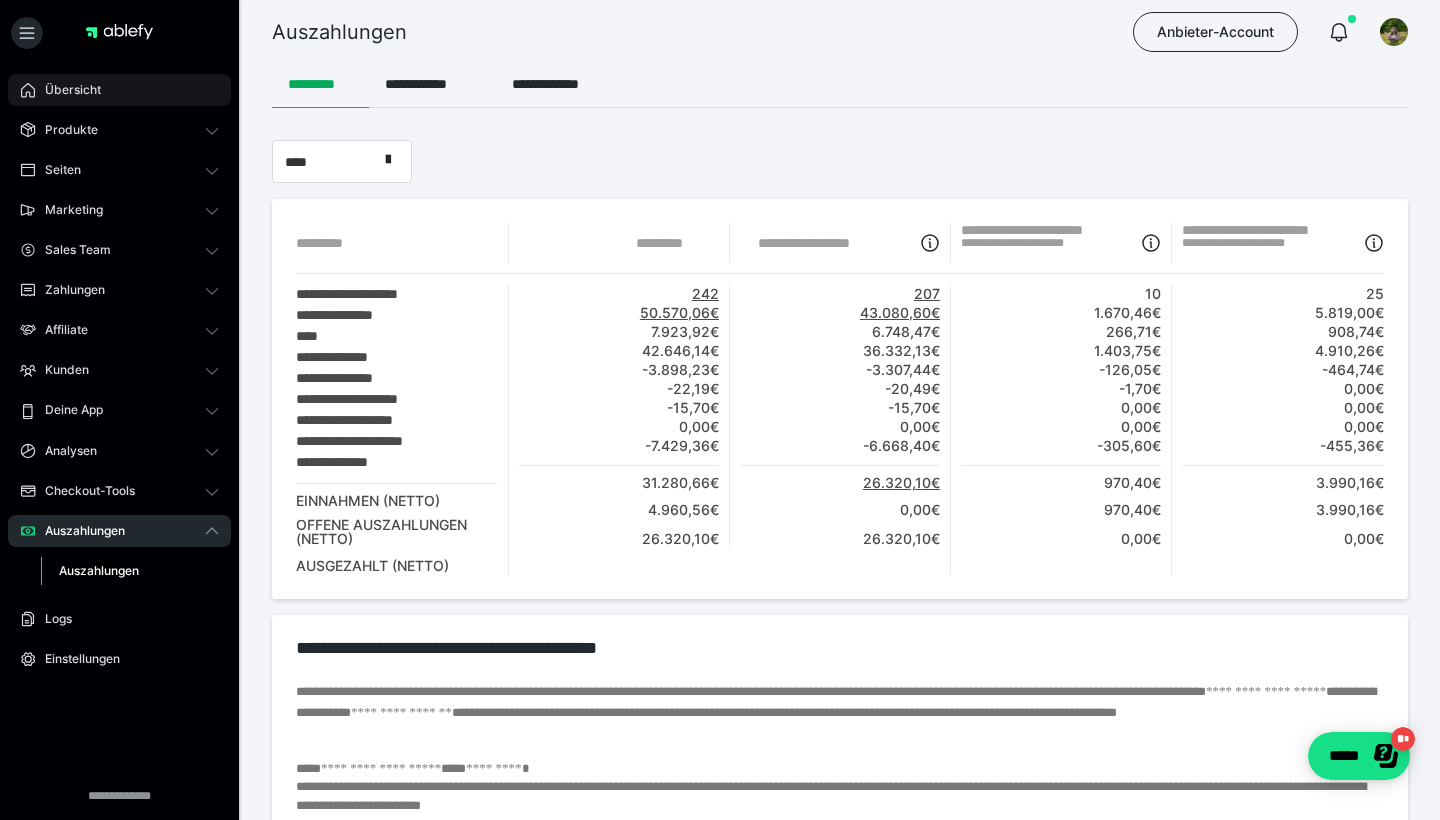 click on "Übersicht" at bounding box center (66, 90) 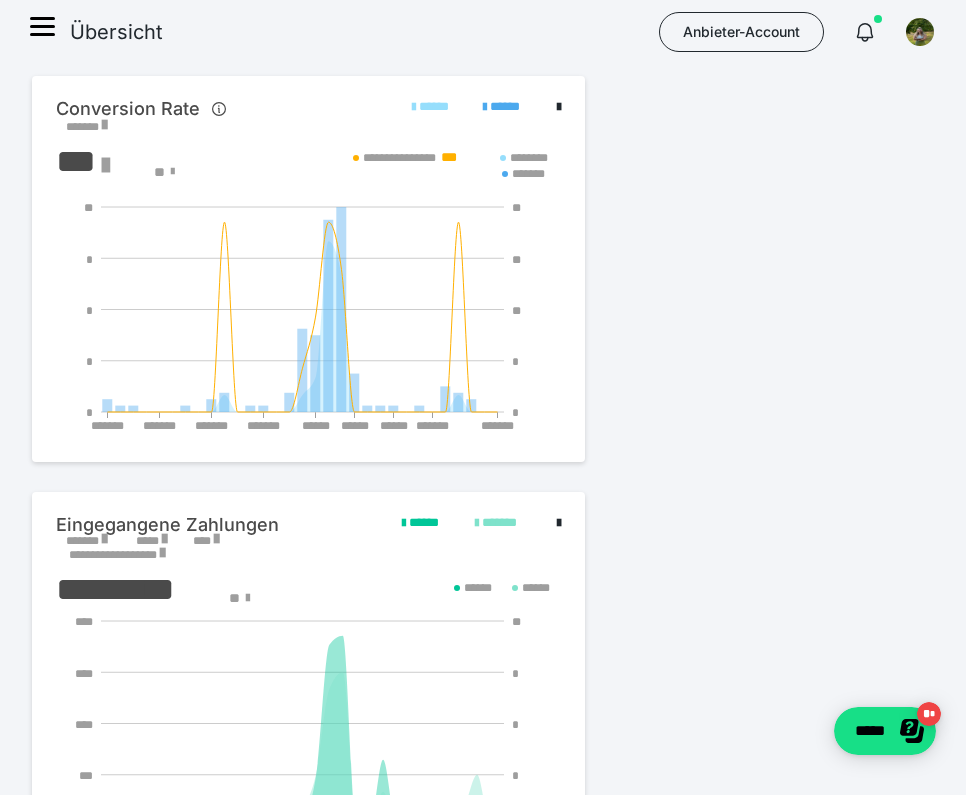 click 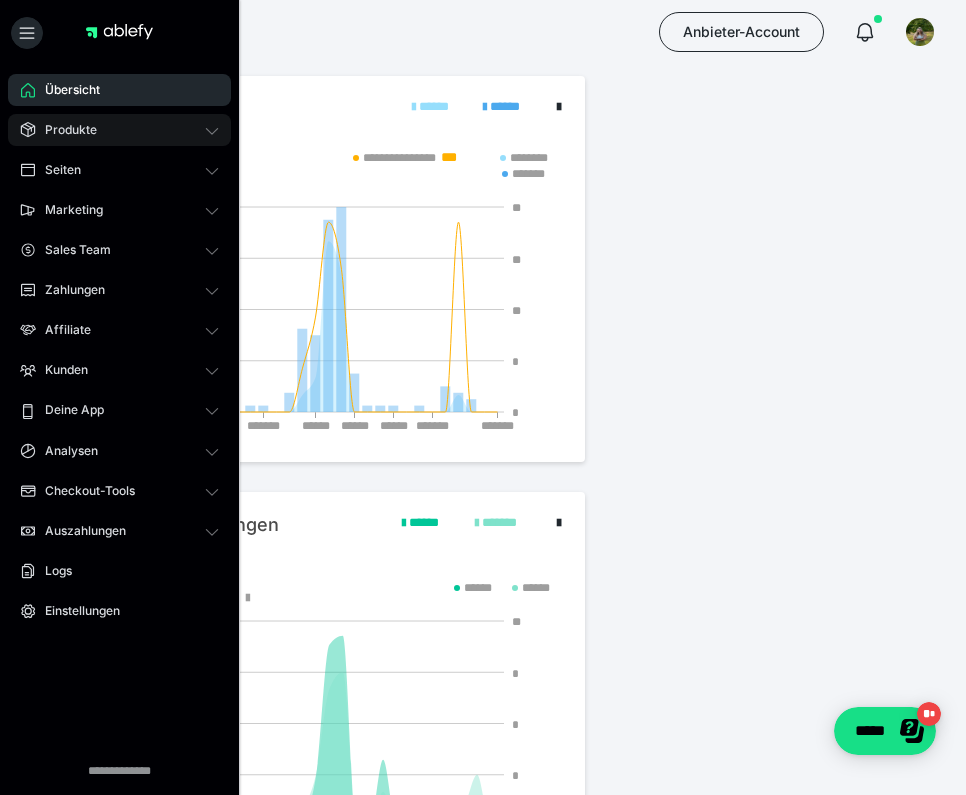 click on "Produkte" at bounding box center (119, 130) 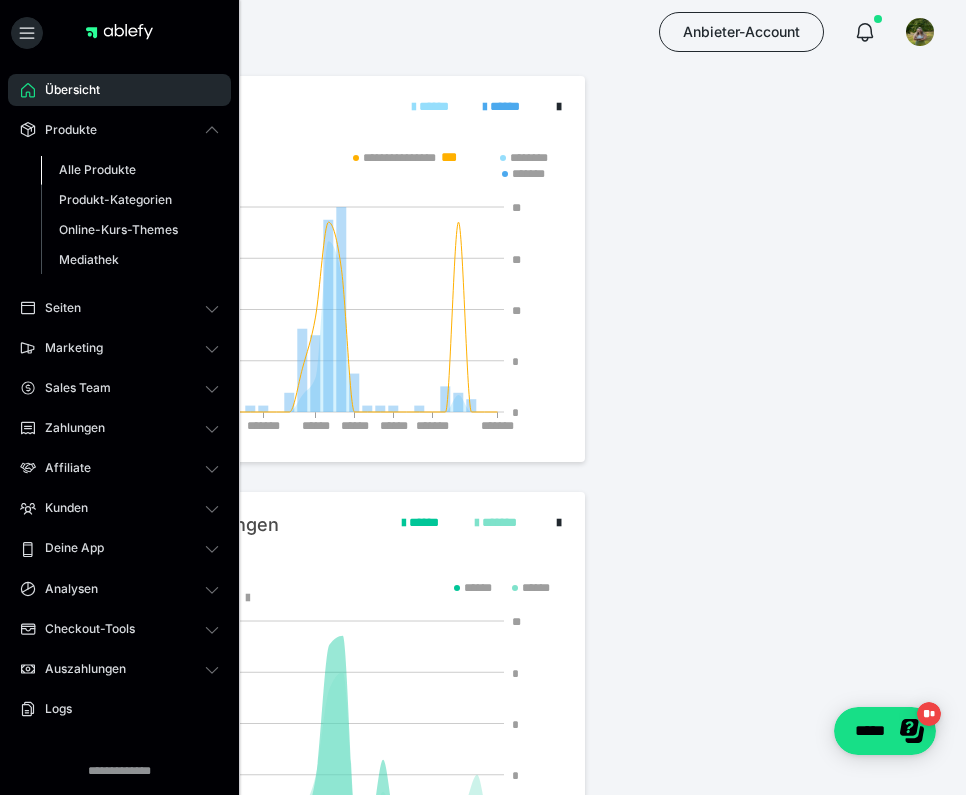 click on "Alle Produkte" at bounding box center [97, 169] 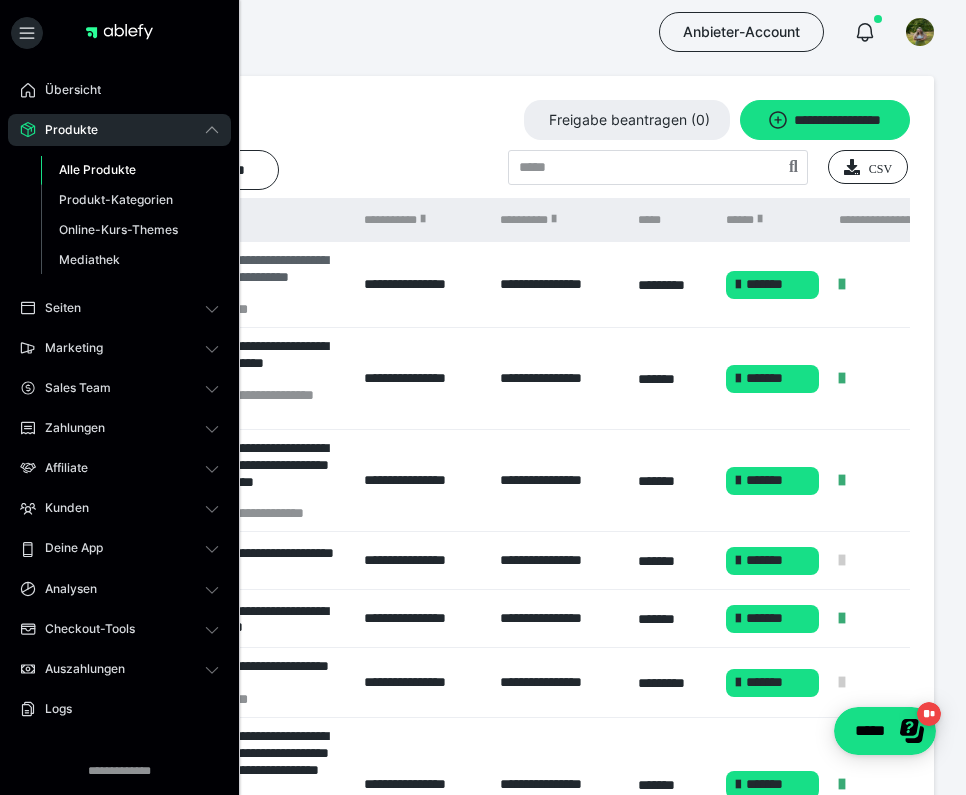 click on "**********" at bounding box center [287, 276] 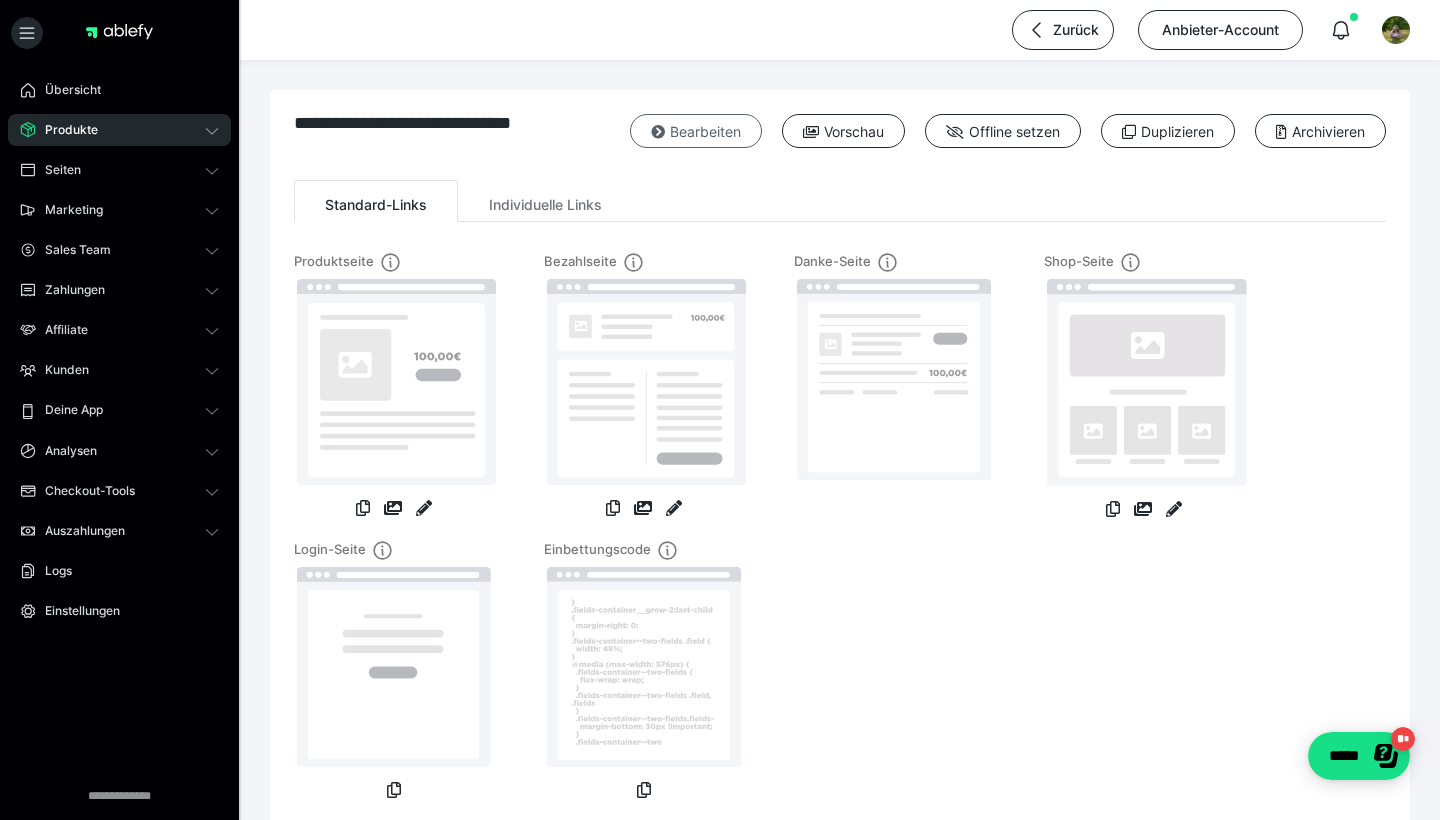 click on "Bearbeiten" at bounding box center (696, 131) 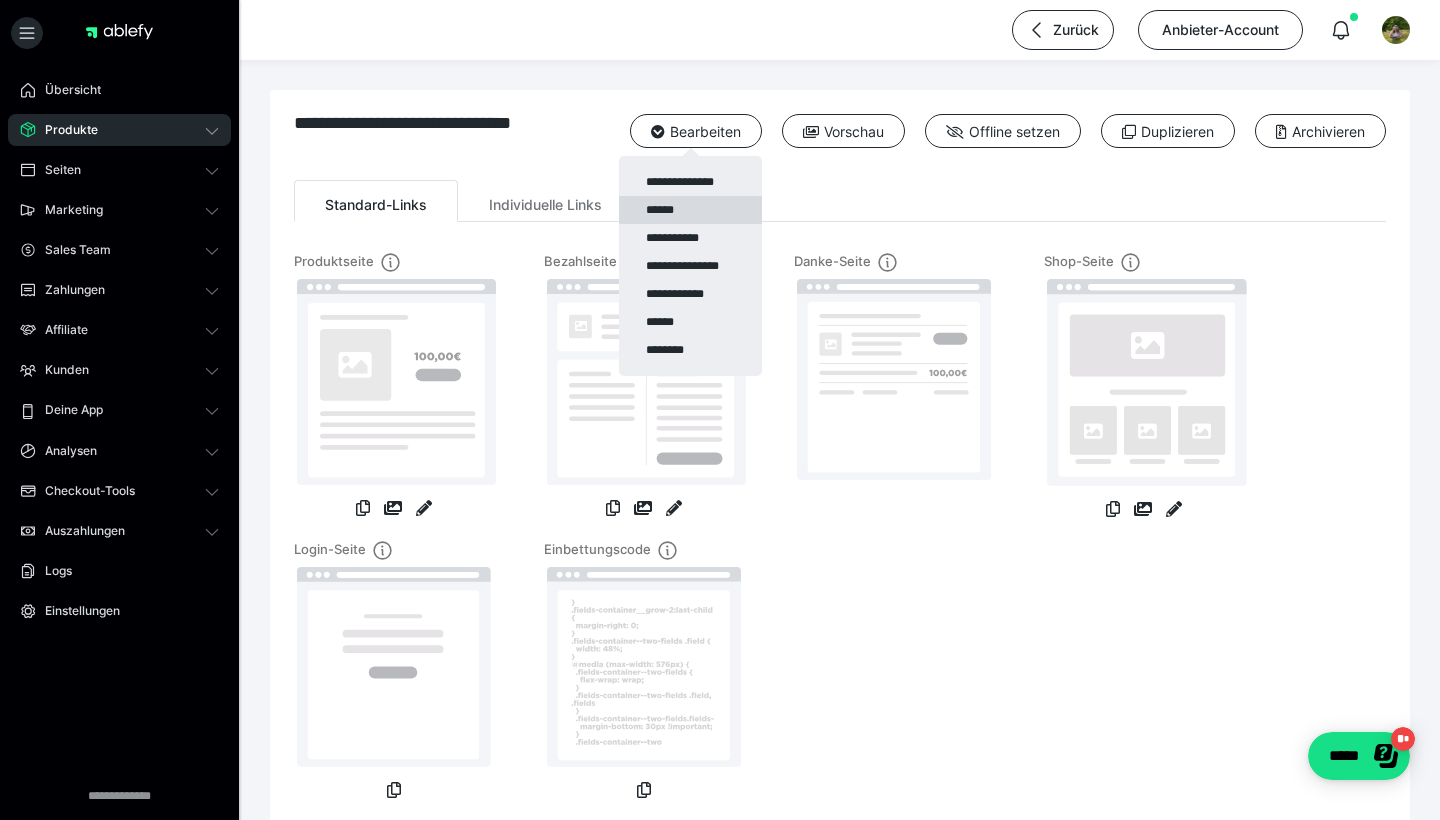 click on "******" at bounding box center (690, 210) 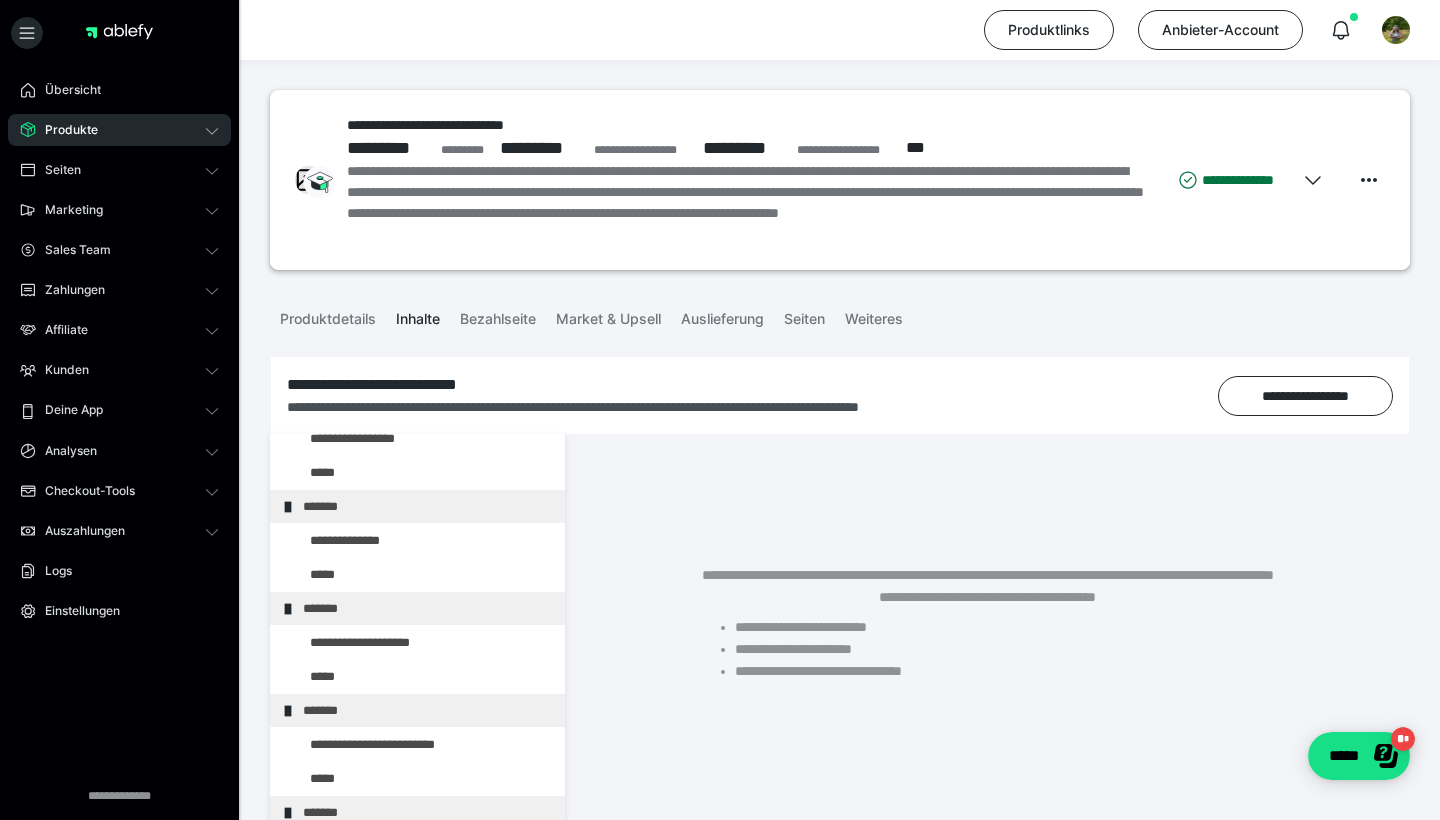 scroll, scrollTop: 400, scrollLeft: 0, axis: vertical 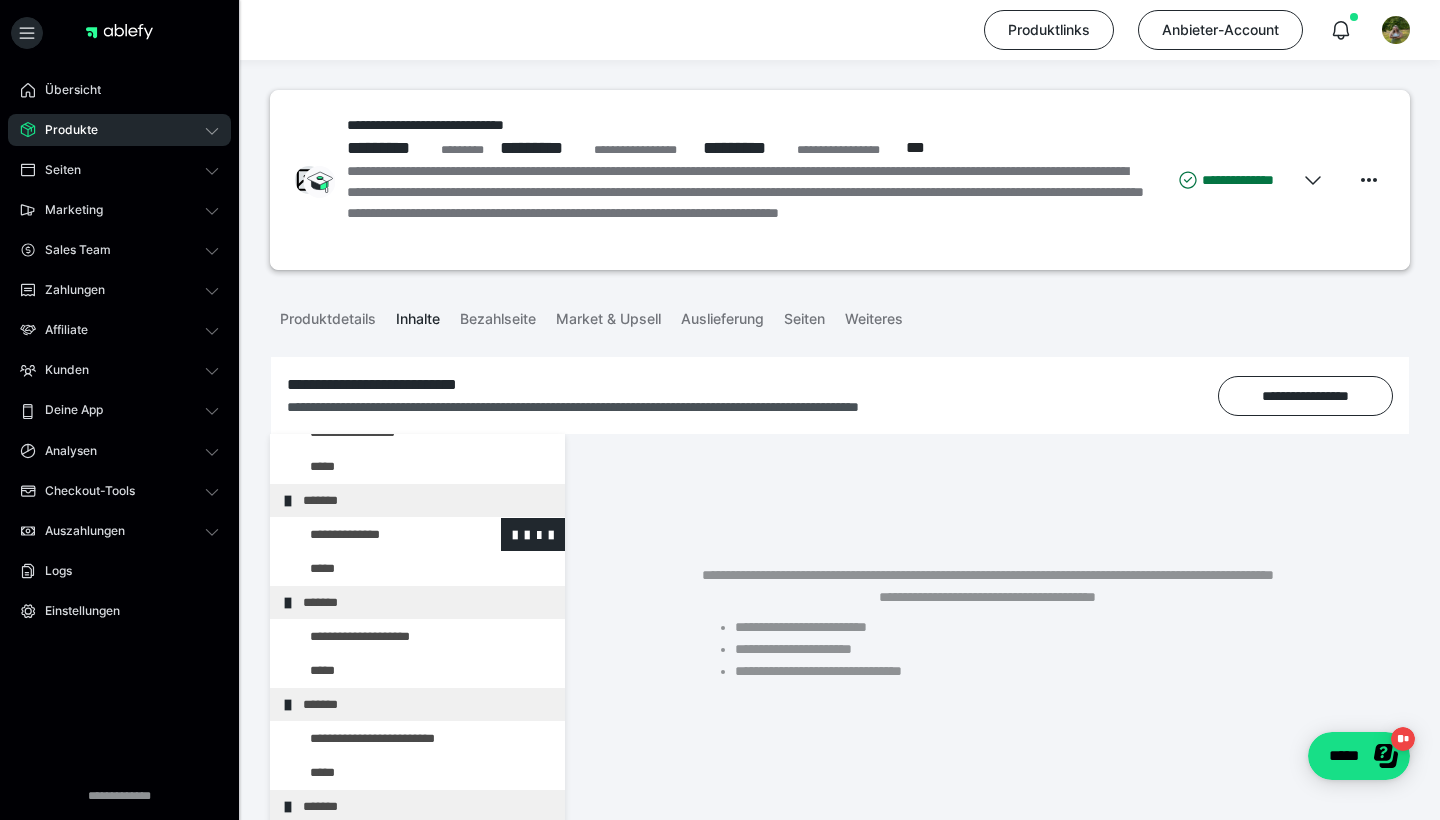 click at bounding box center (375, 534) 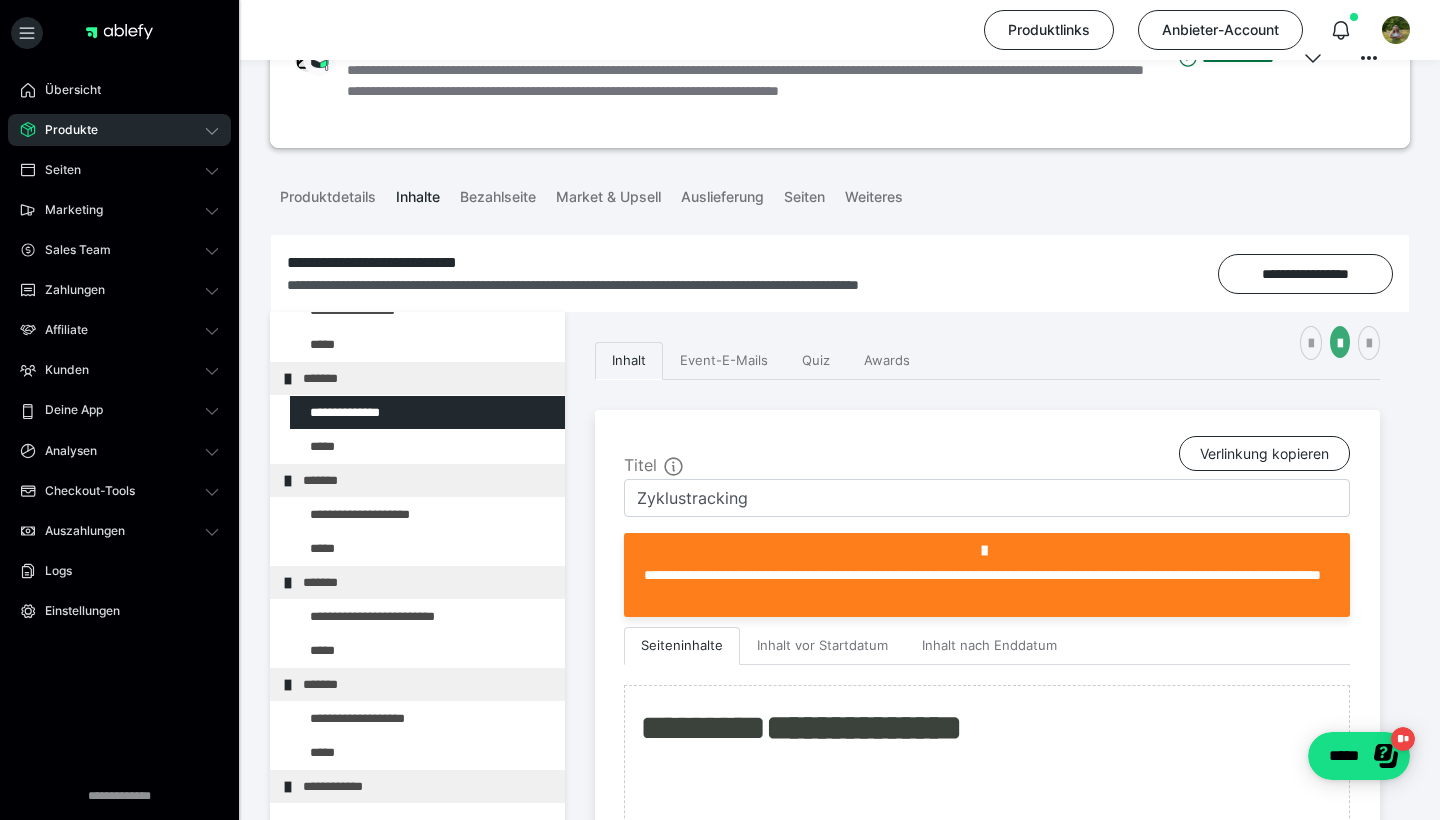 scroll, scrollTop: 126, scrollLeft: 0, axis: vertical 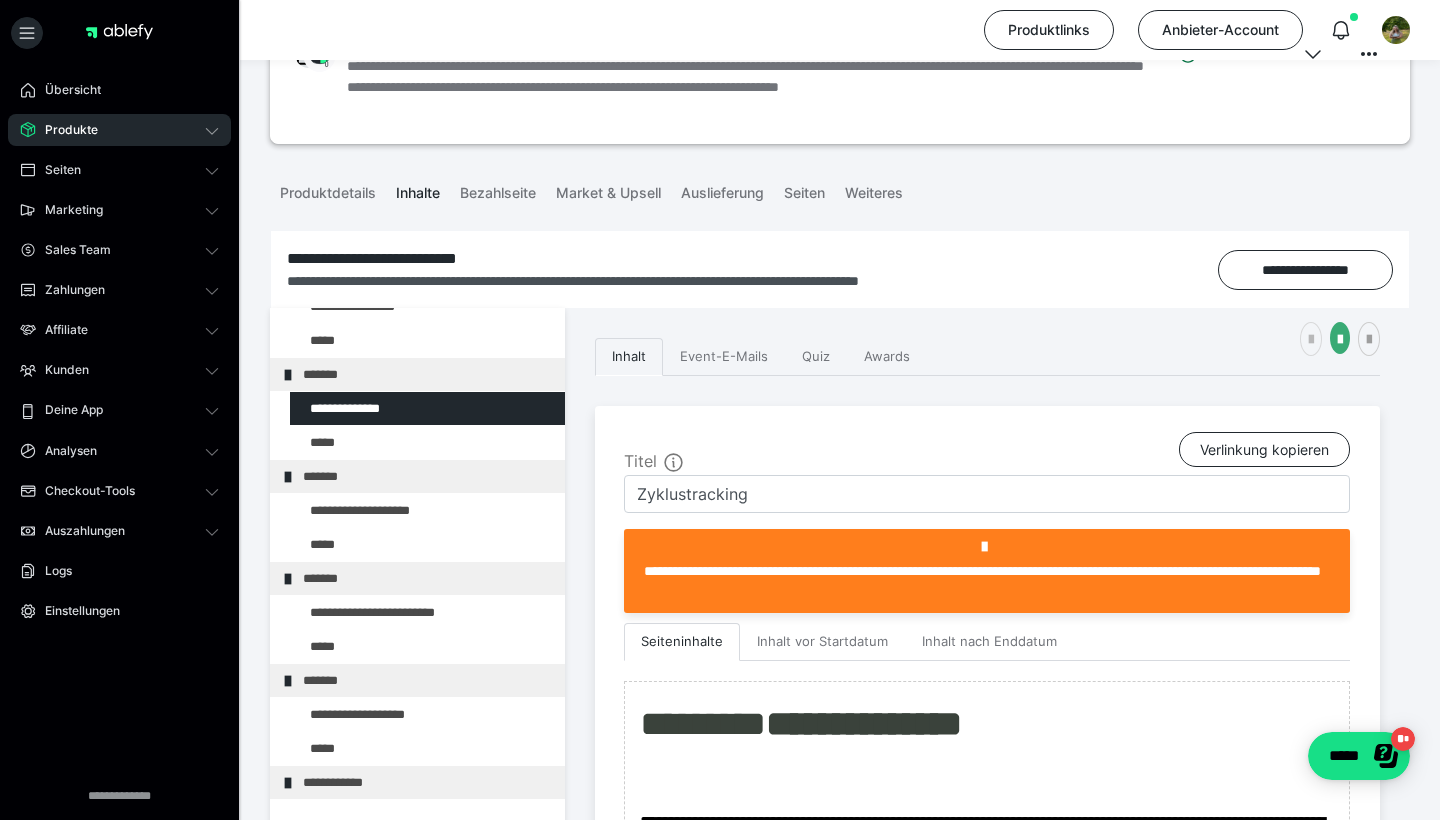 click at bounding box center (1311, 339) 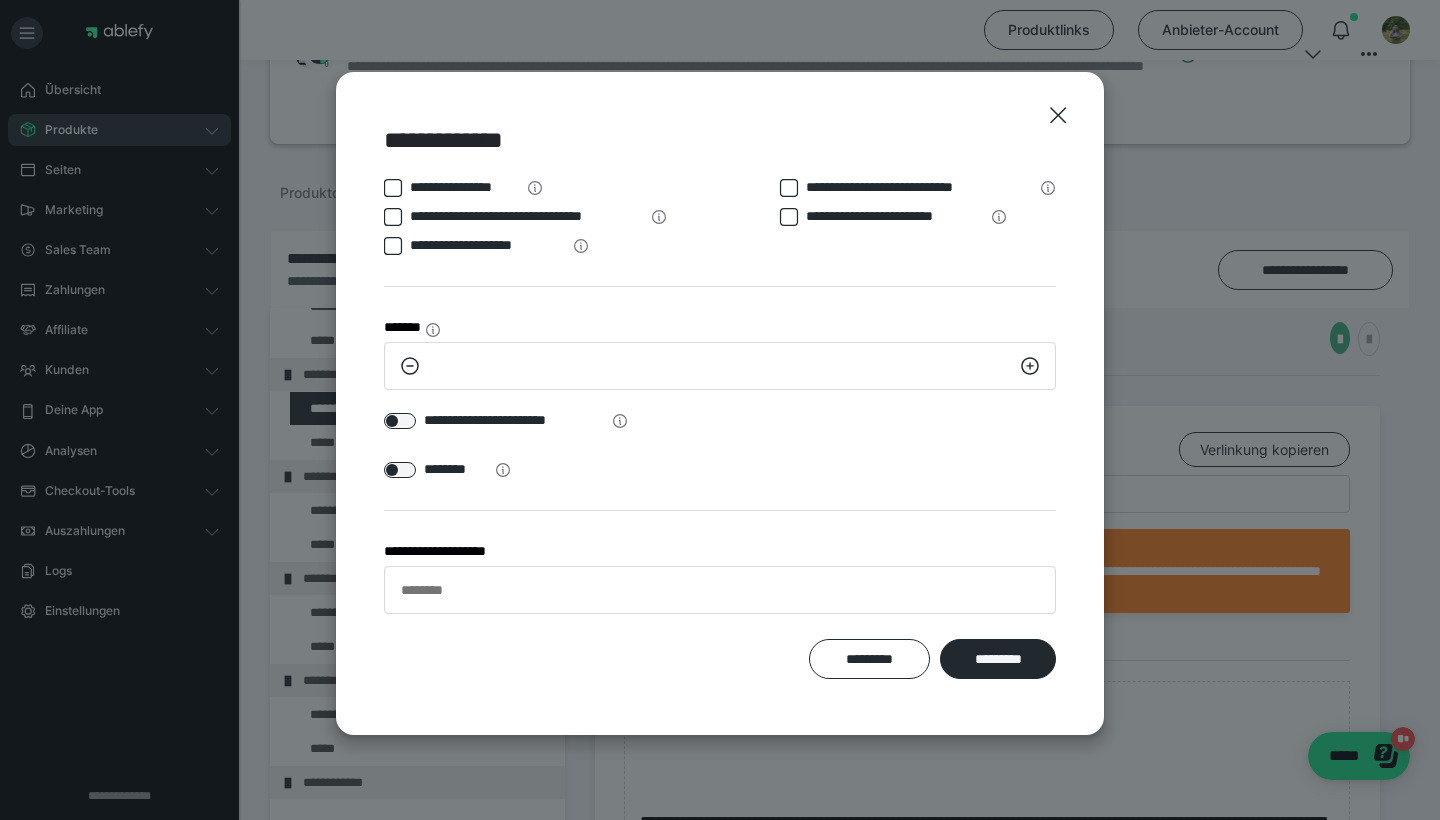 click 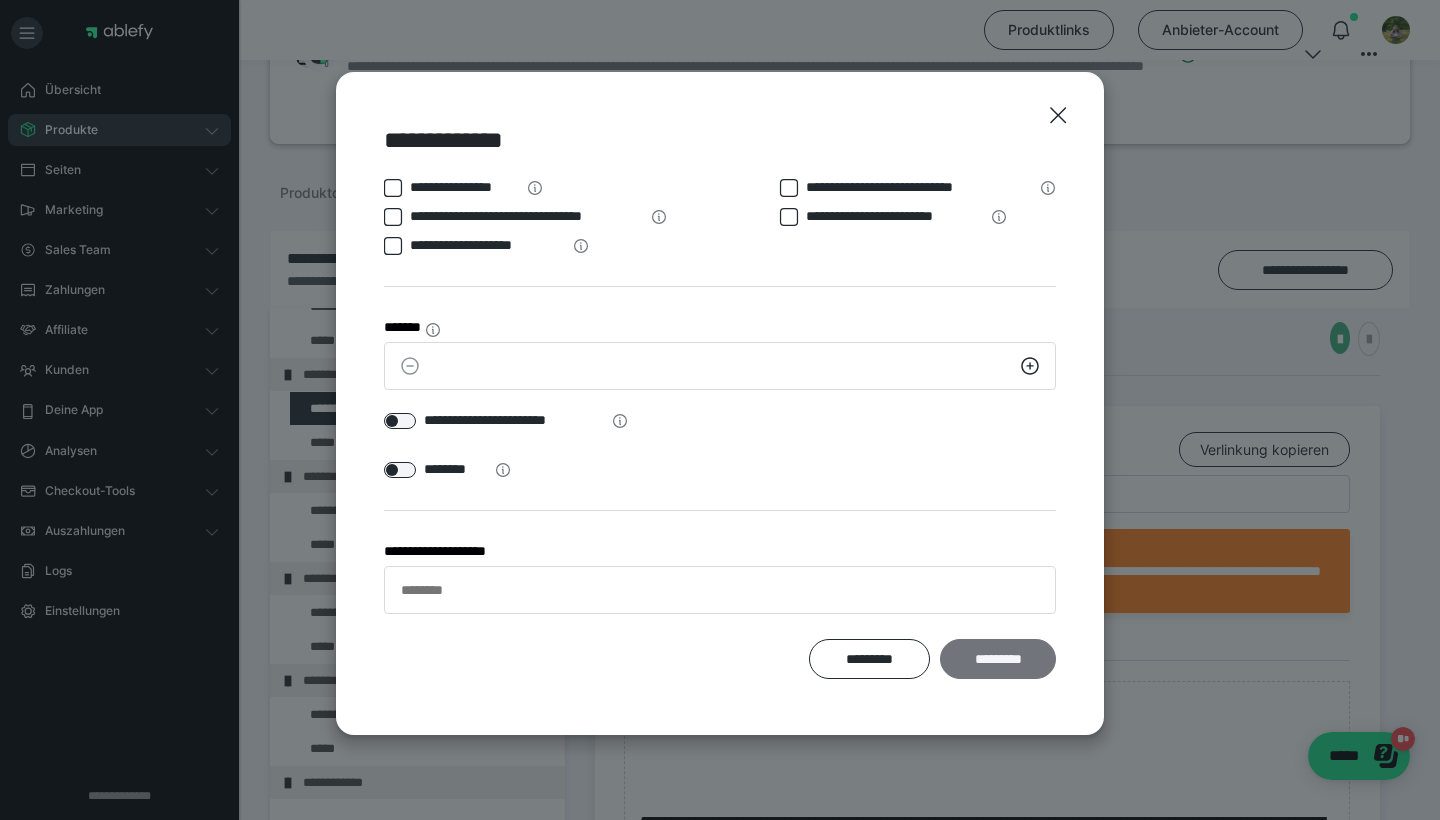 click on "*********" at bounding box center (998, 659) 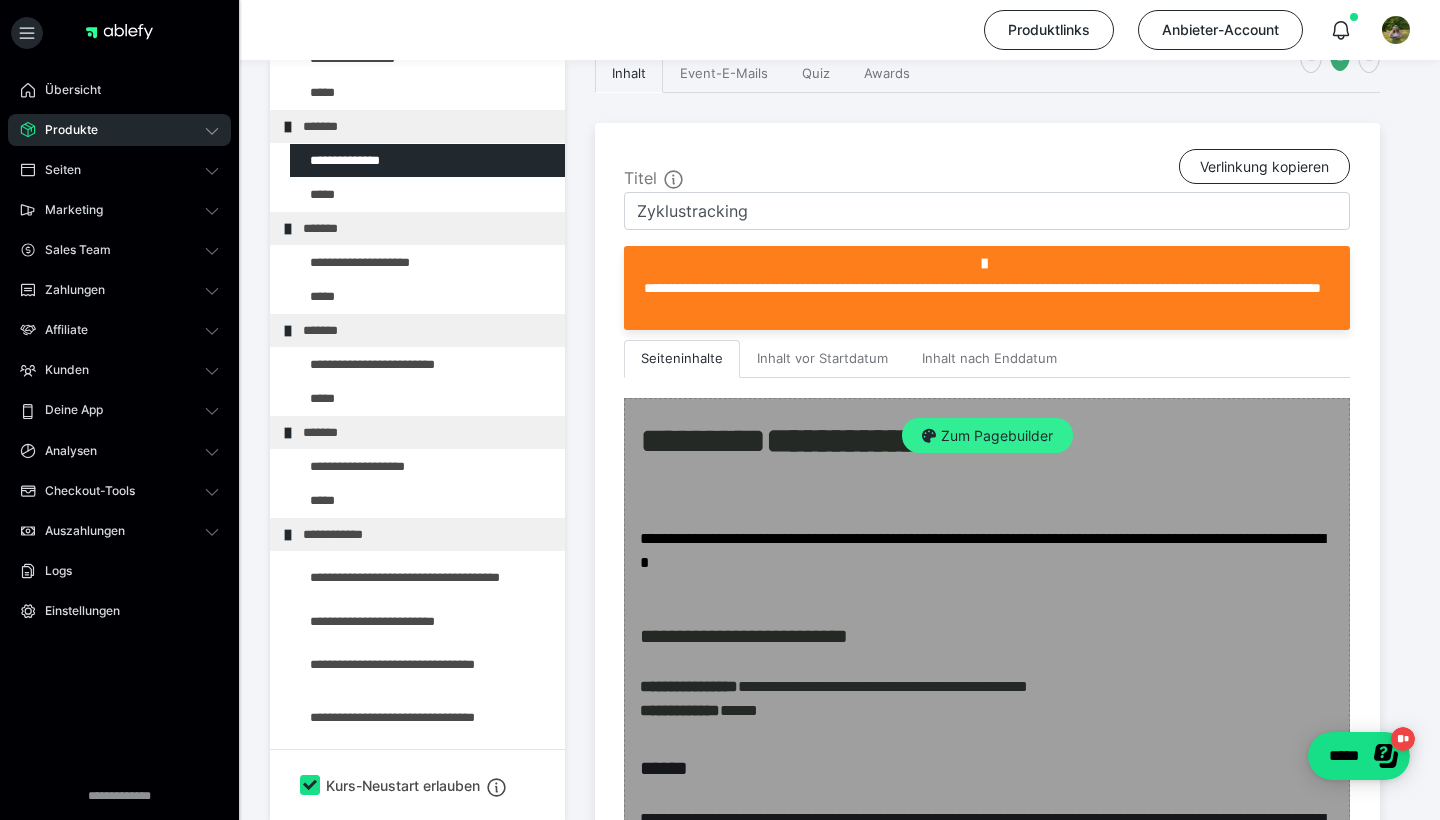 click on "Zum Pagebuilder" at bounding box center [987, 436] 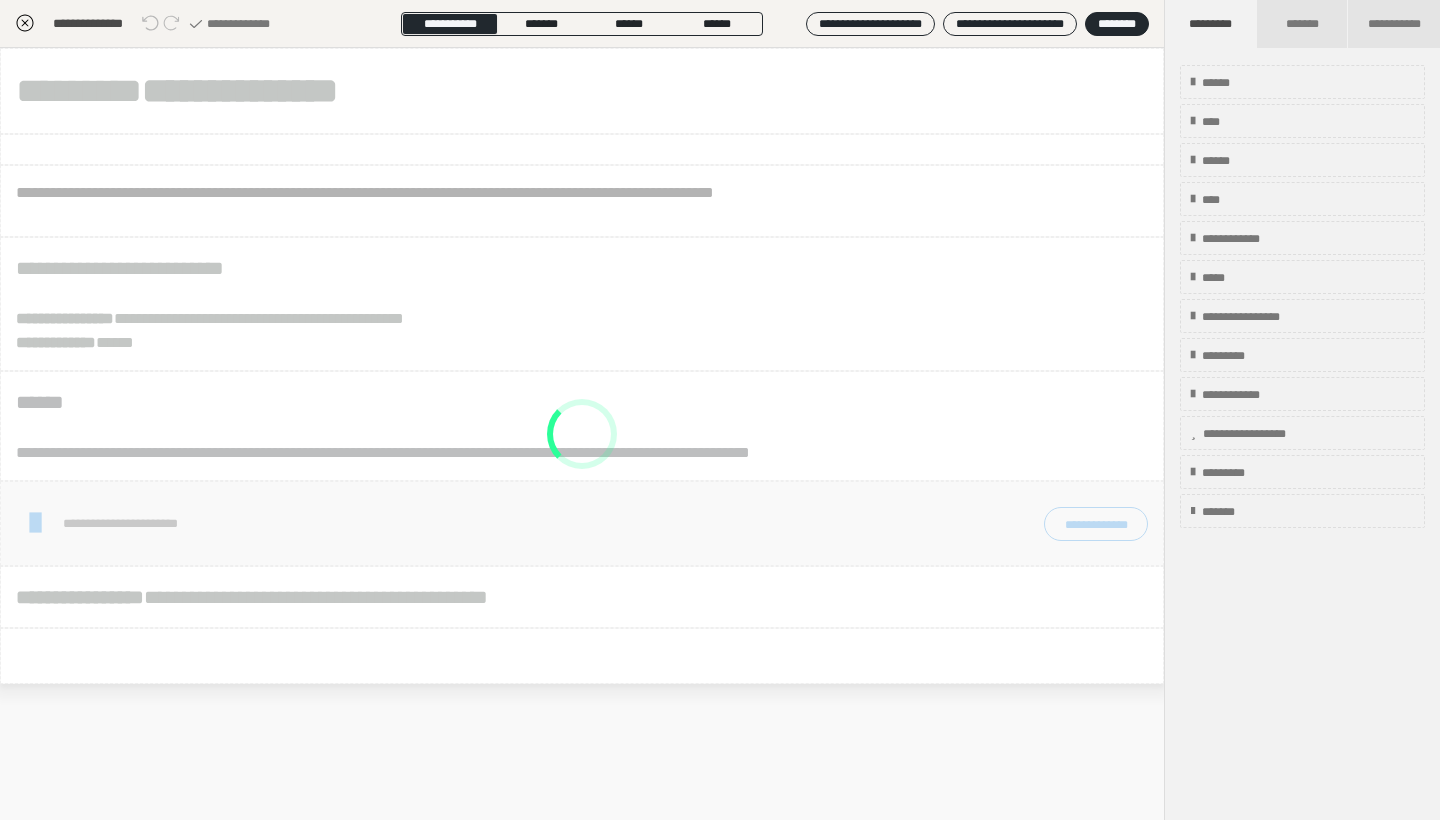 scroll, scrollTop: 374, scrollLeft: 0, axis: vertical 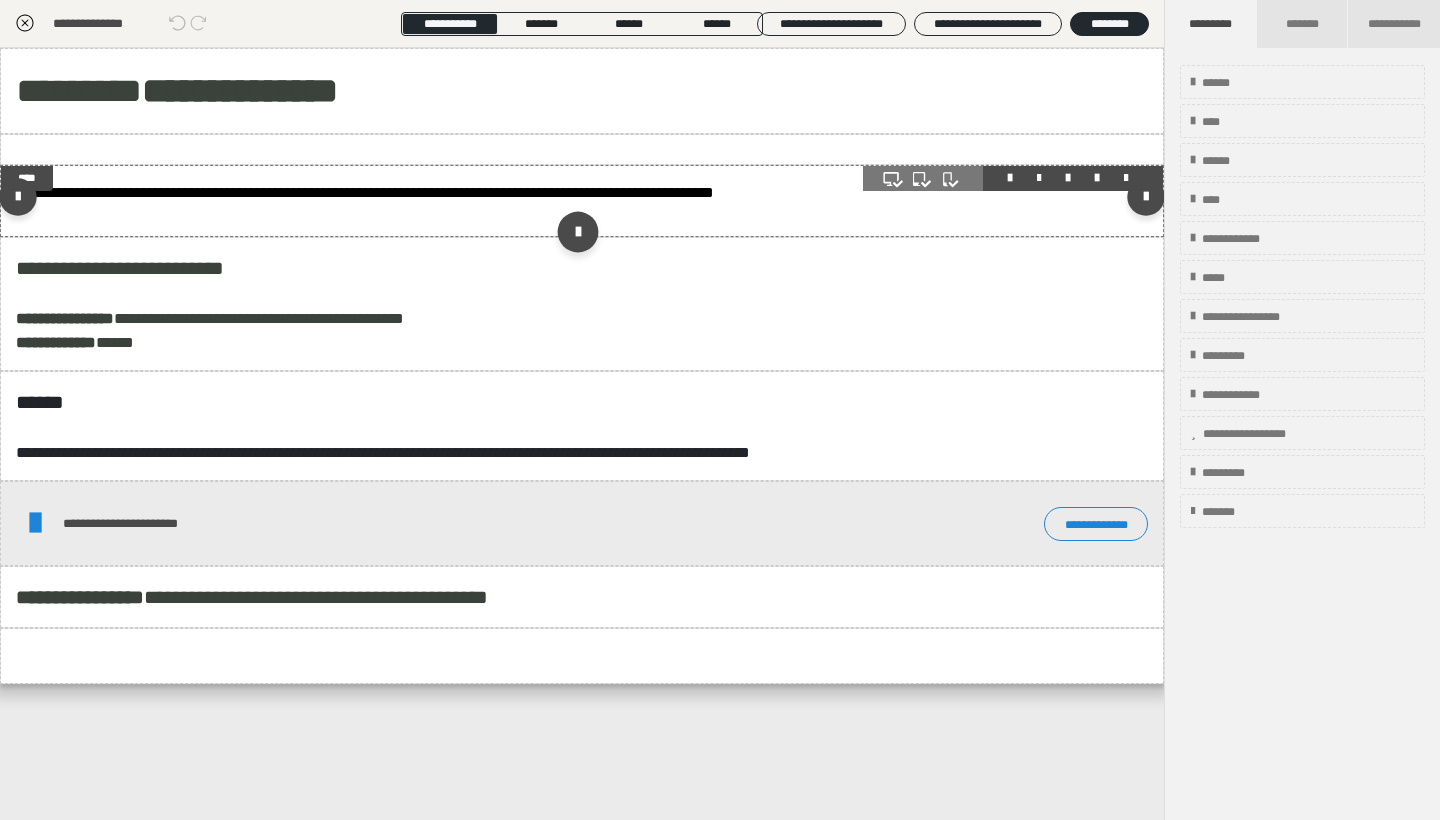 click at bounding box center (577, 231) 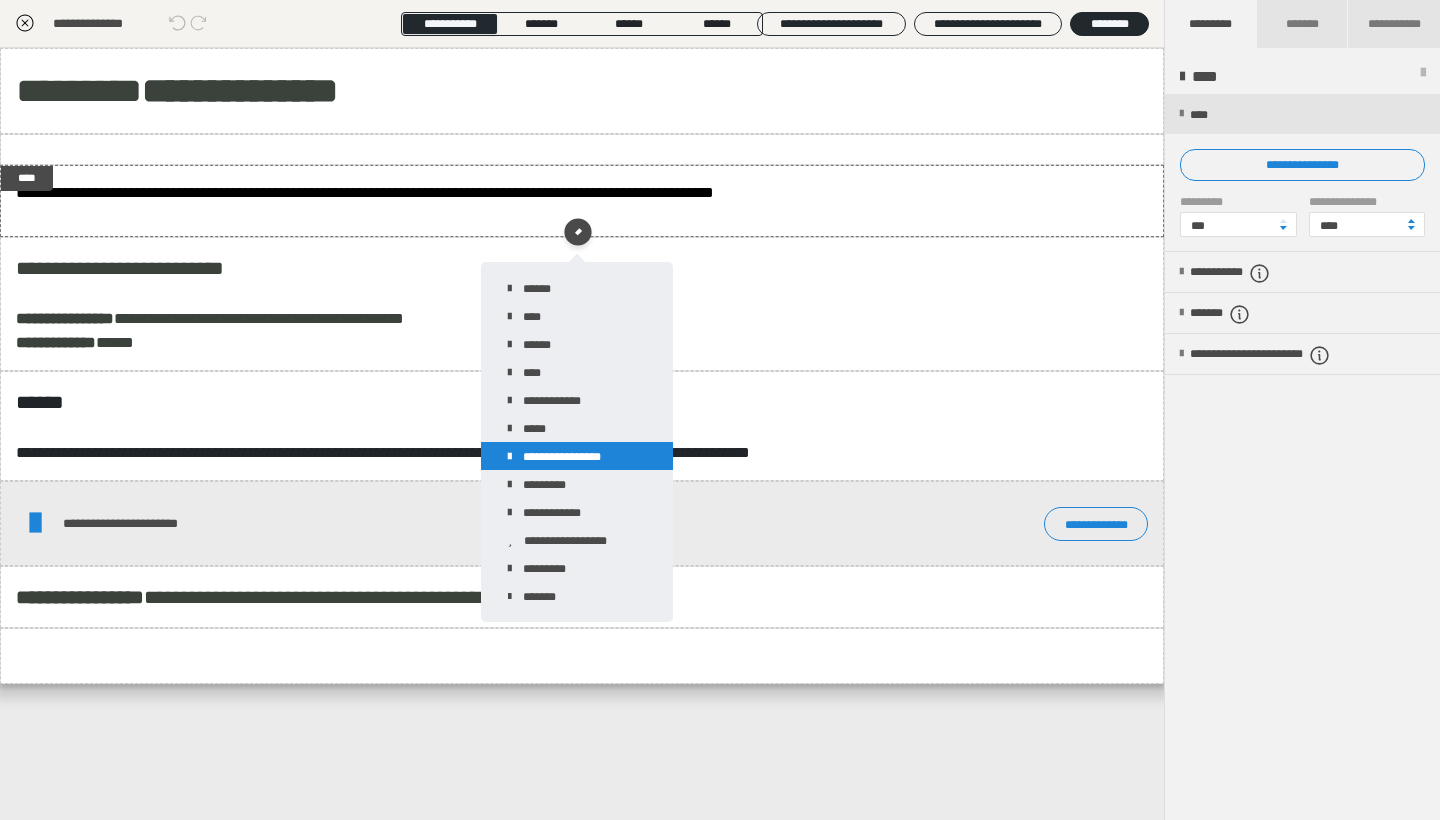 click on "**********" at bounding box center (577, 456) 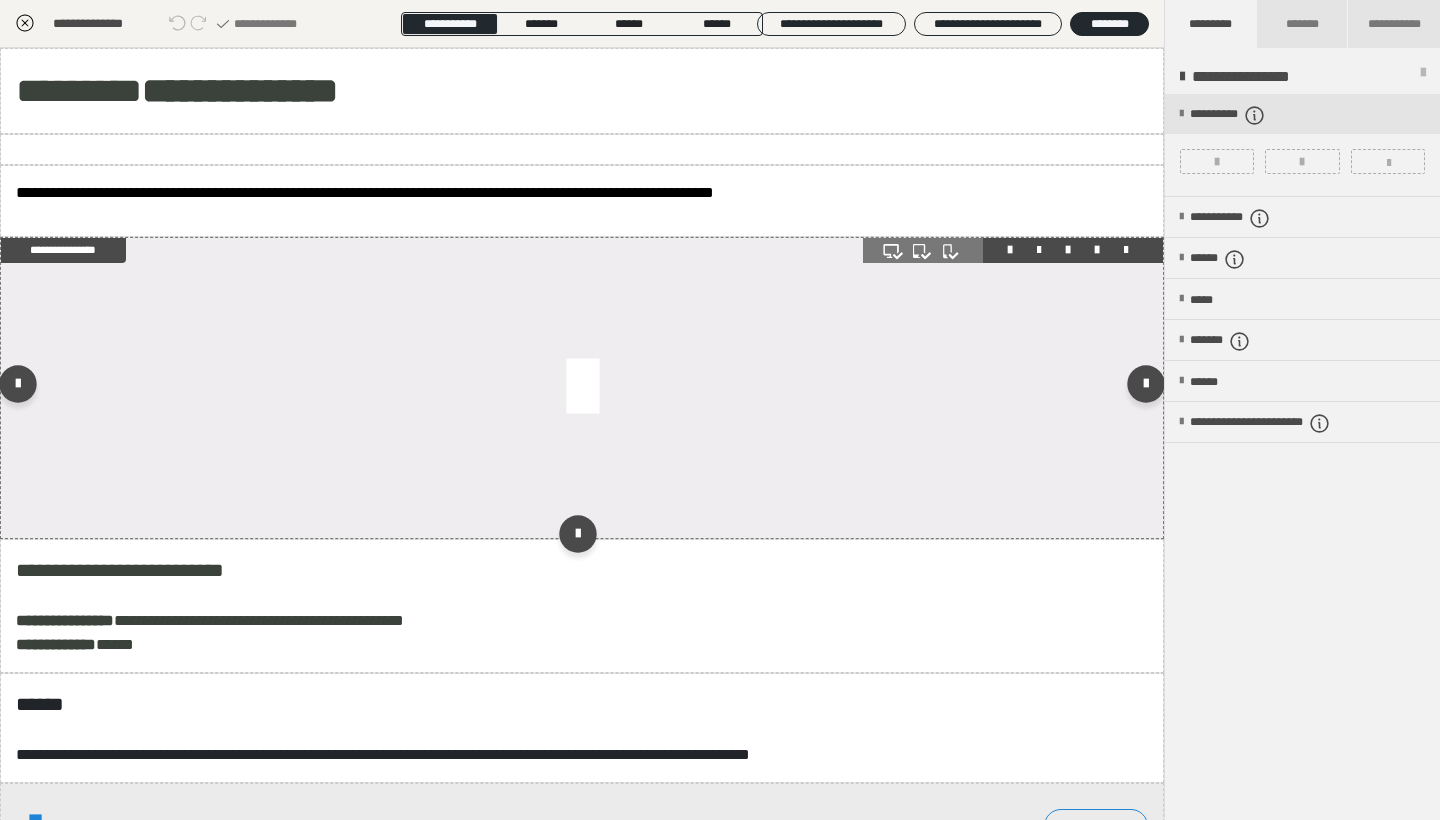 click at bounding box center (1013, 250) 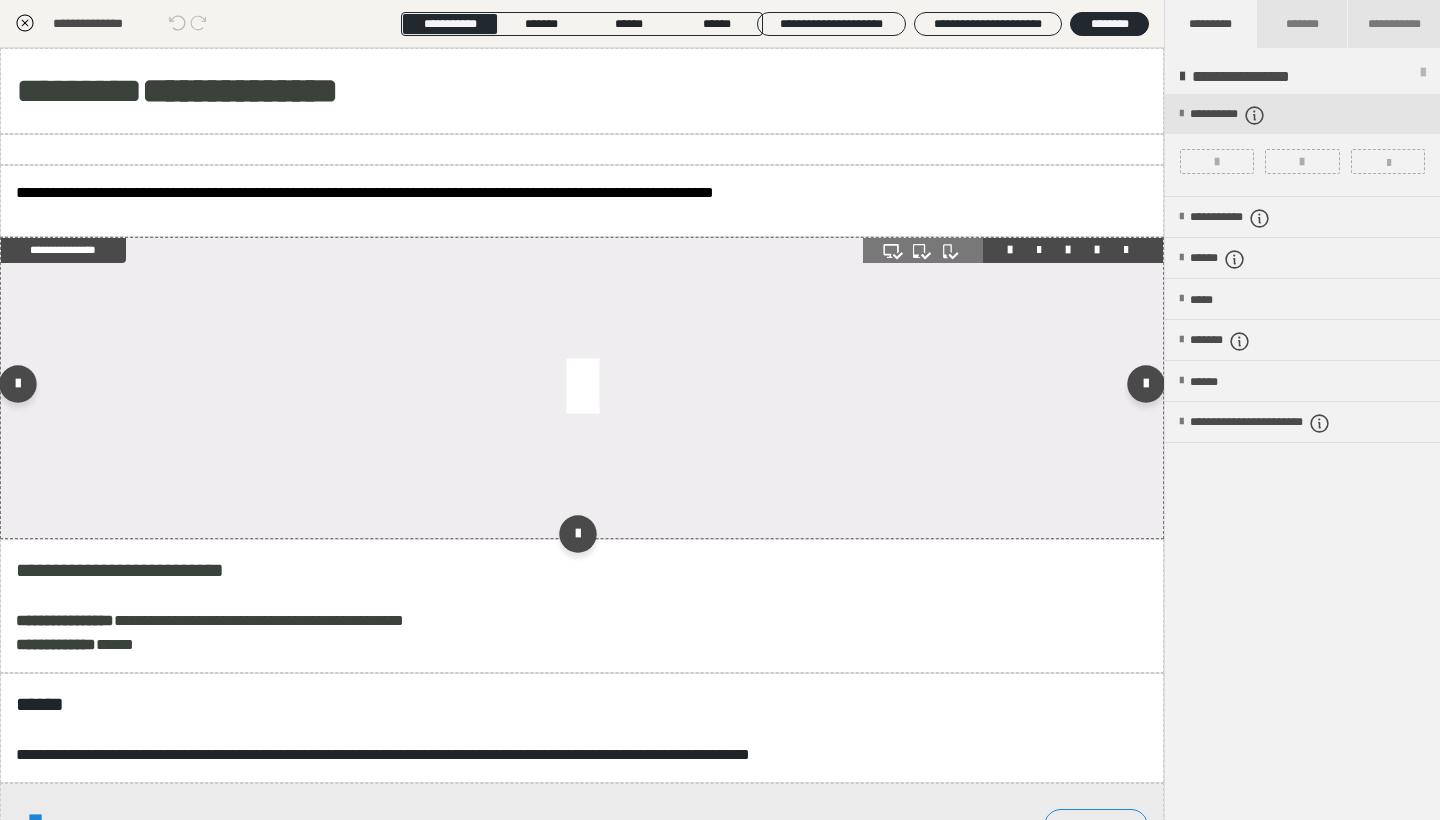 click at bounding box center (1126, 250) 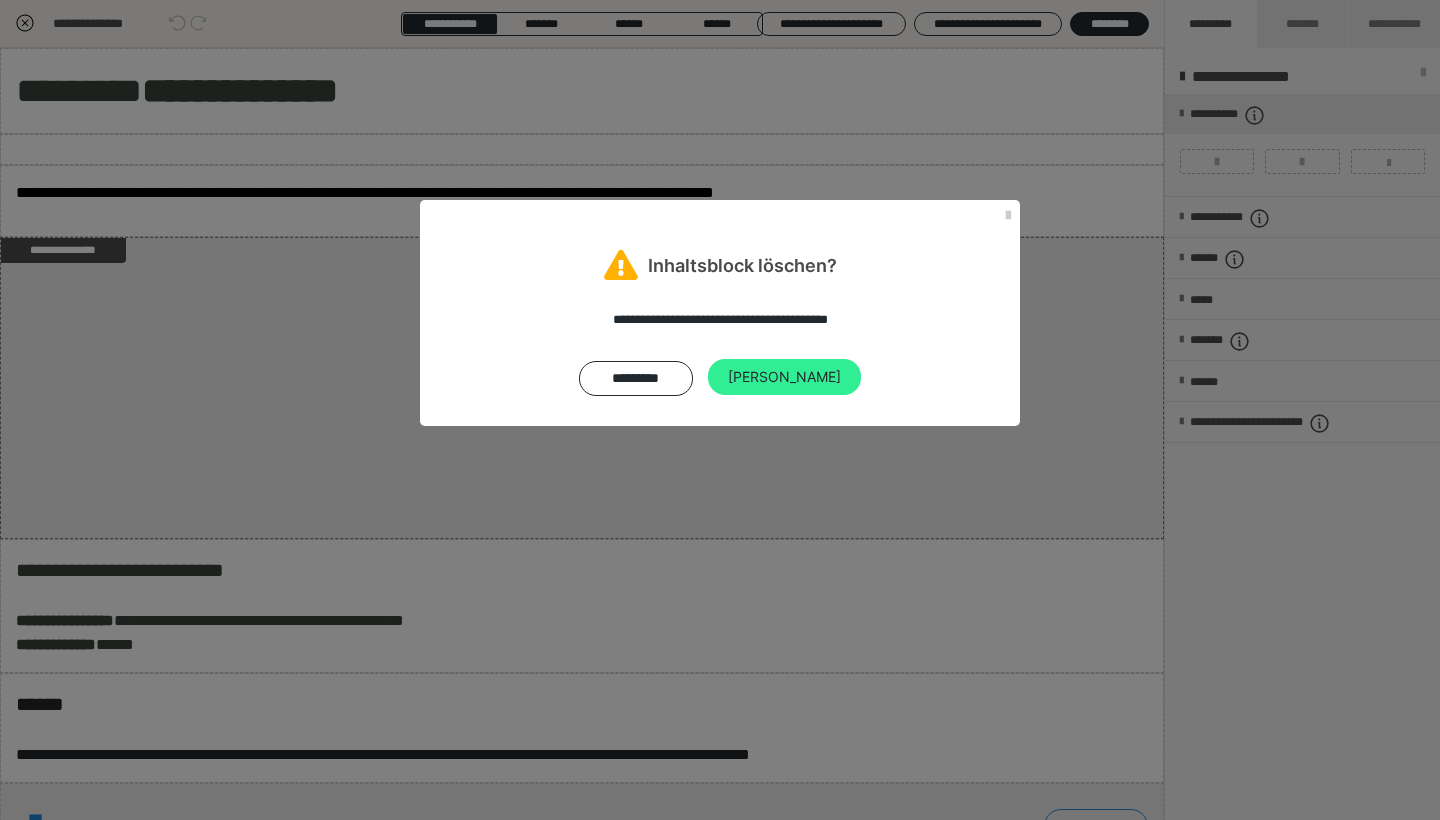 click on "[PERSON_NAME]" at bounding box center (784, 377) 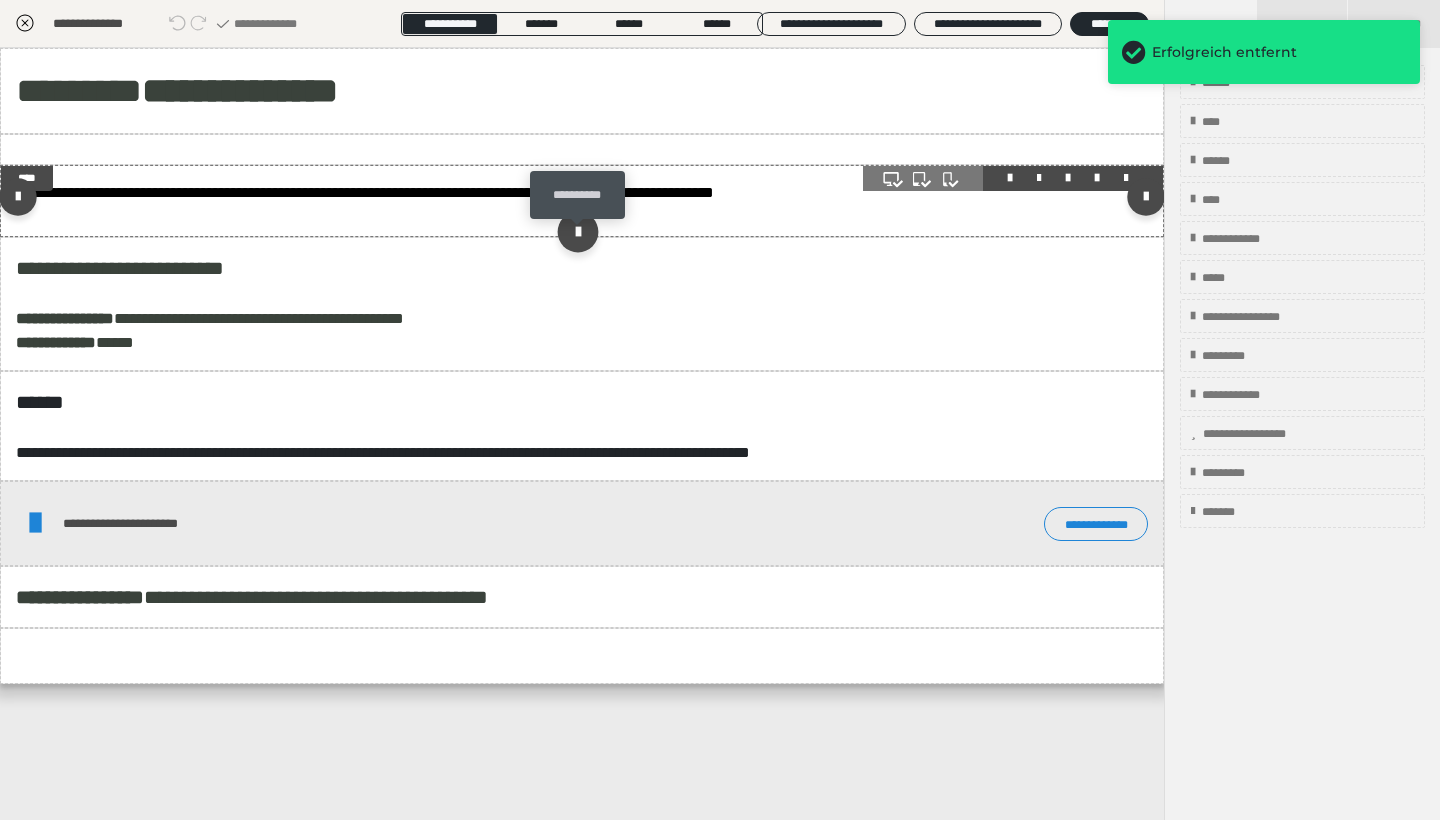 click at bounding box center (577, 231) 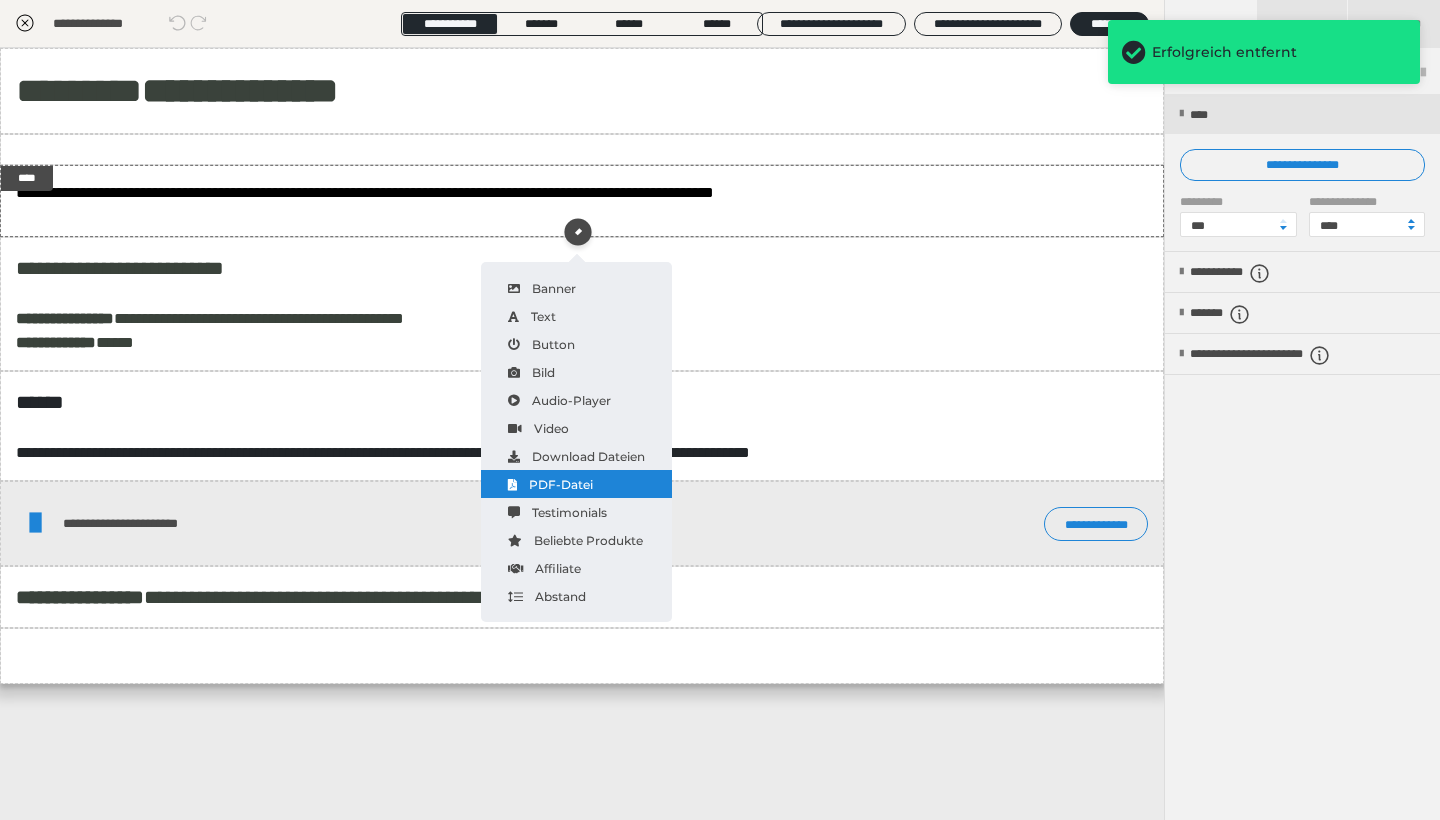 click on "PDF-Datei" at bounding box center (576, 484) 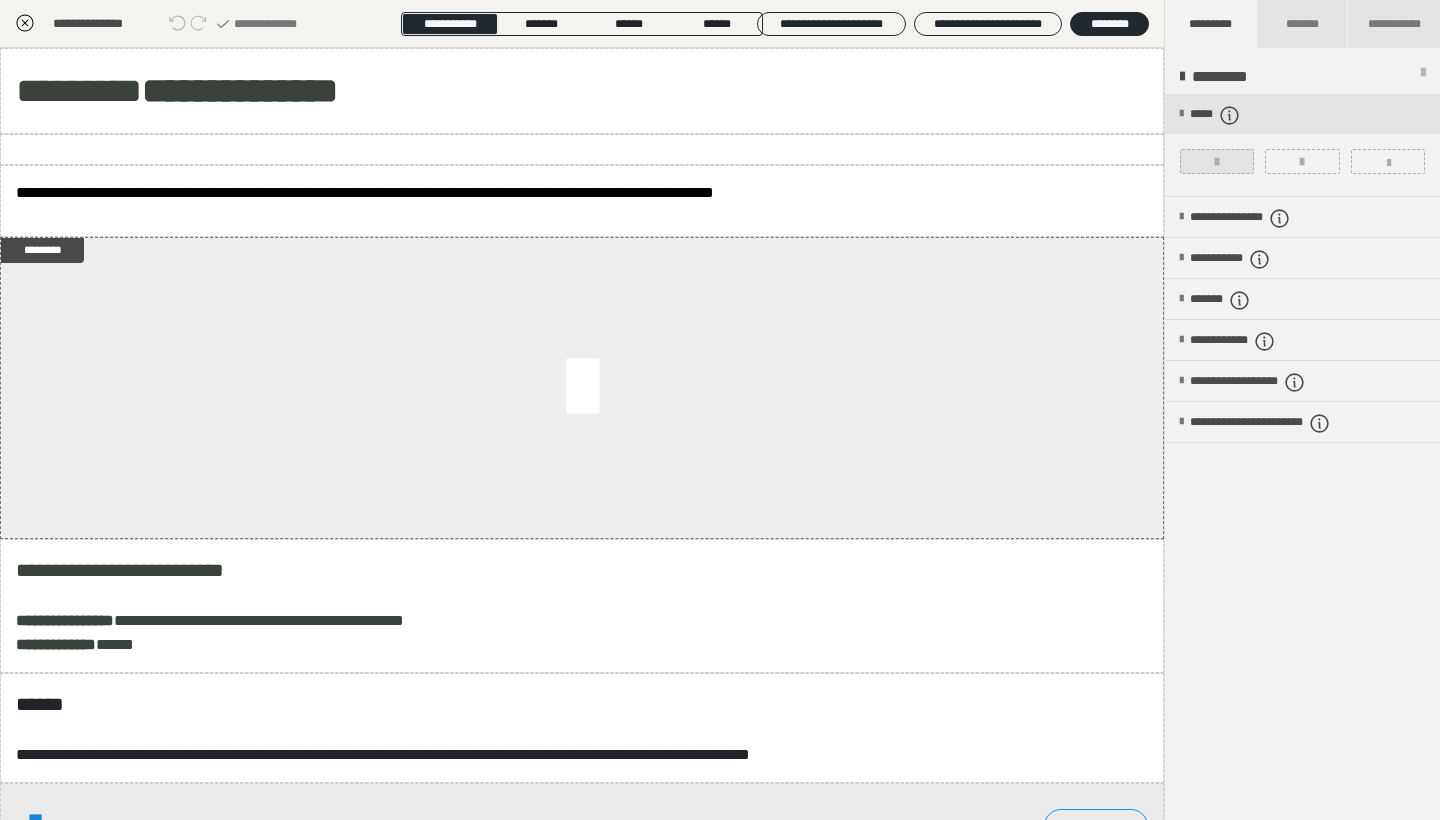 click at bounding box center (1217, 162) 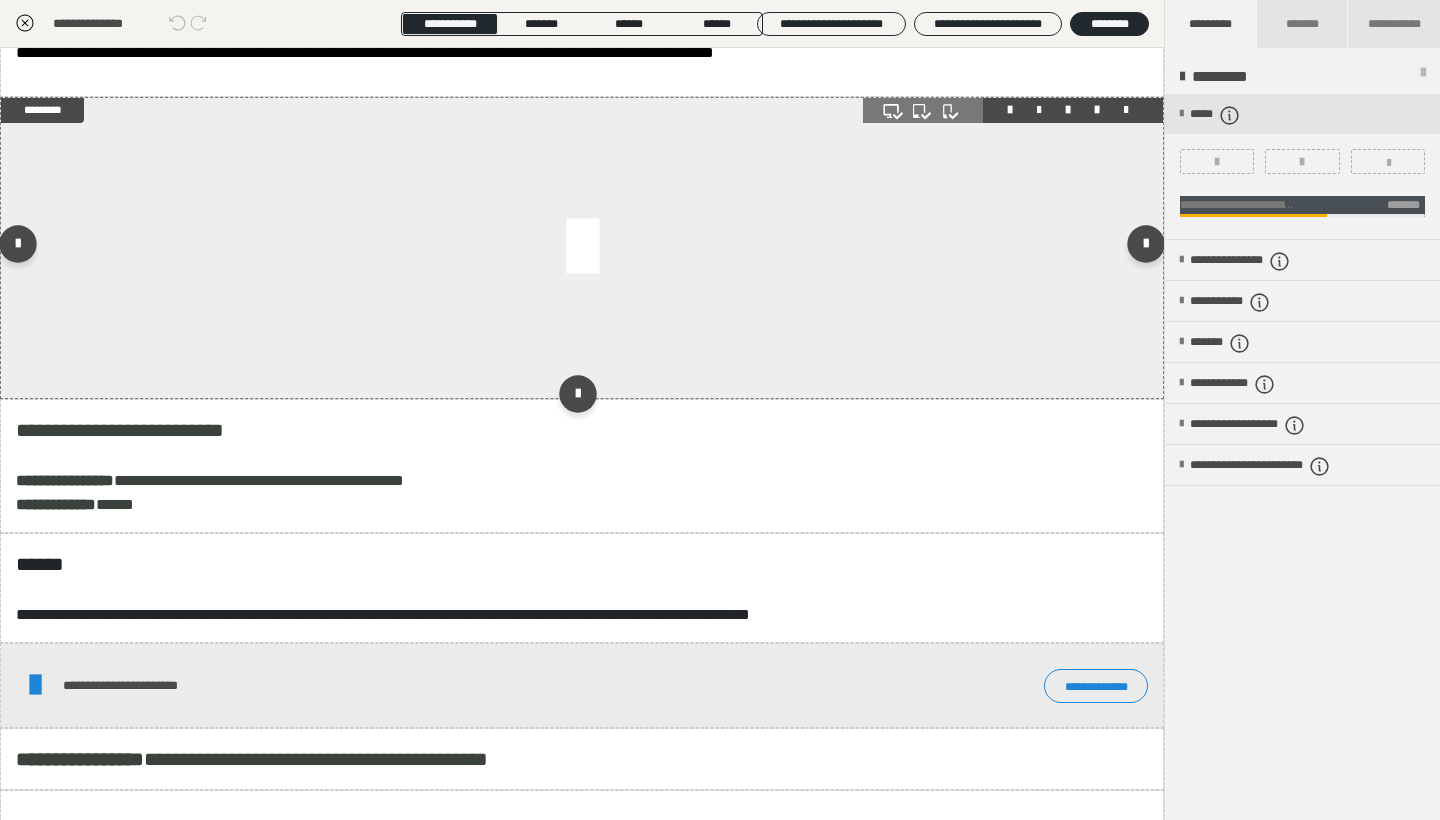 scroll, scrollTop: 146, scrollLeft: 0, axis: vertical 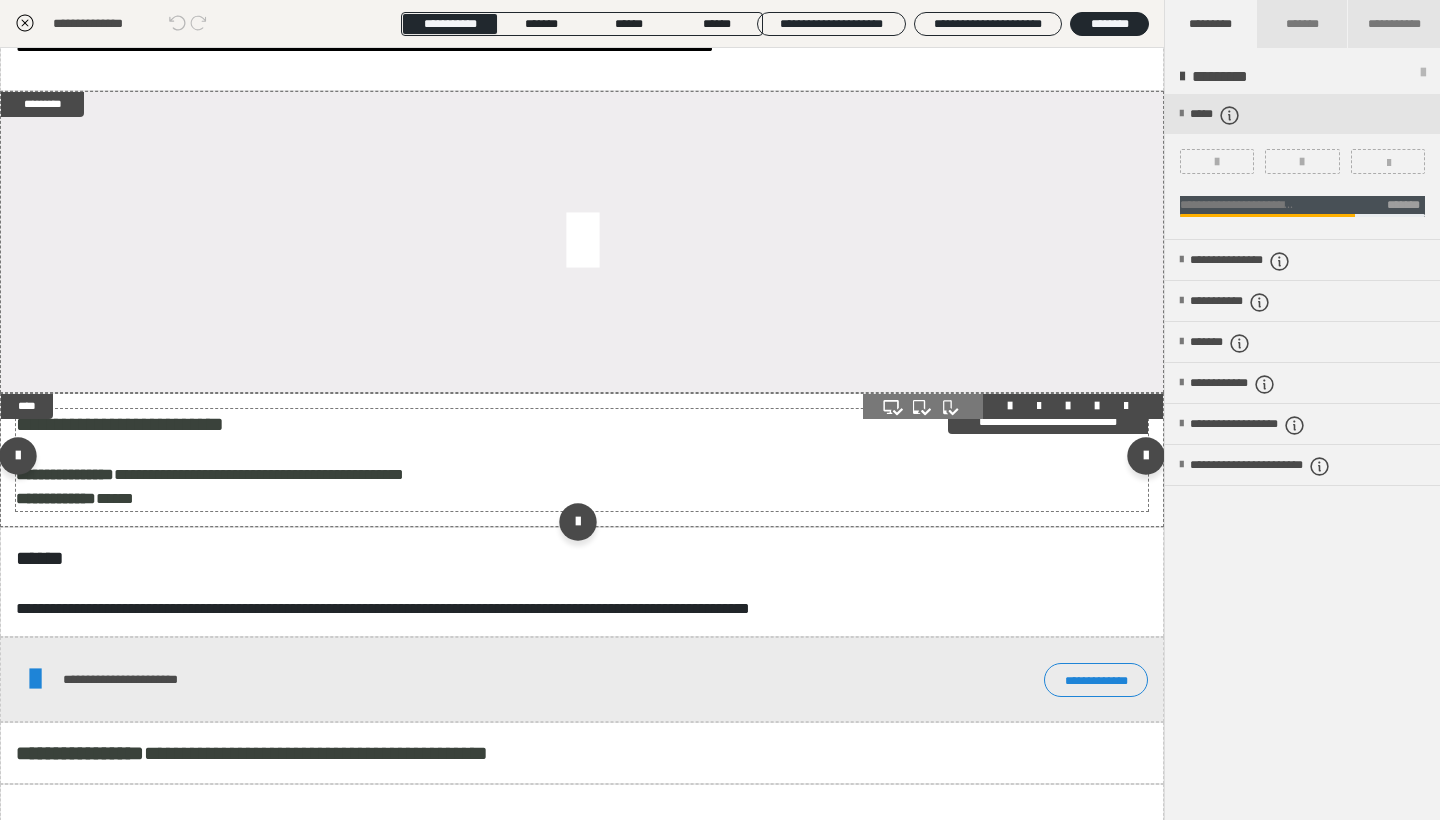 click on "**********" at bounding box center (210, 486) 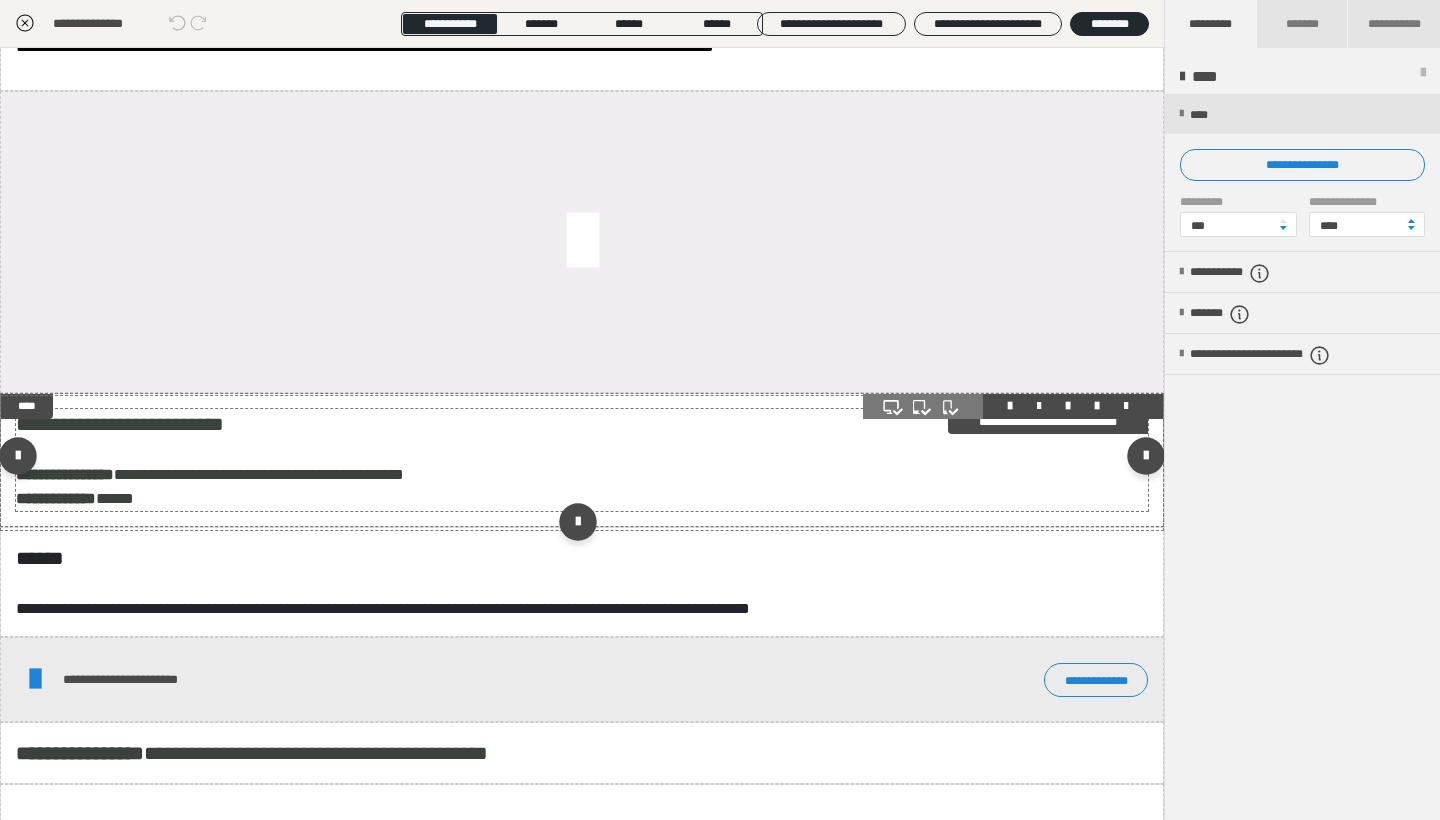 click on "**********" at bounding box center [210, 486] 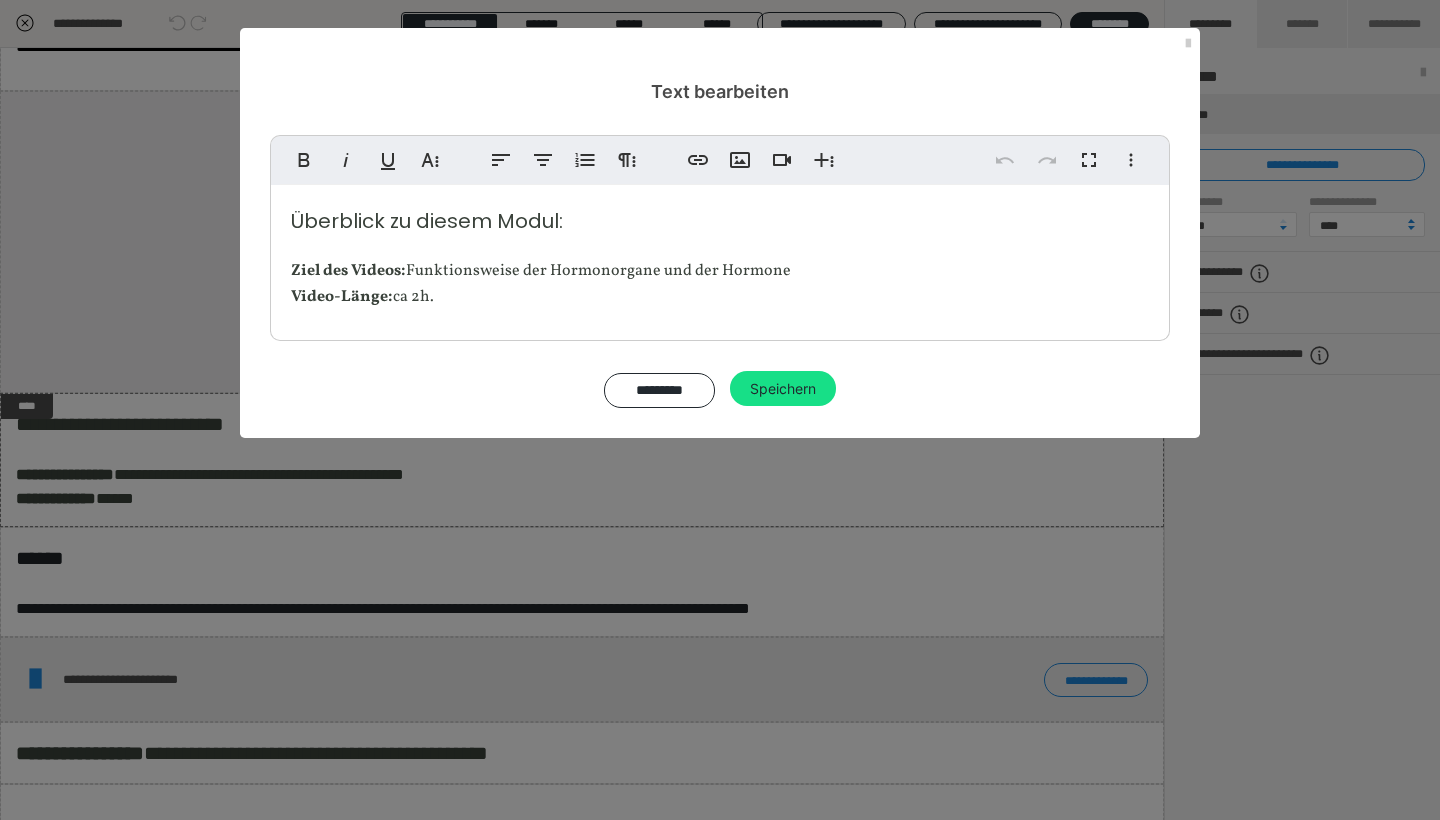 click on "Ziel des Videos:  Funktionsweise der Hormonorgane und der Hormone Video-Länge:  ca 2h." at bounding box center [541, 284] 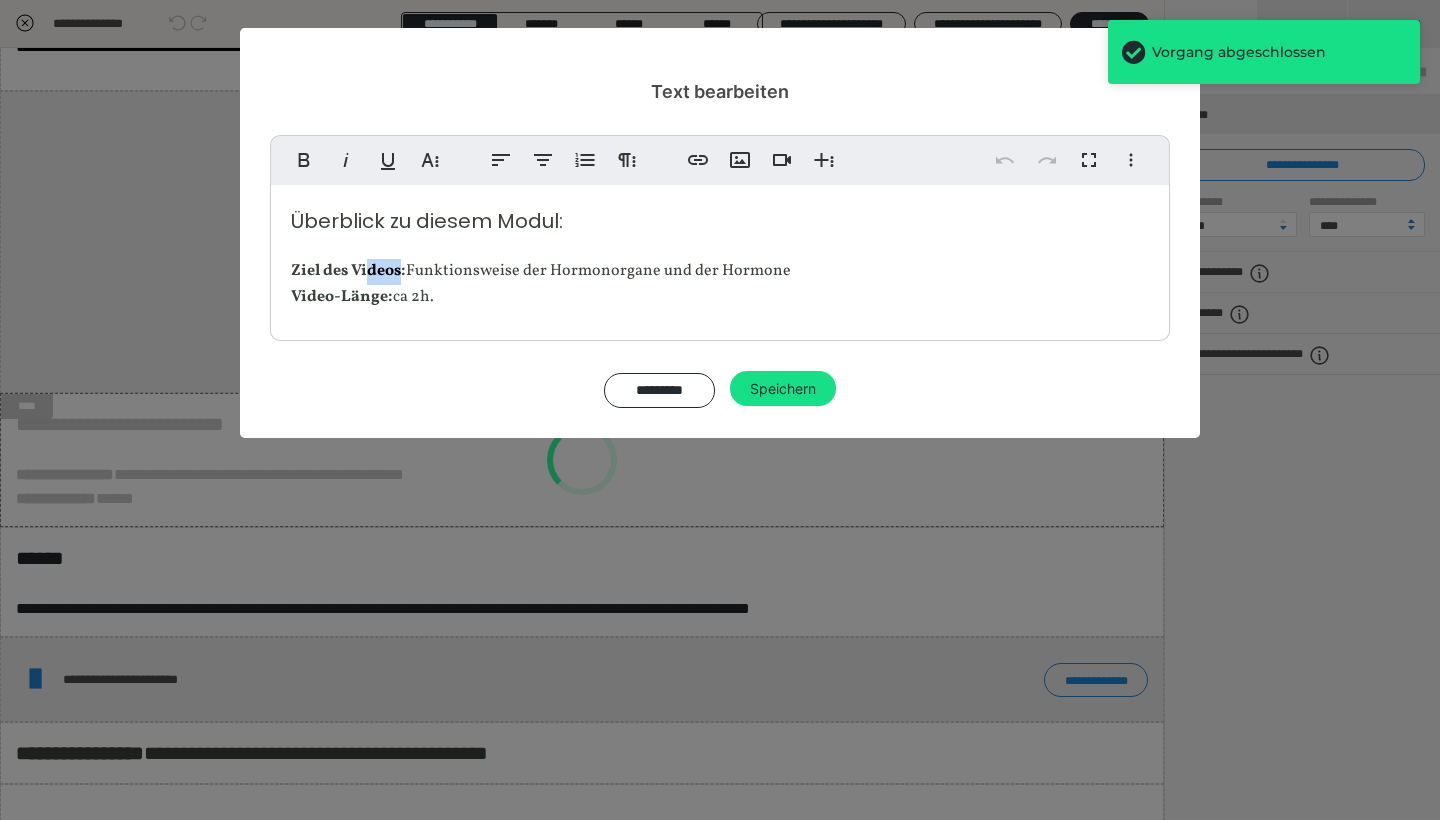 scroll, scrollTop: 0, scrollLeft: 0, axis: both 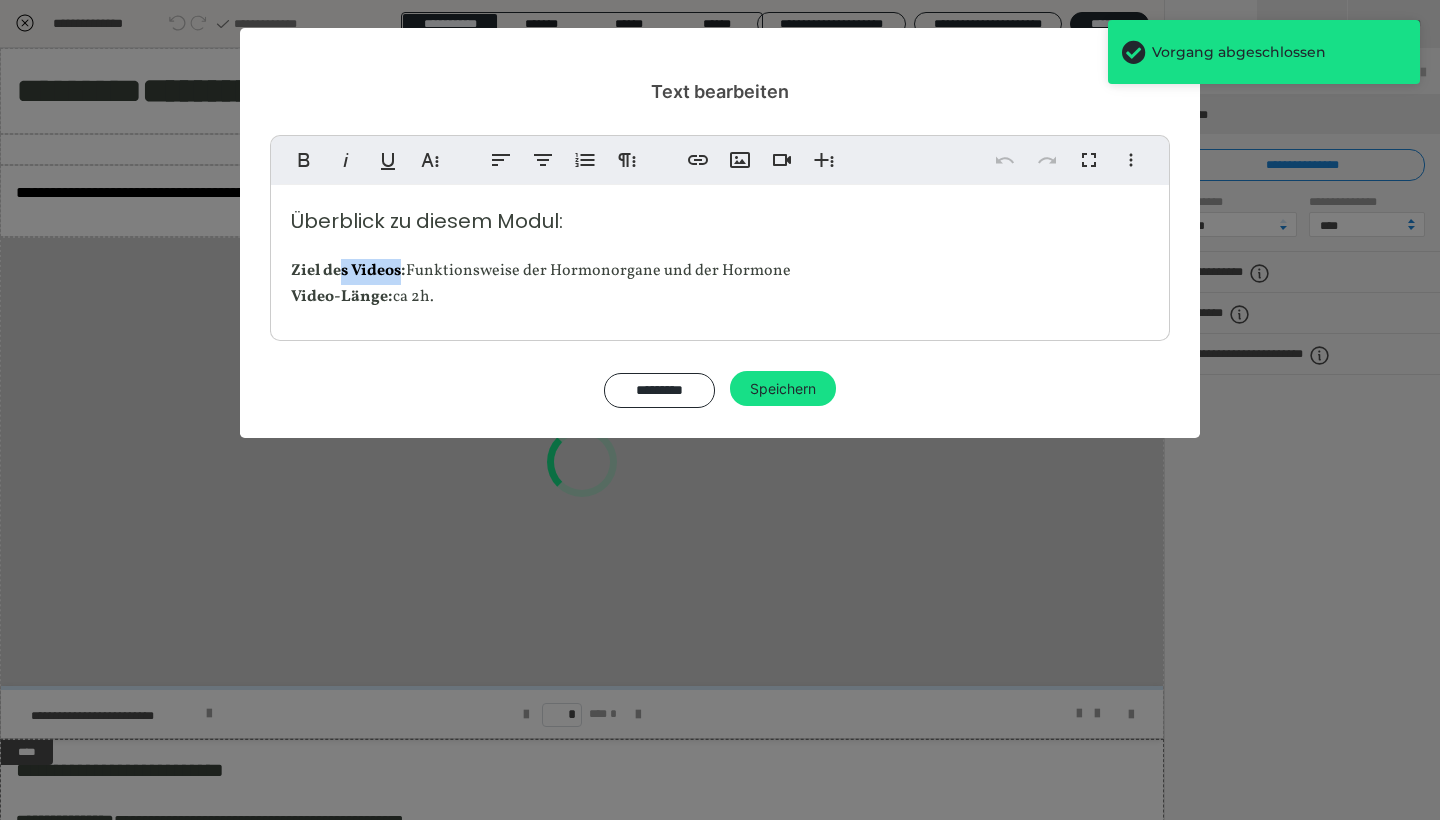 drag, startPoint x: 404, startPoint y: 272, endPoint x: 340, endPoint y: 270, distance: 64.03124 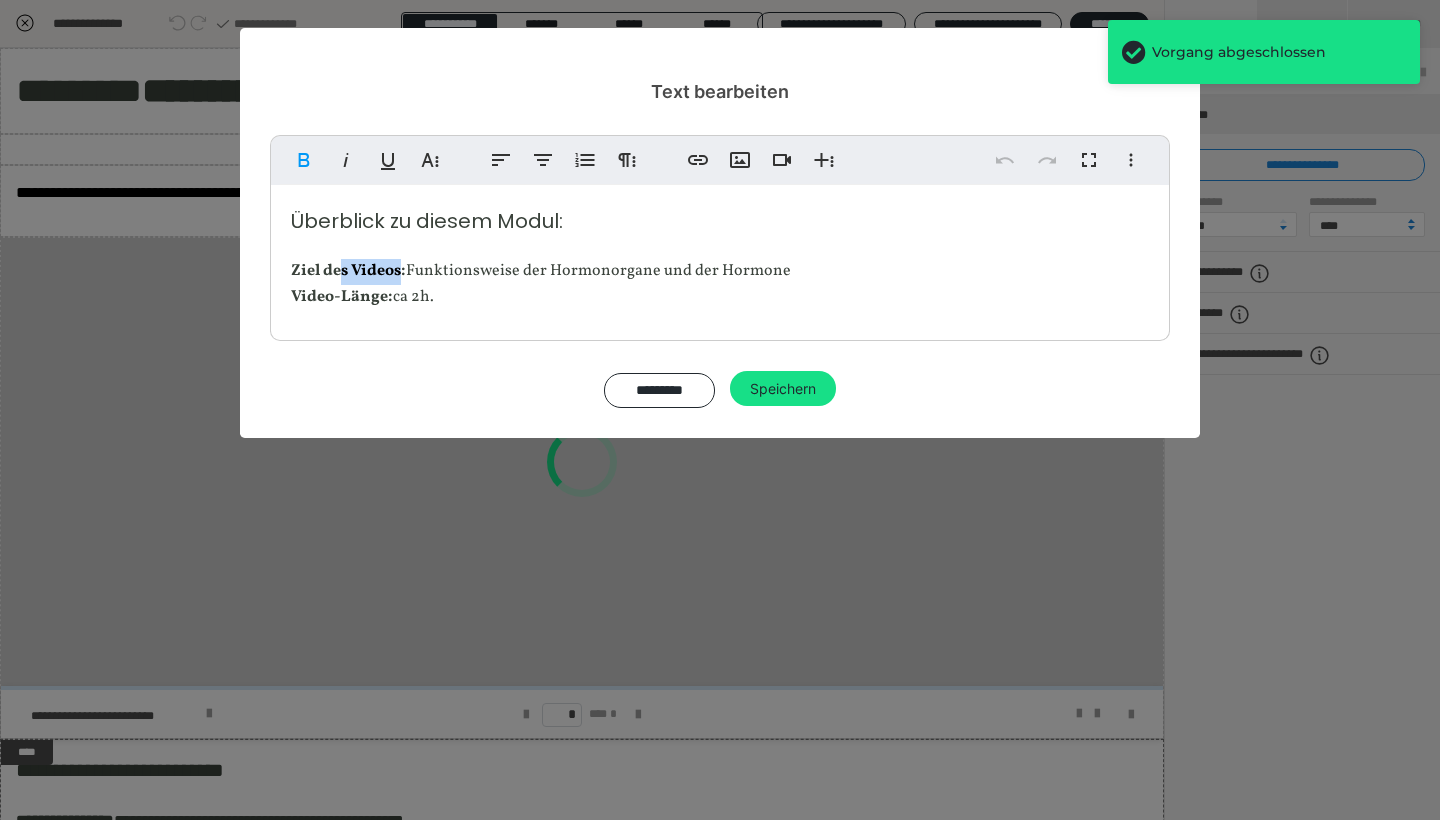 type 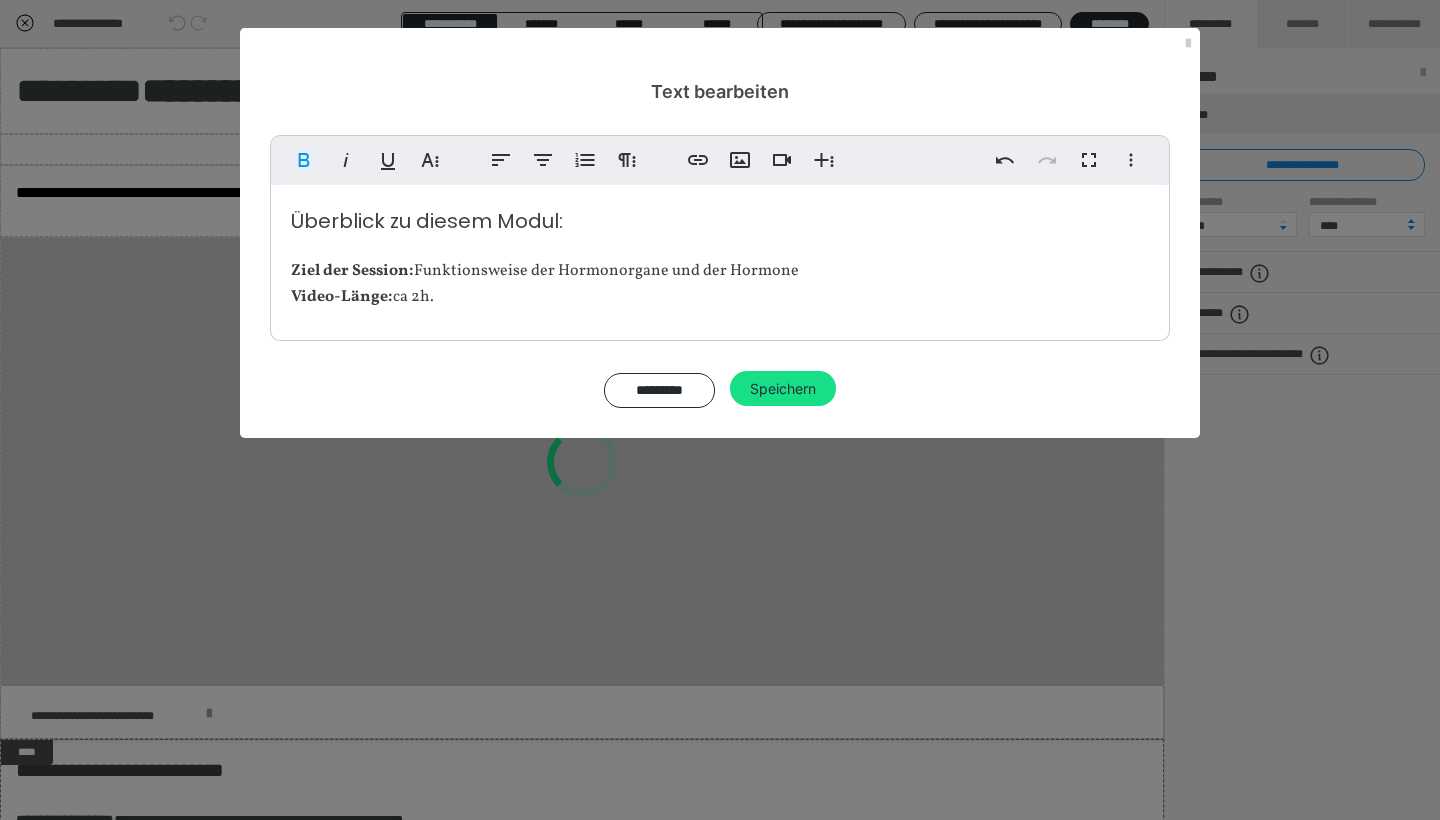 click on "Ziel der Session :  Funktionsweise der Hormonorgane und der Hormone Video-Länge:  ca 2h." at bounding box center [545, 284] 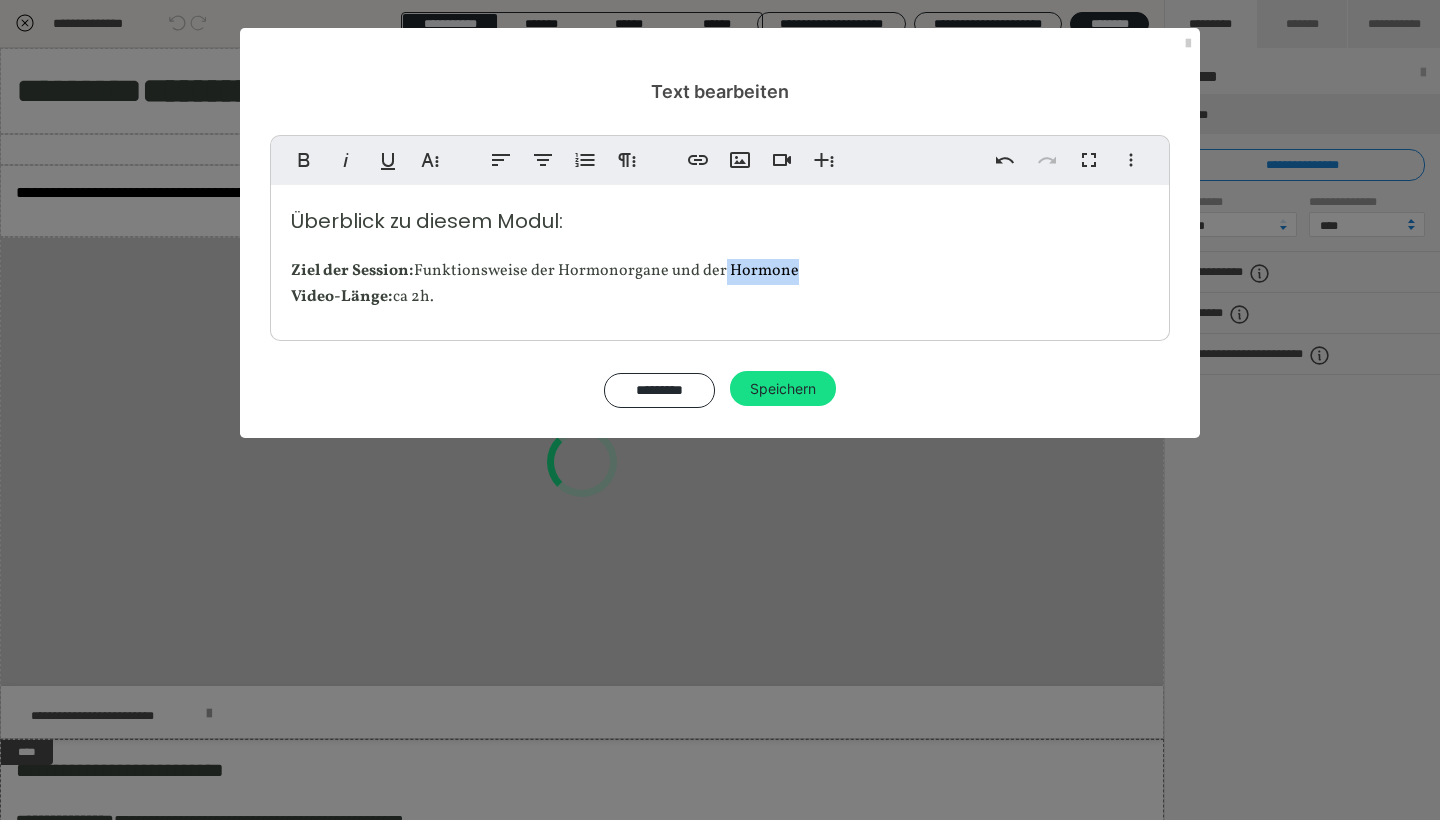 drag, startPoint x: 787, startPoint y: 274, endPoint x: 711, endPoint y: 275, distance: 76.00658 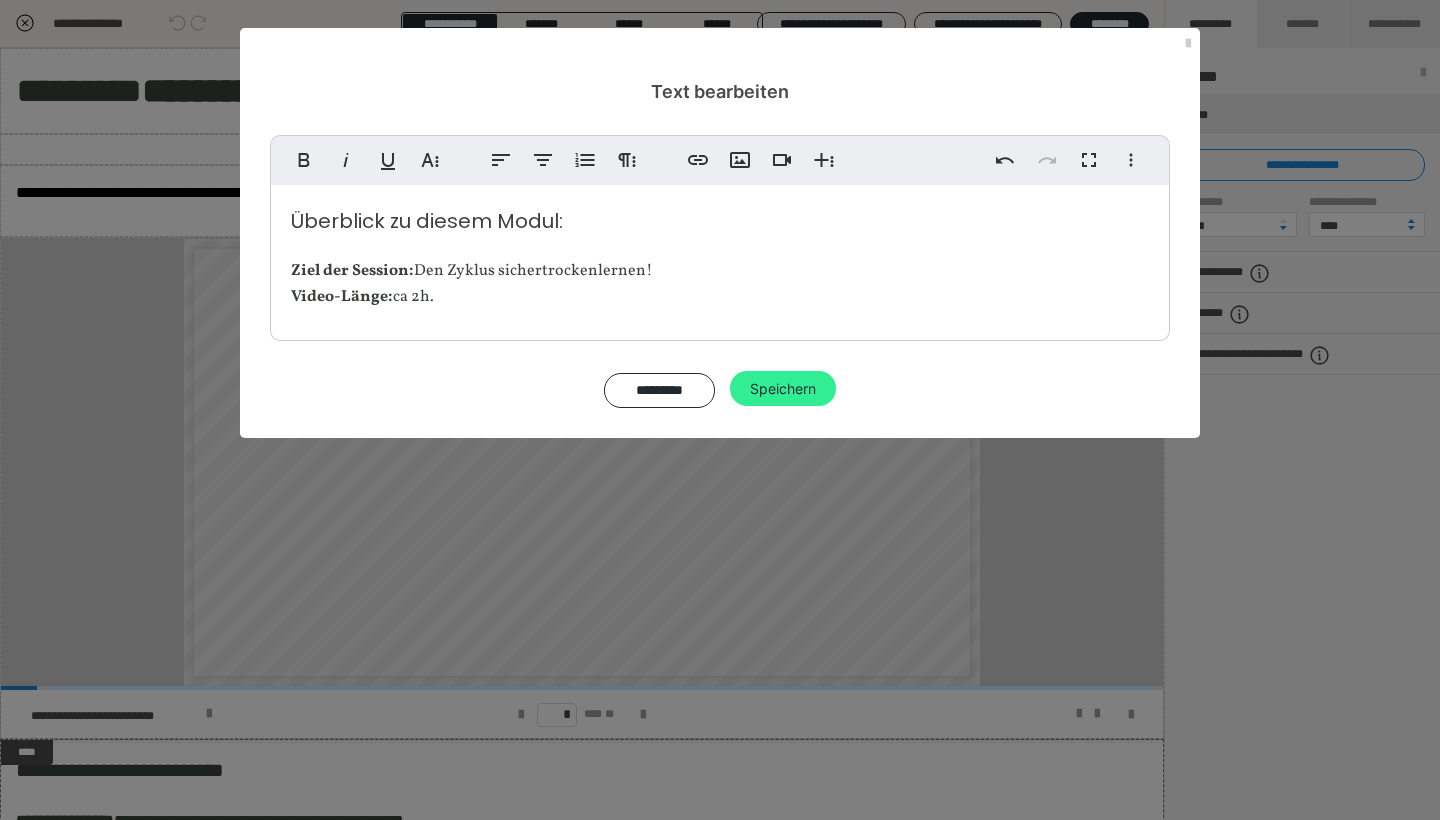 click on "Speichern" at bounding box center (783, 389) 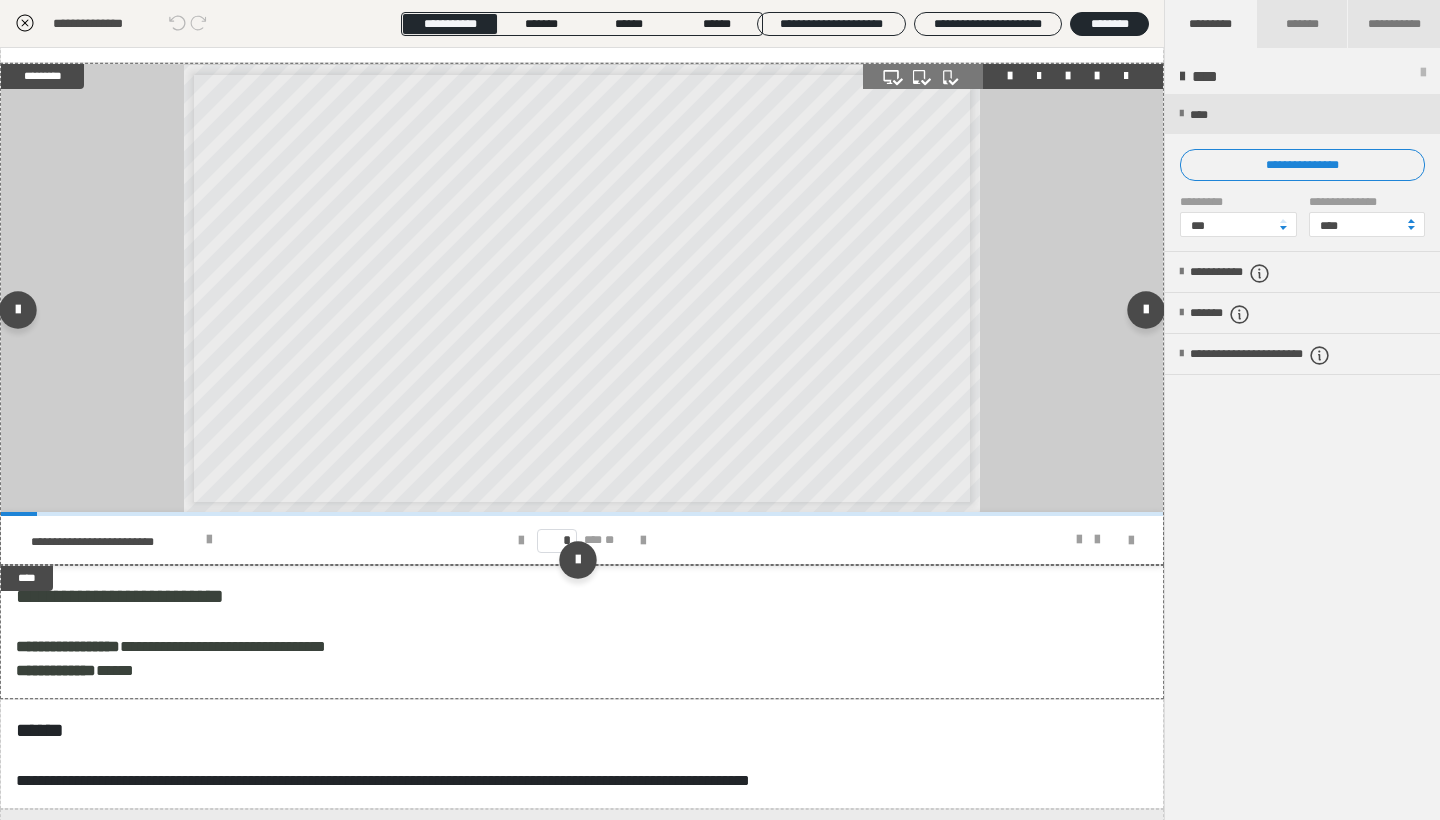 scroll, scrollTop: 178, scrollLeft: 0, axis: vertical 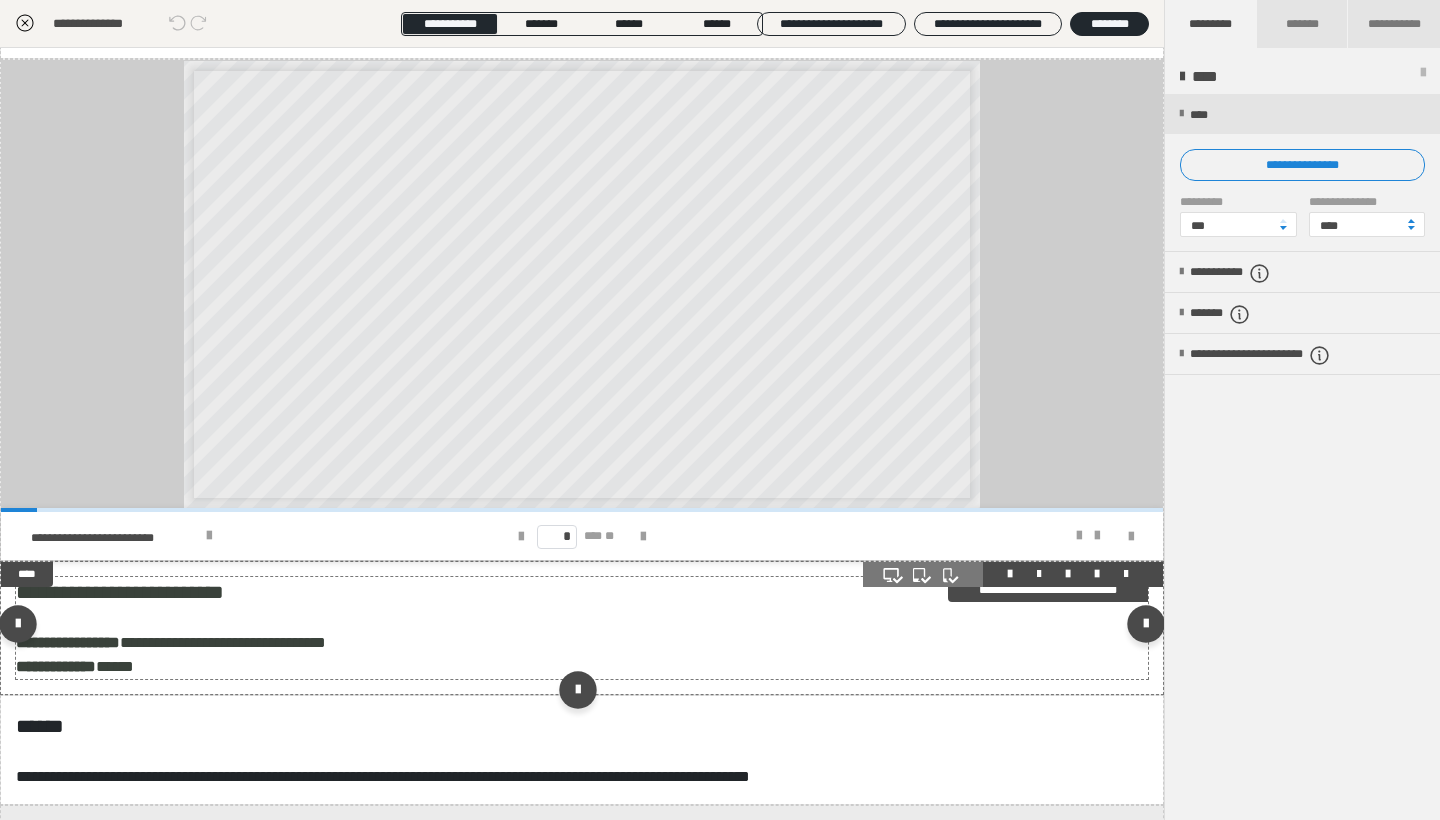 click on "**********" at bounding box center [582, 628] 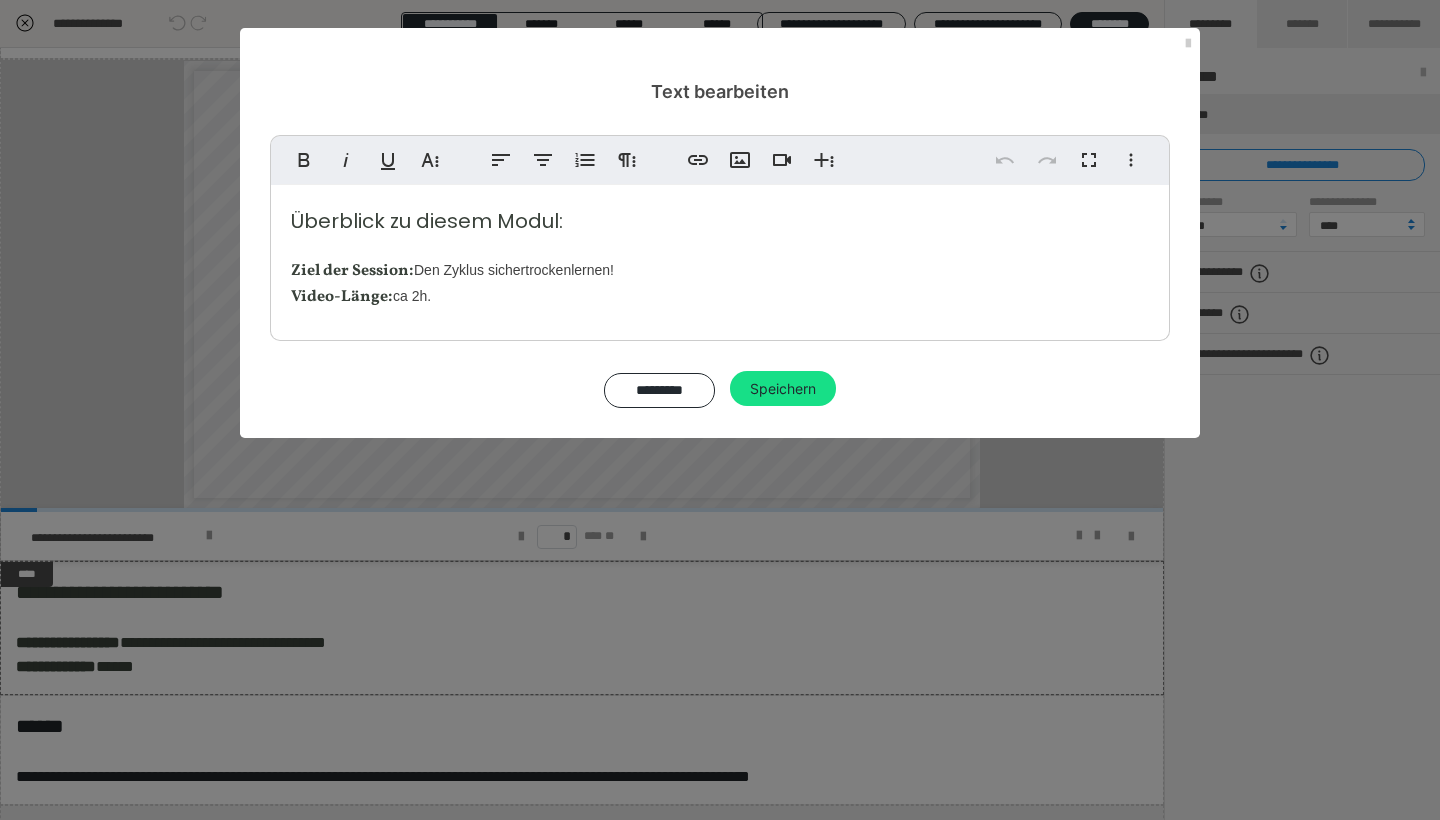 click on "Überblick zu diesem Modul:  Ziel der Session:  Den Zyklus sicher  trocken  lernen! Video-Länge:  ca 2h." at bounding box center (720, 258) 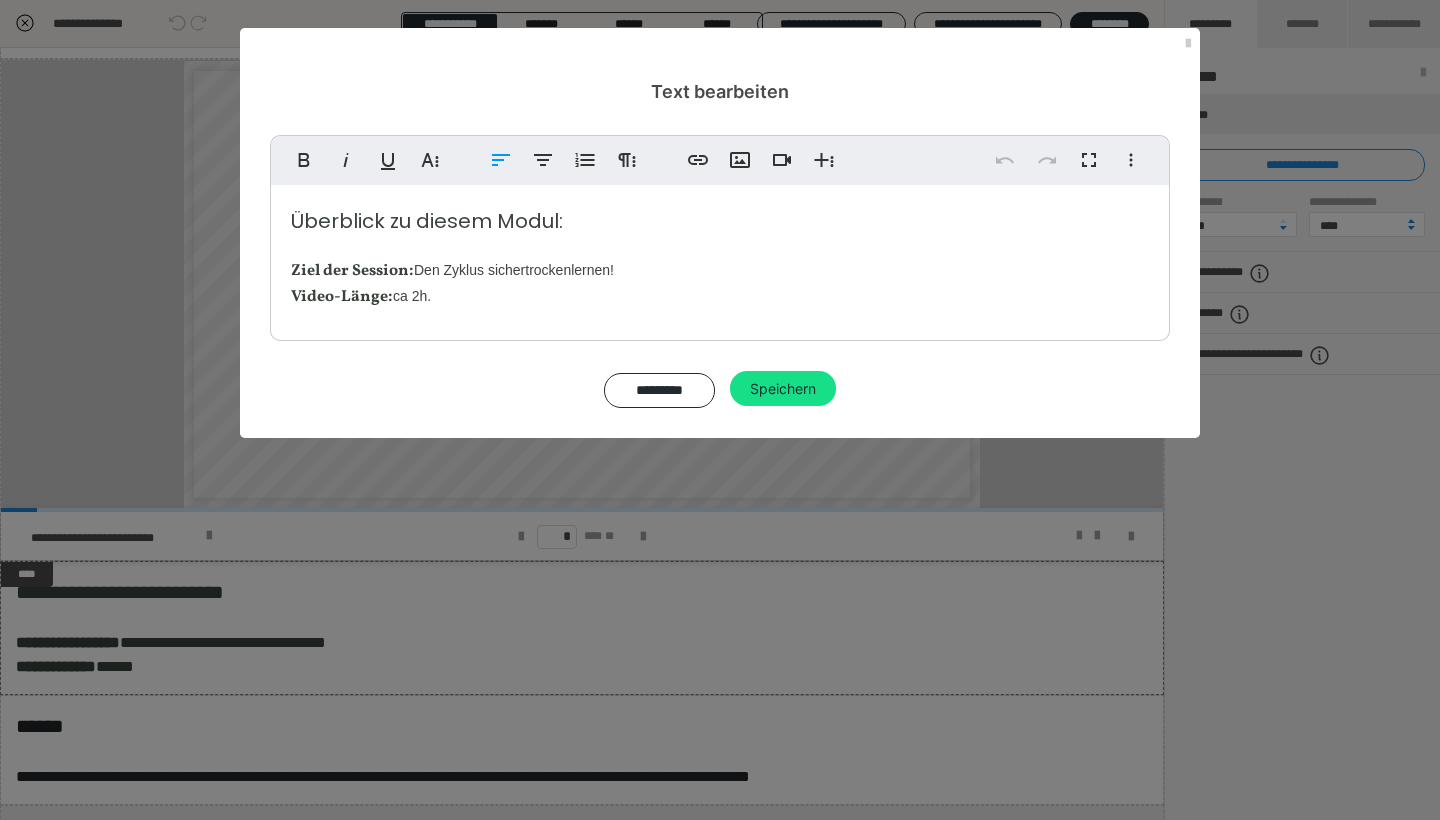 click on "Überblick zu diesem Modul:  Ziel der Session:  Den Zyklus sicher  trocken  lernen! Video-Länge:  ca 2h." at bounding box center (720, 258) 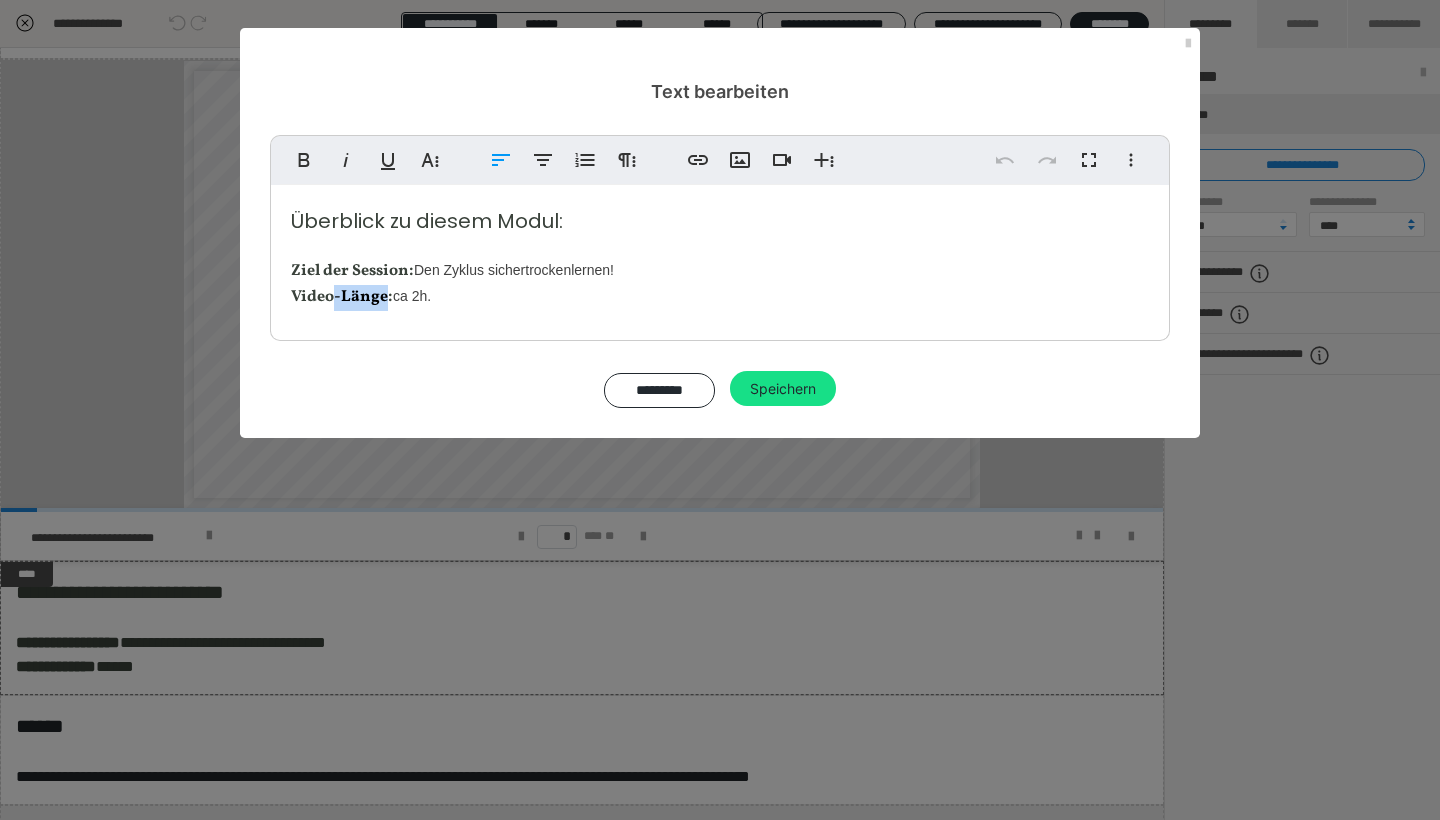 drag, startPoint x: 385, startPoint y: 299, endPoint x: 334, endPoint y: 299, distance: 51 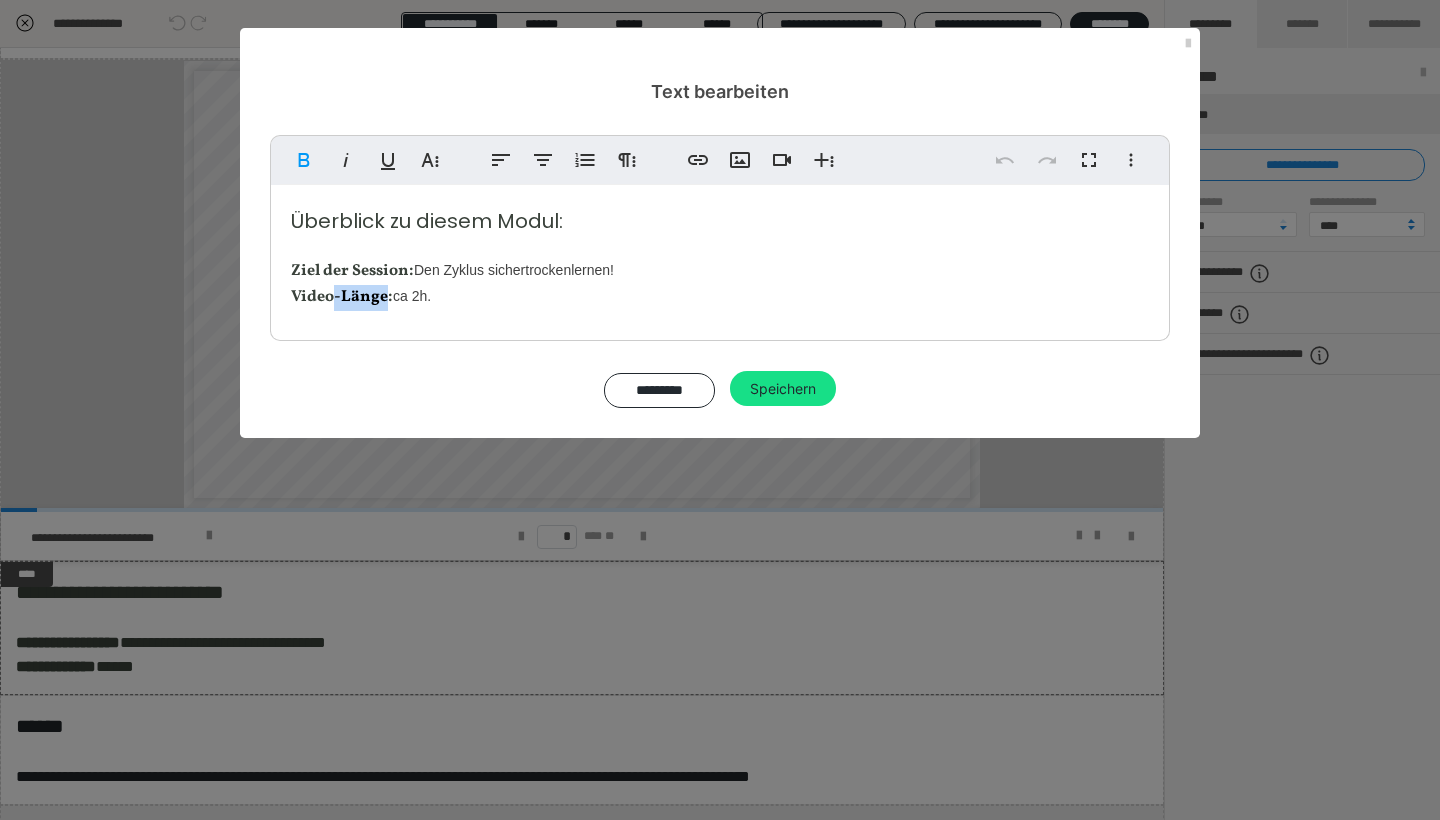 click on "Video-Länge:" at bounding box center (342, 297) 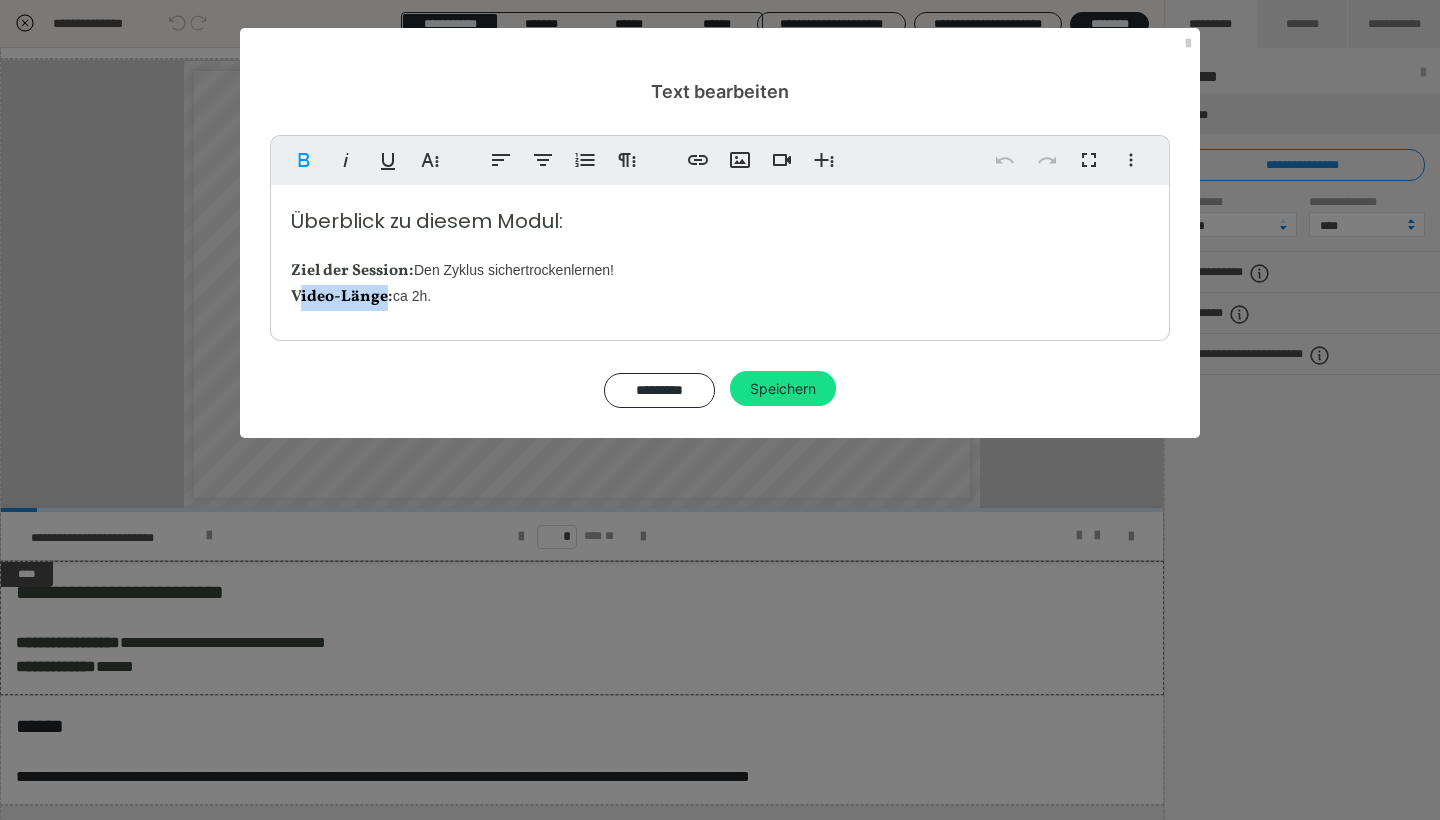 drag, startPoint x: 384, startPoint y: 298, endPoint x: 298, endPoint y: 300, distance: 86.023254 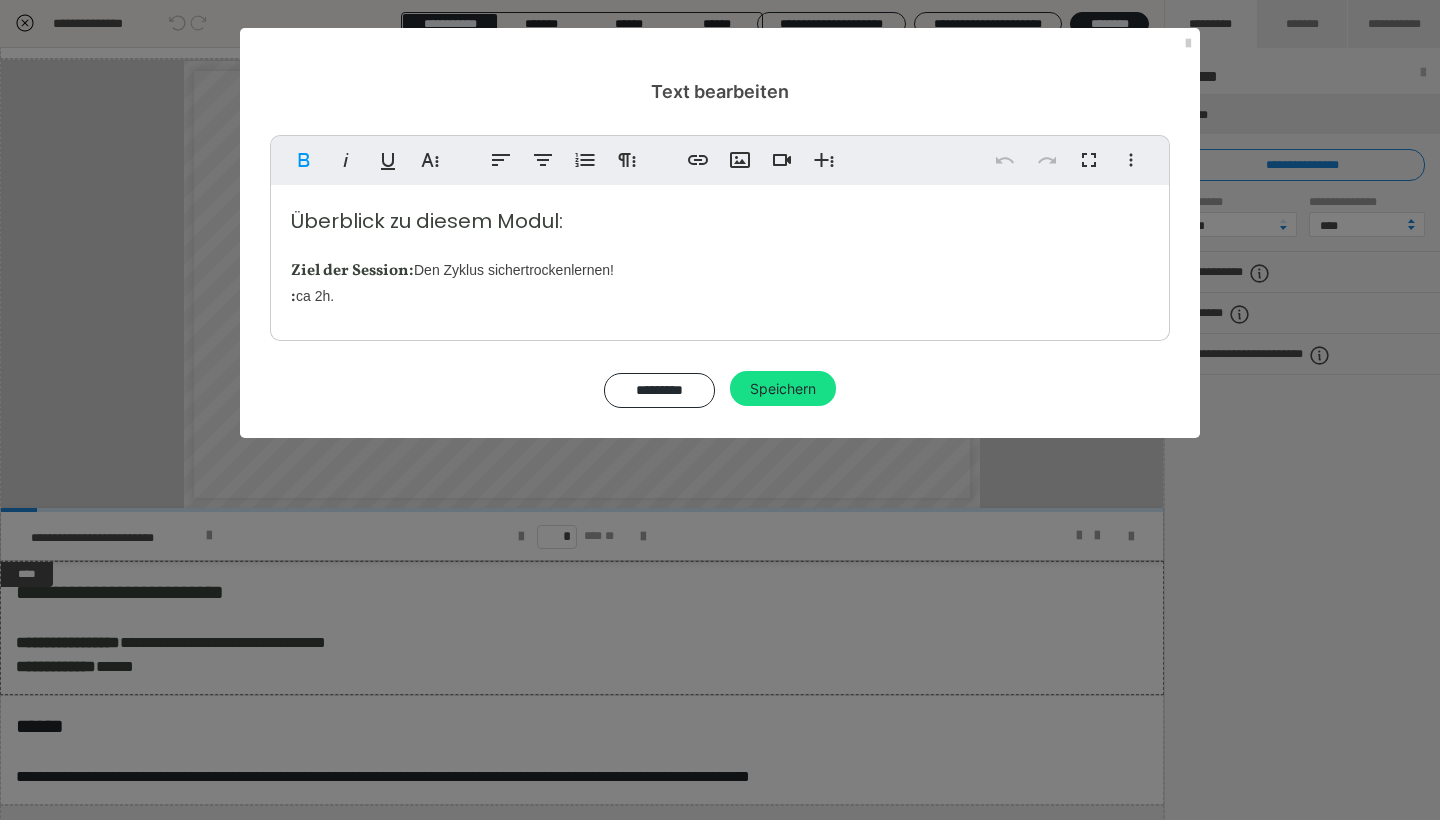 type 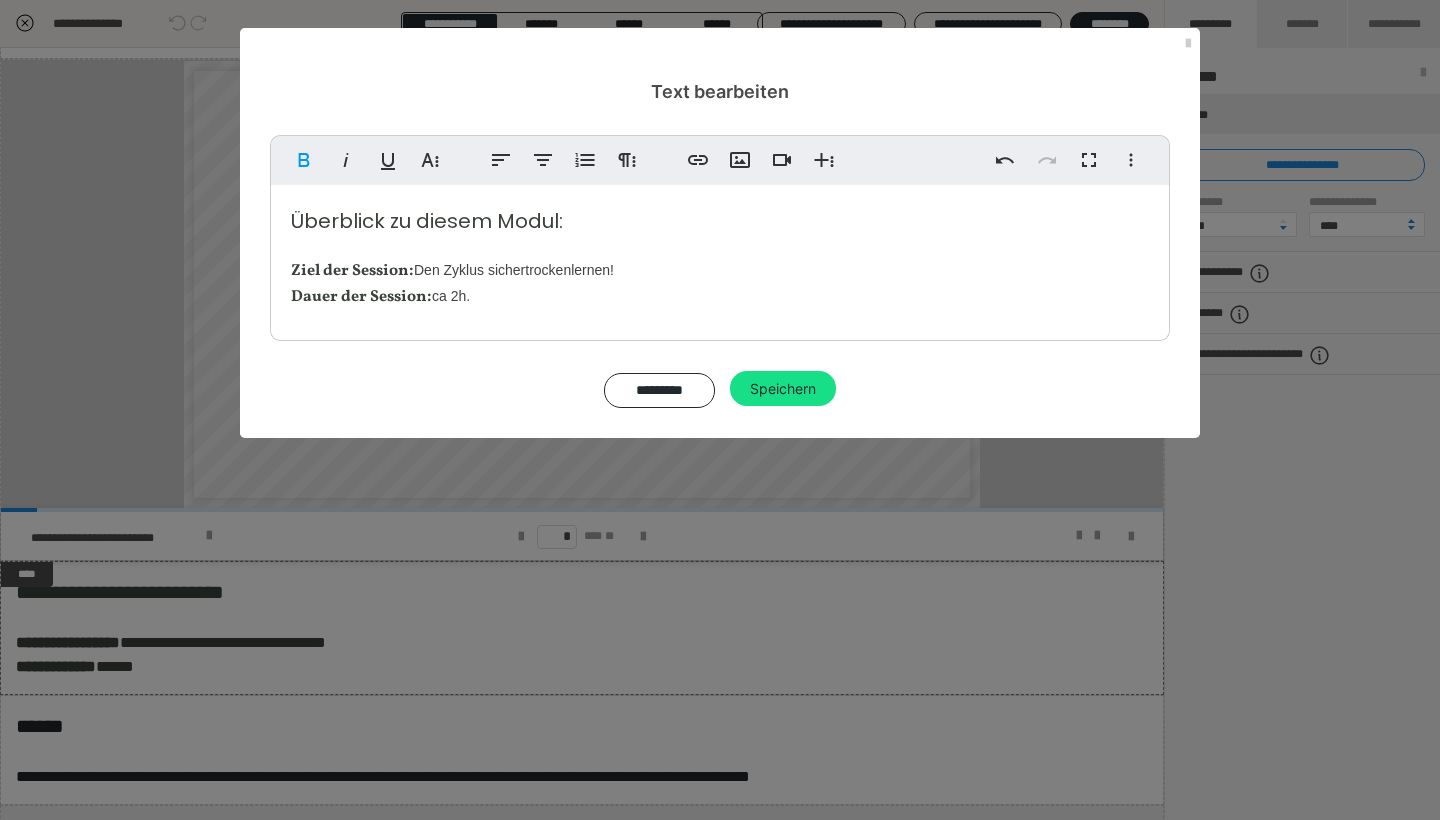 click on "Überblick zu diesem Modul:  Ziel der Session:  Den Zyklus sicher  trocken  lernen! Dauer der Session :  ca 2h." at bounding box center (720, 258) 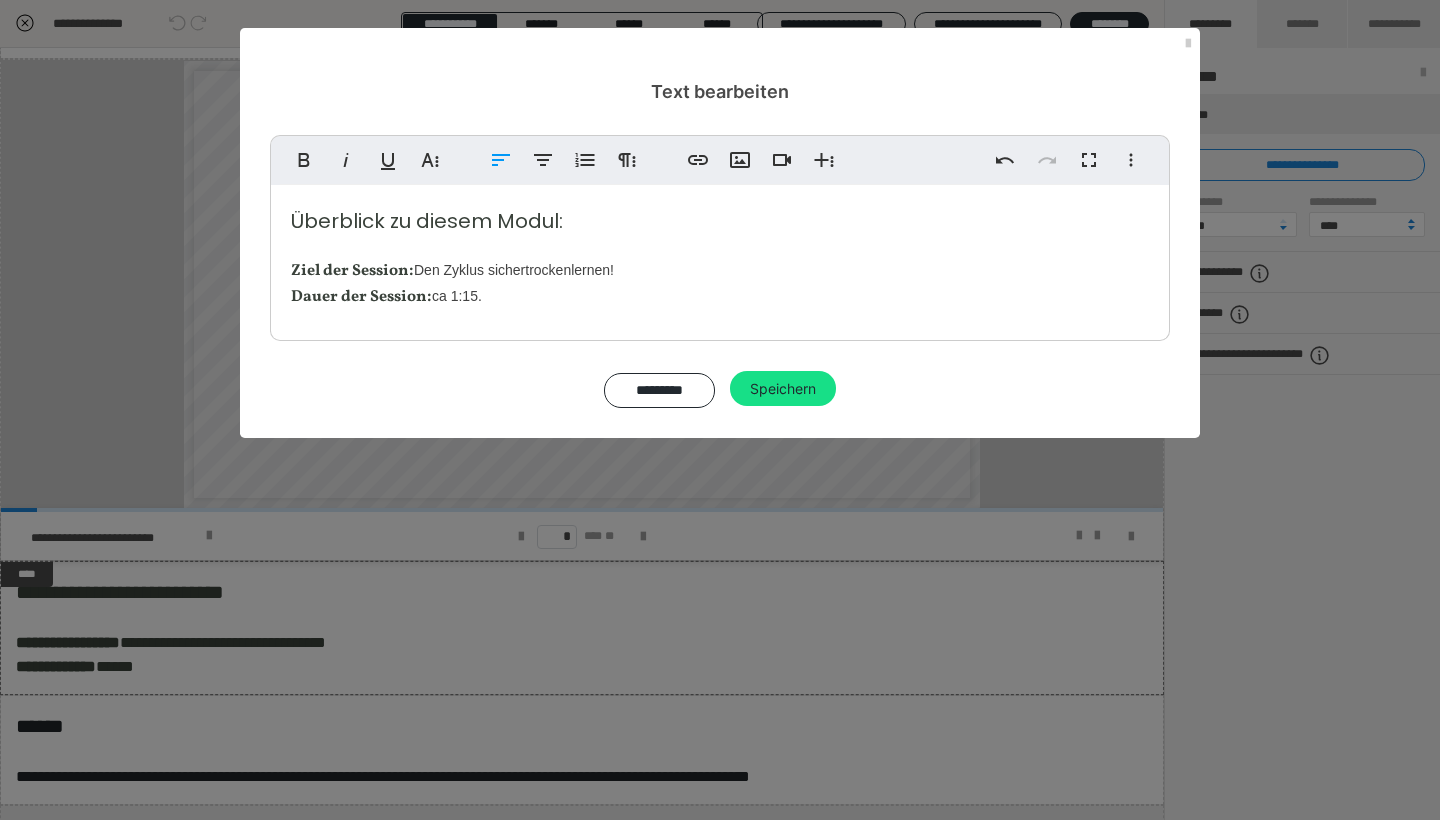 click on "trocken" at bounding box center (548, 270) 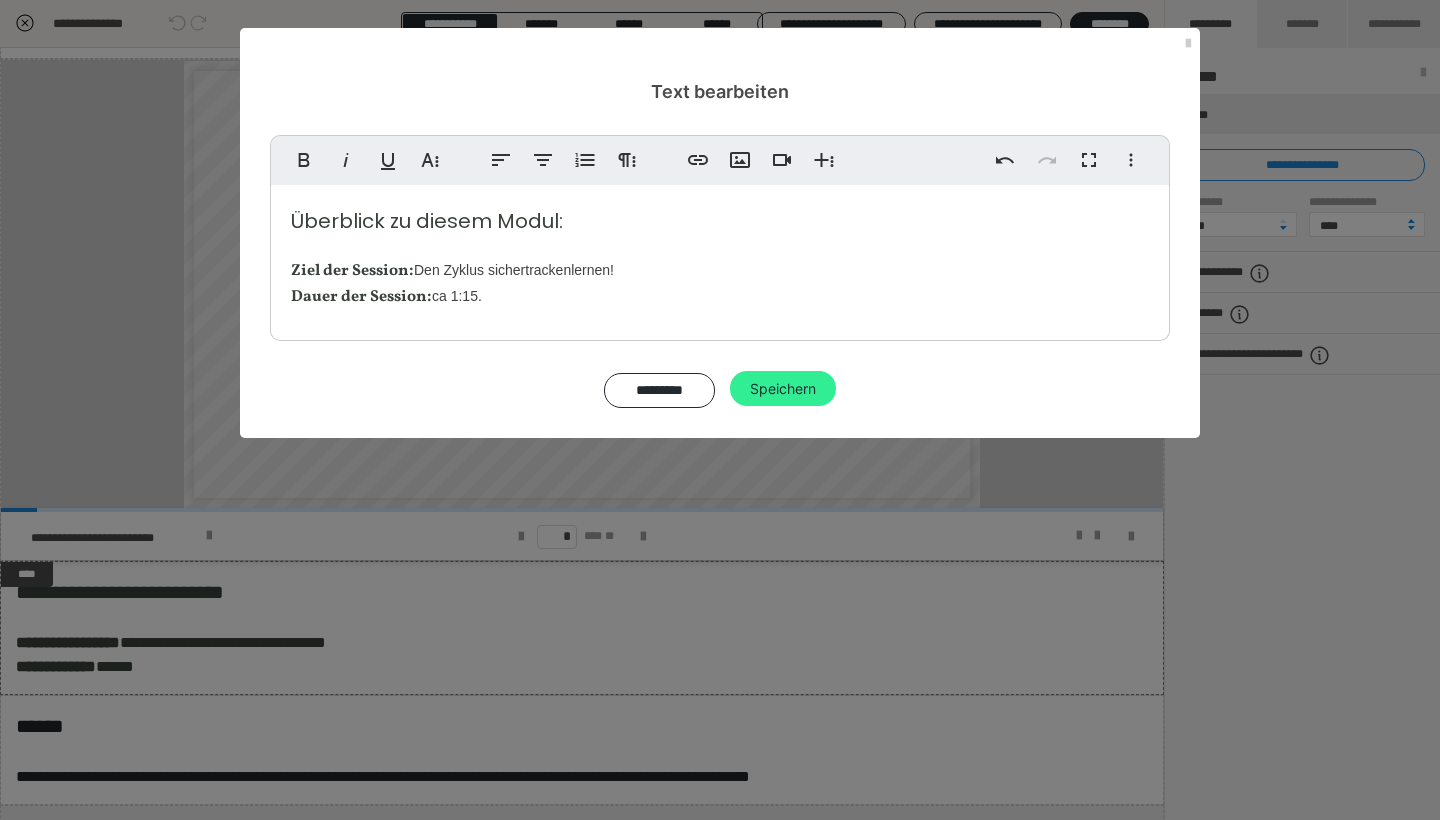click on "Speichern" at bounding box center [783, 389] 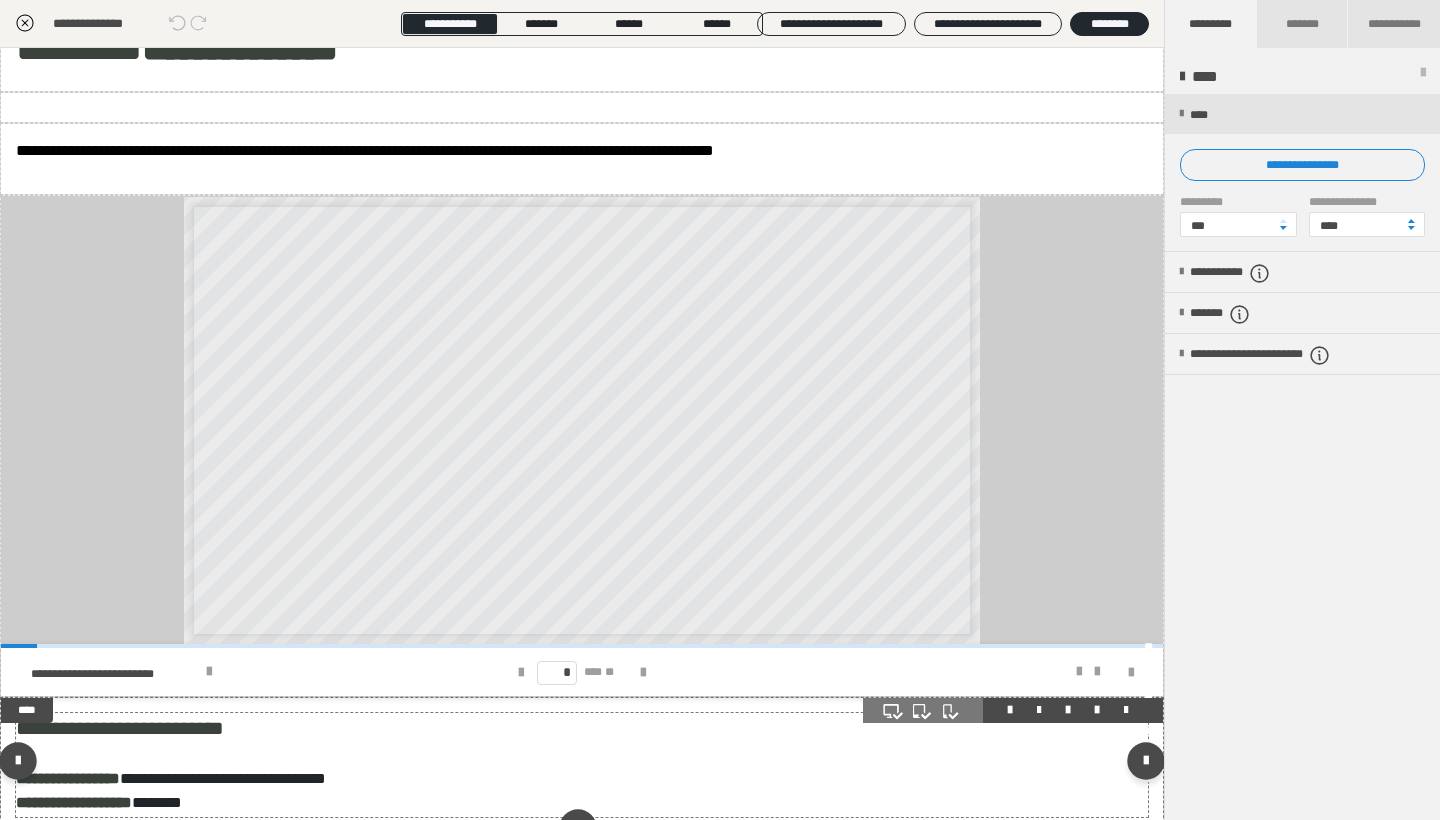 scroll, scrollTop: 43, scrollLeft: 0, axis: vertical 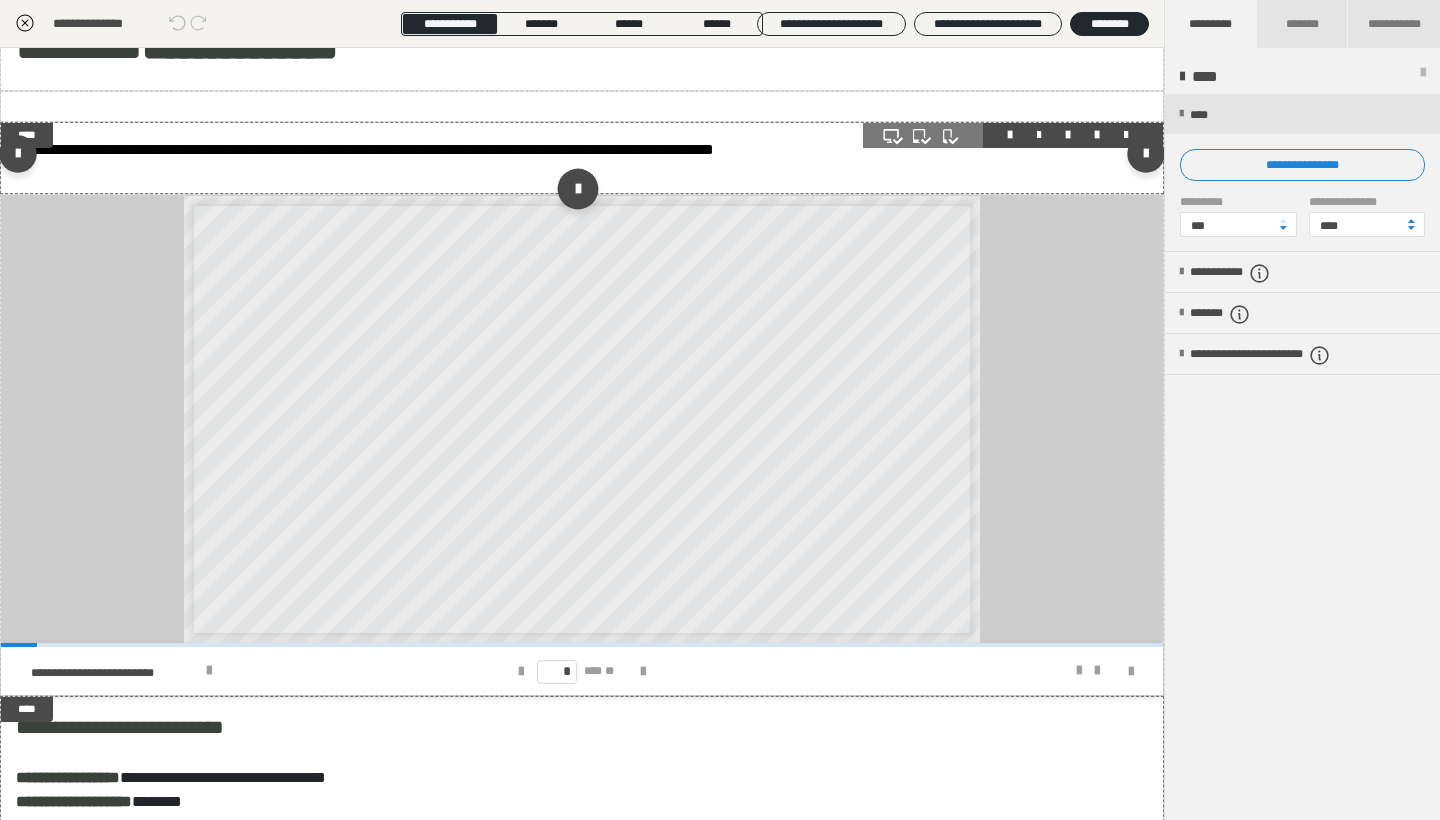 click at bounding box center [577, 188] 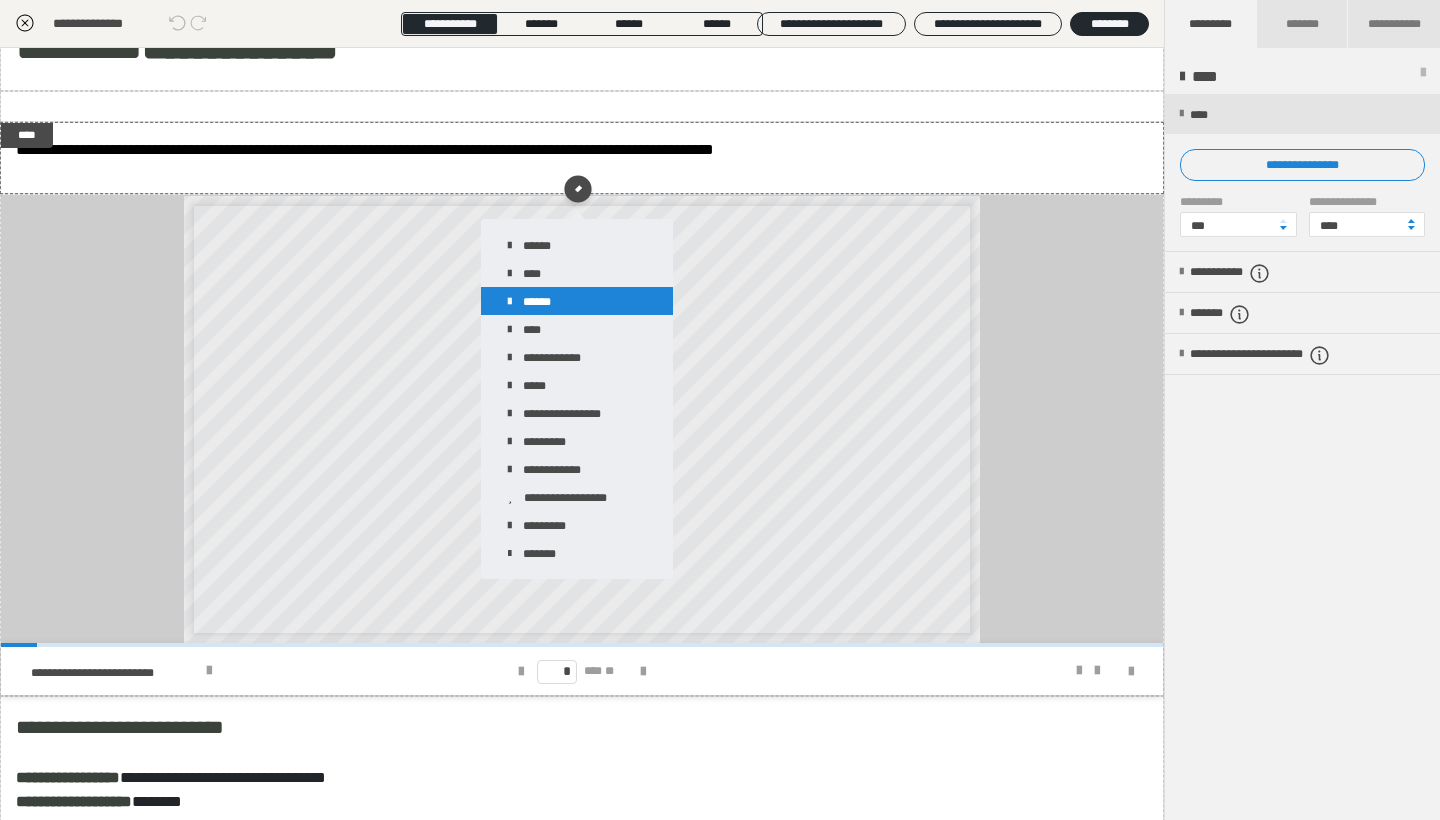 click on "******" at bounding box center [577, 301] 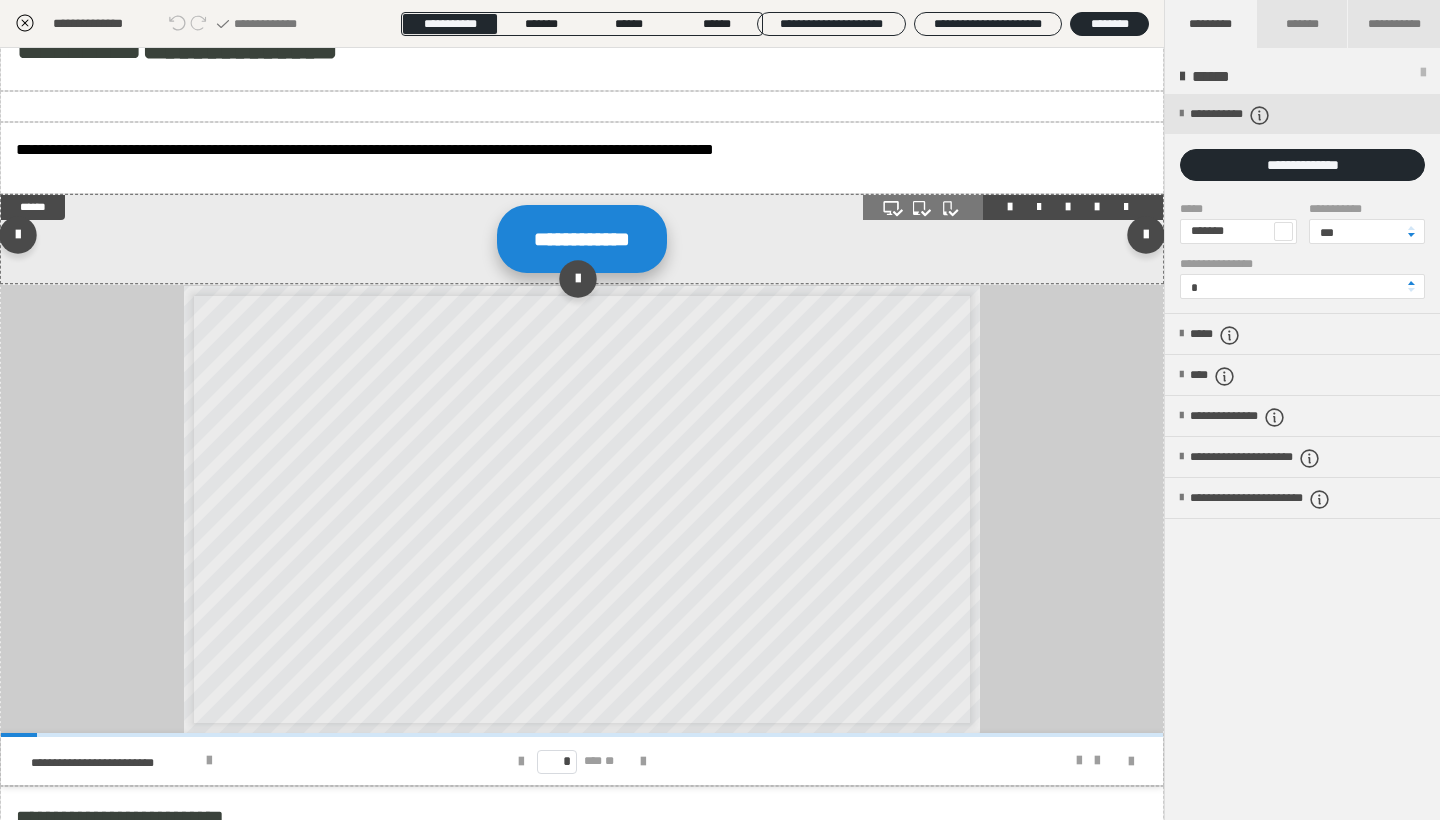 click on "**********" at bounding box center (582, 239) 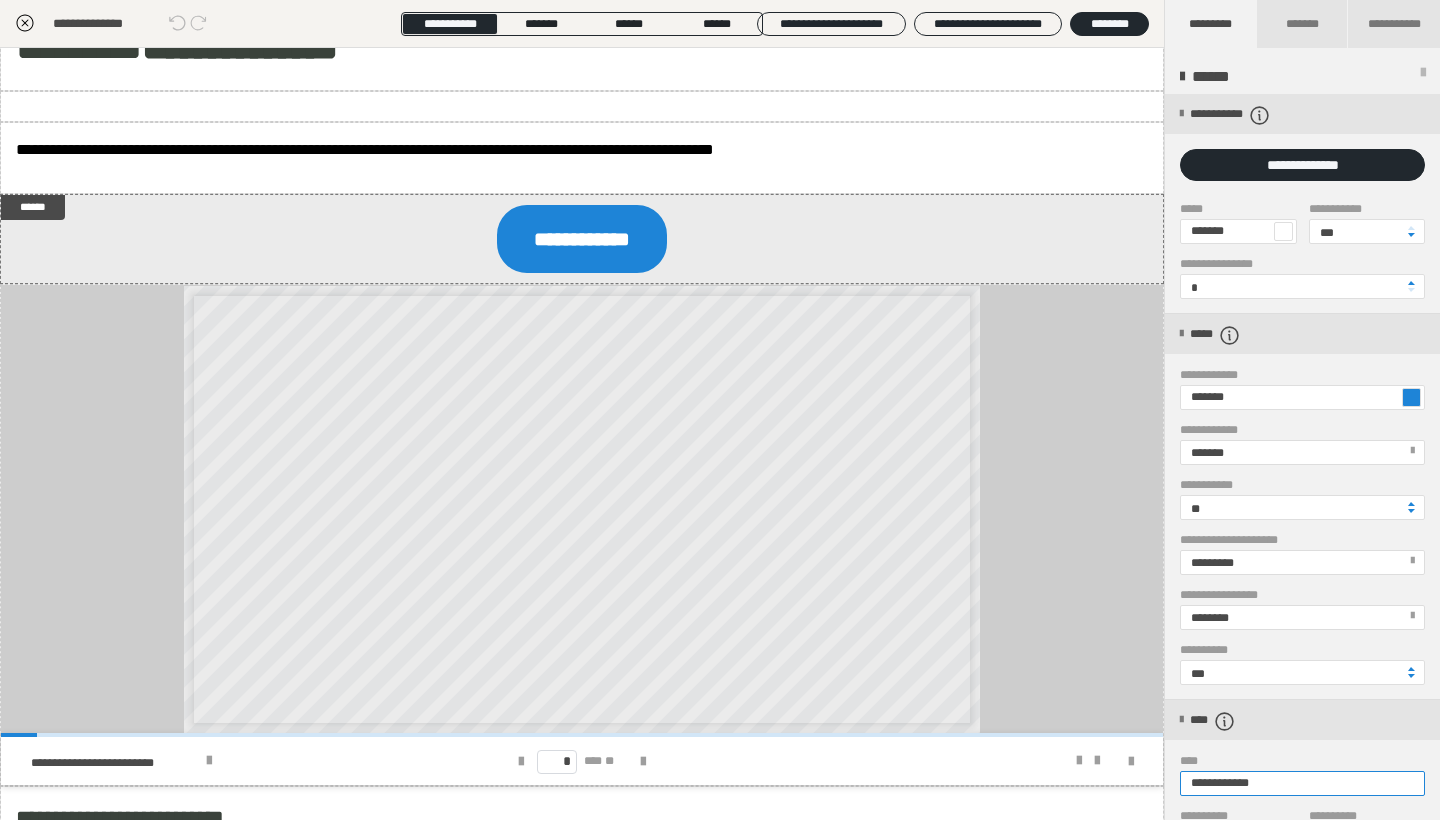 click on "**********" at bounding box center (1302, 783) 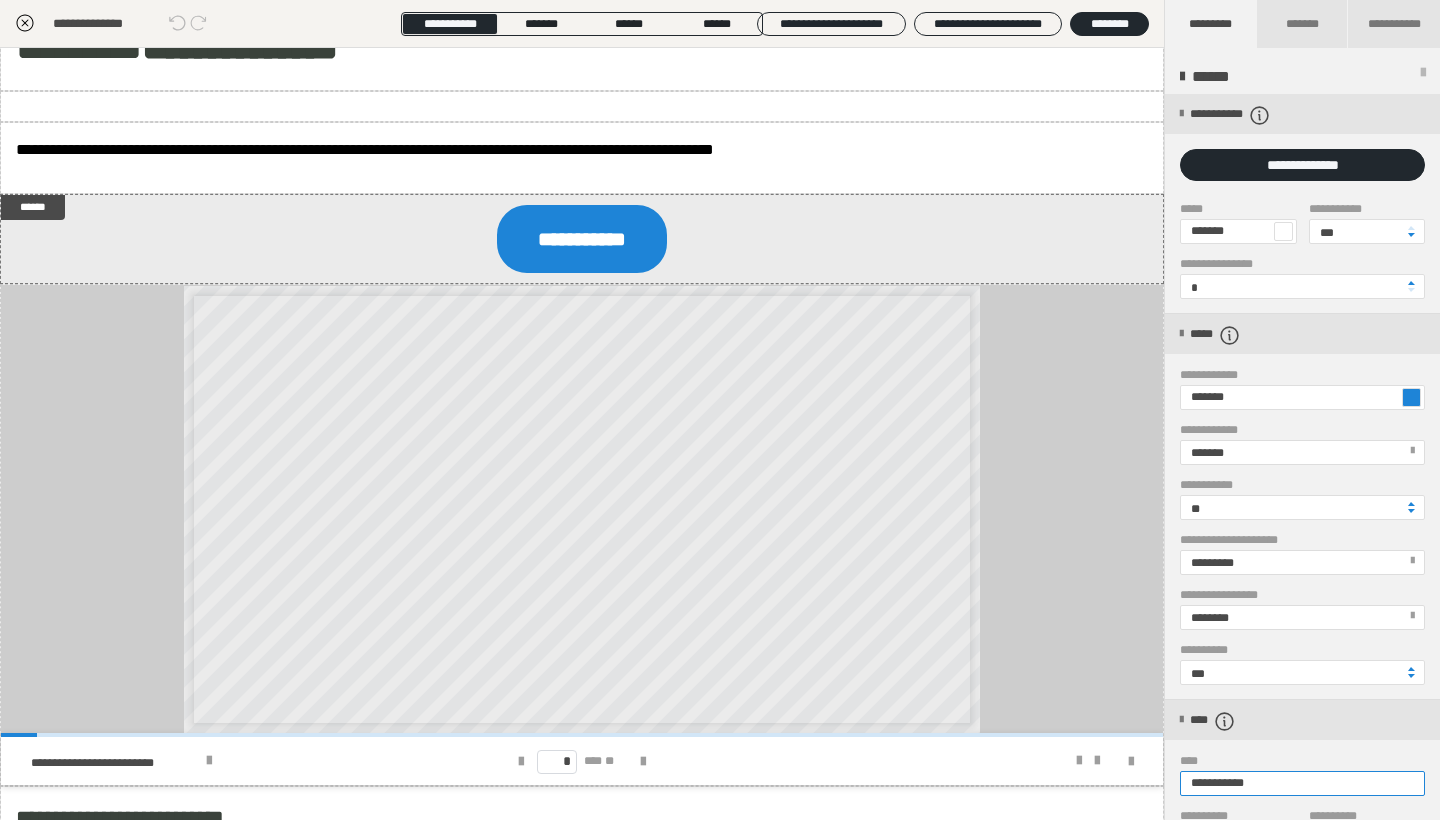 type on "**********" 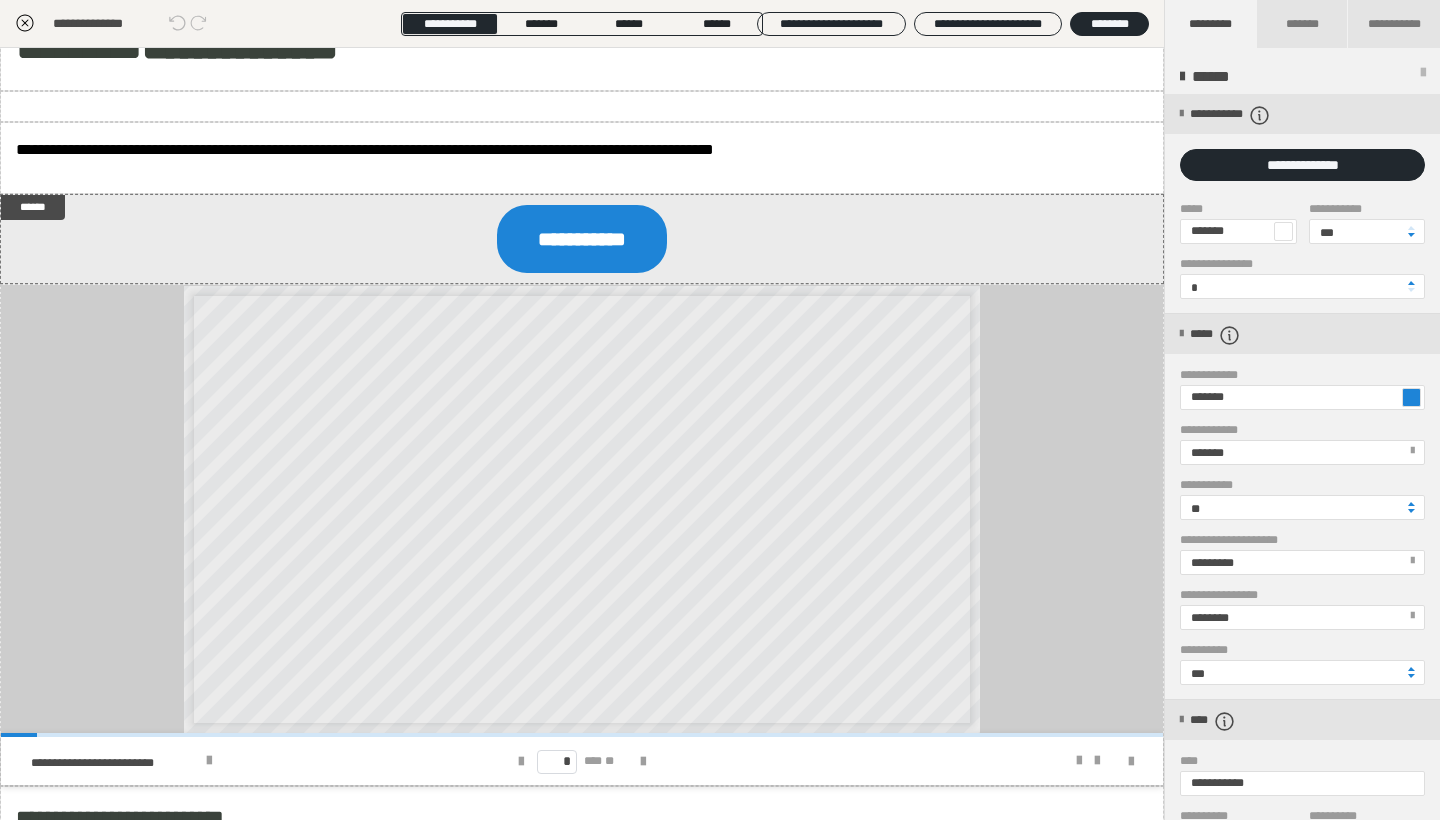 click at bounding box center (1411, 397) 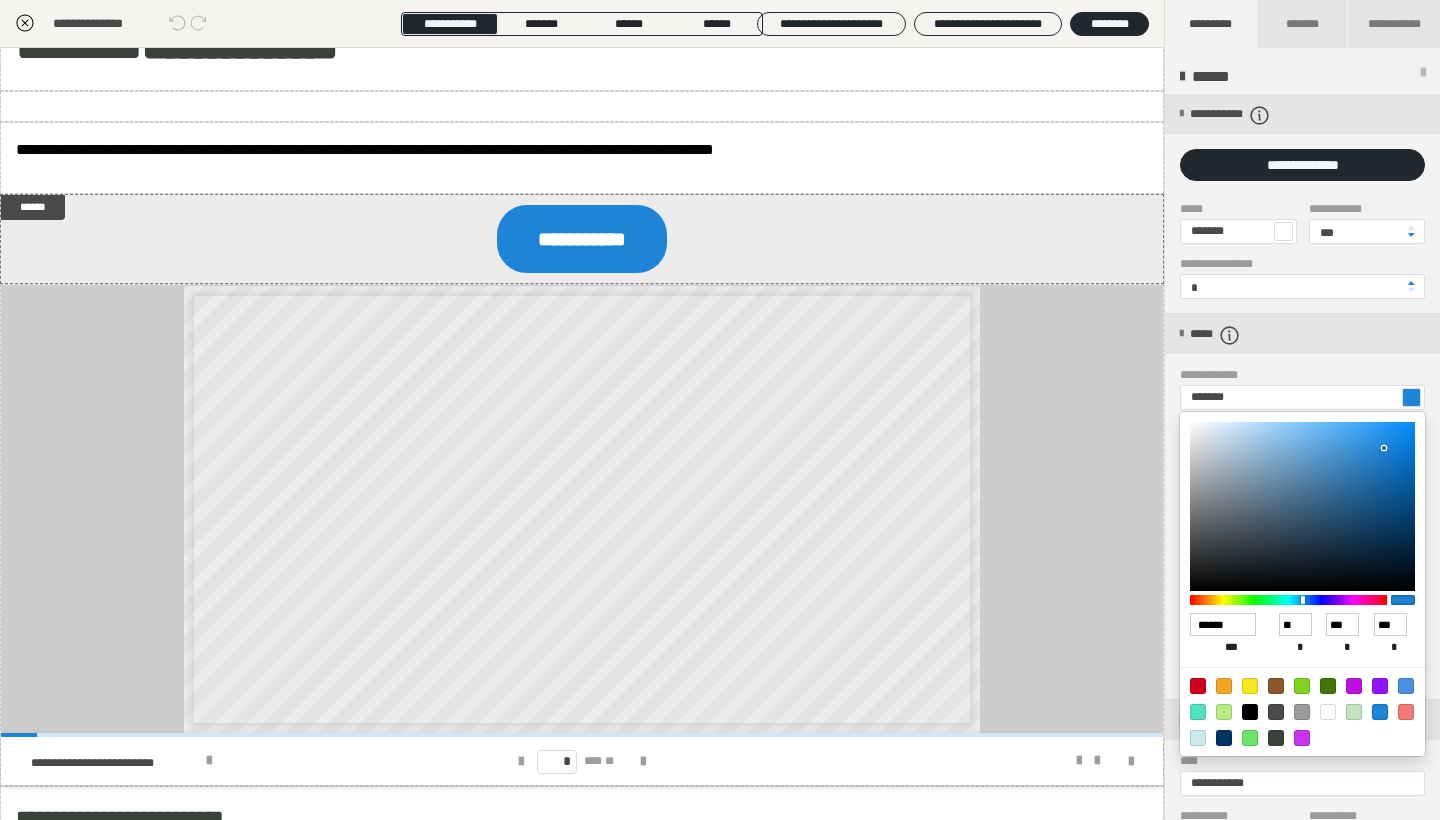 click at bounding box center [1406, 712] 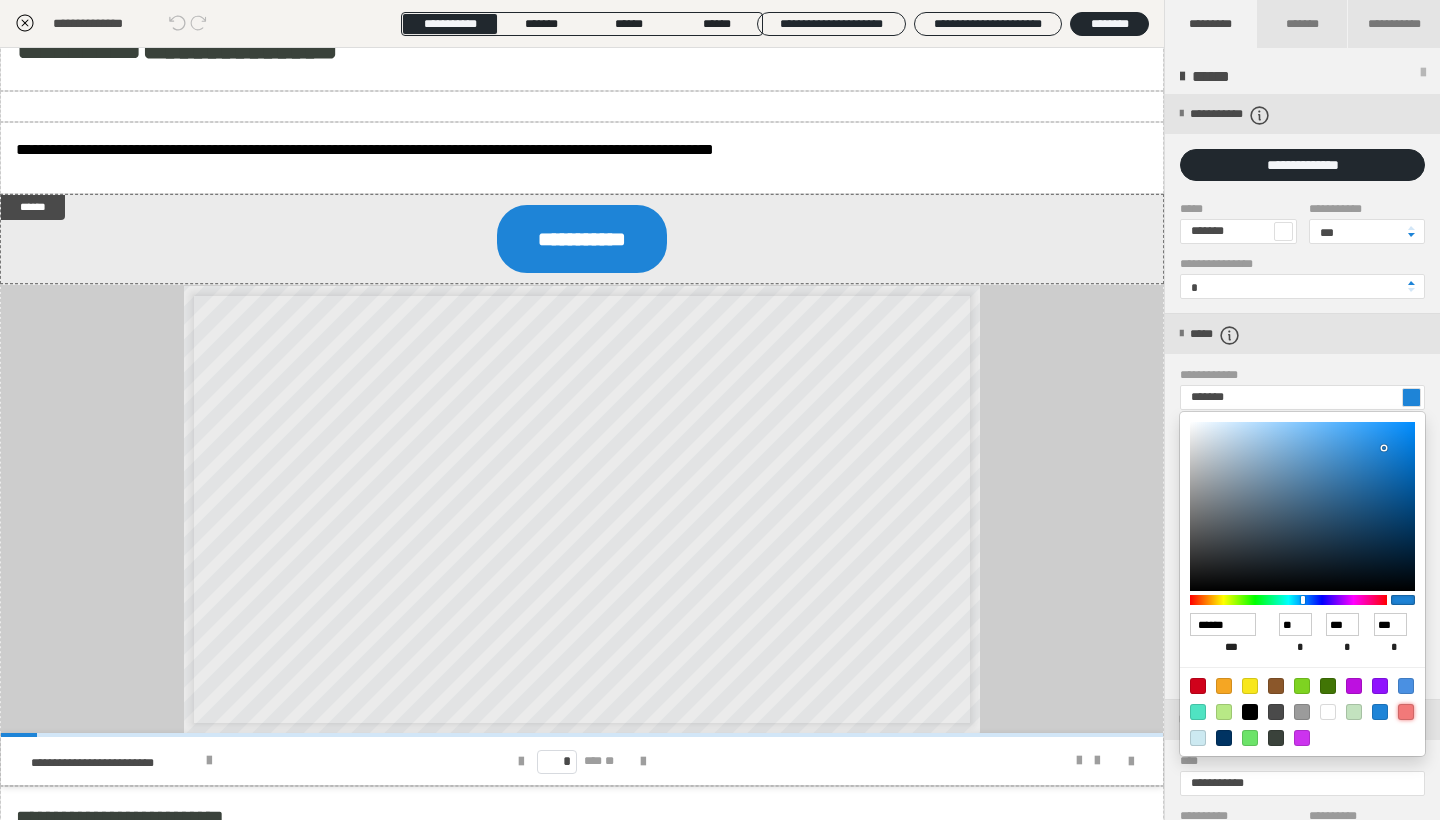 type on "*******" 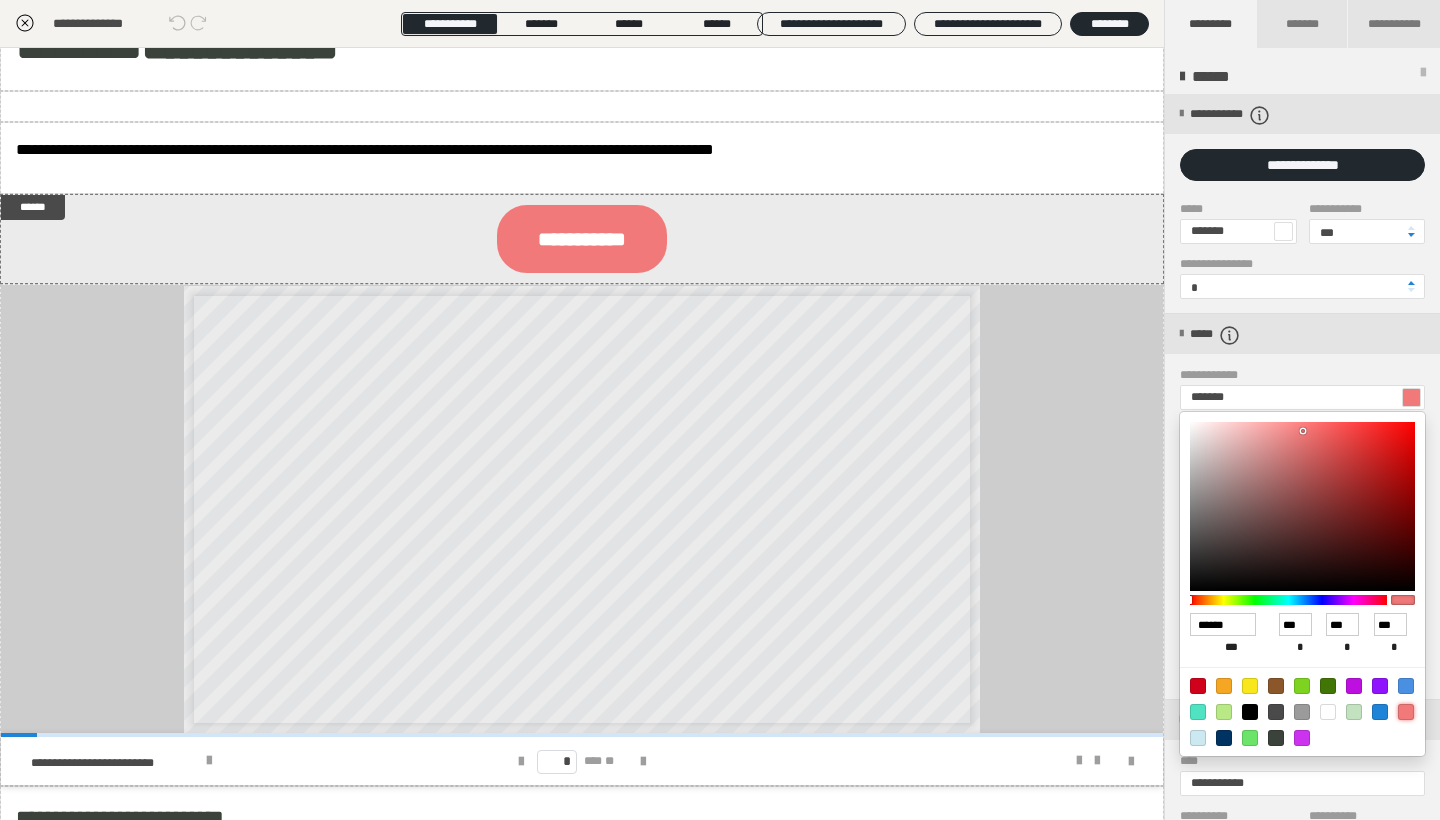 click at bounding box center (720, 410) 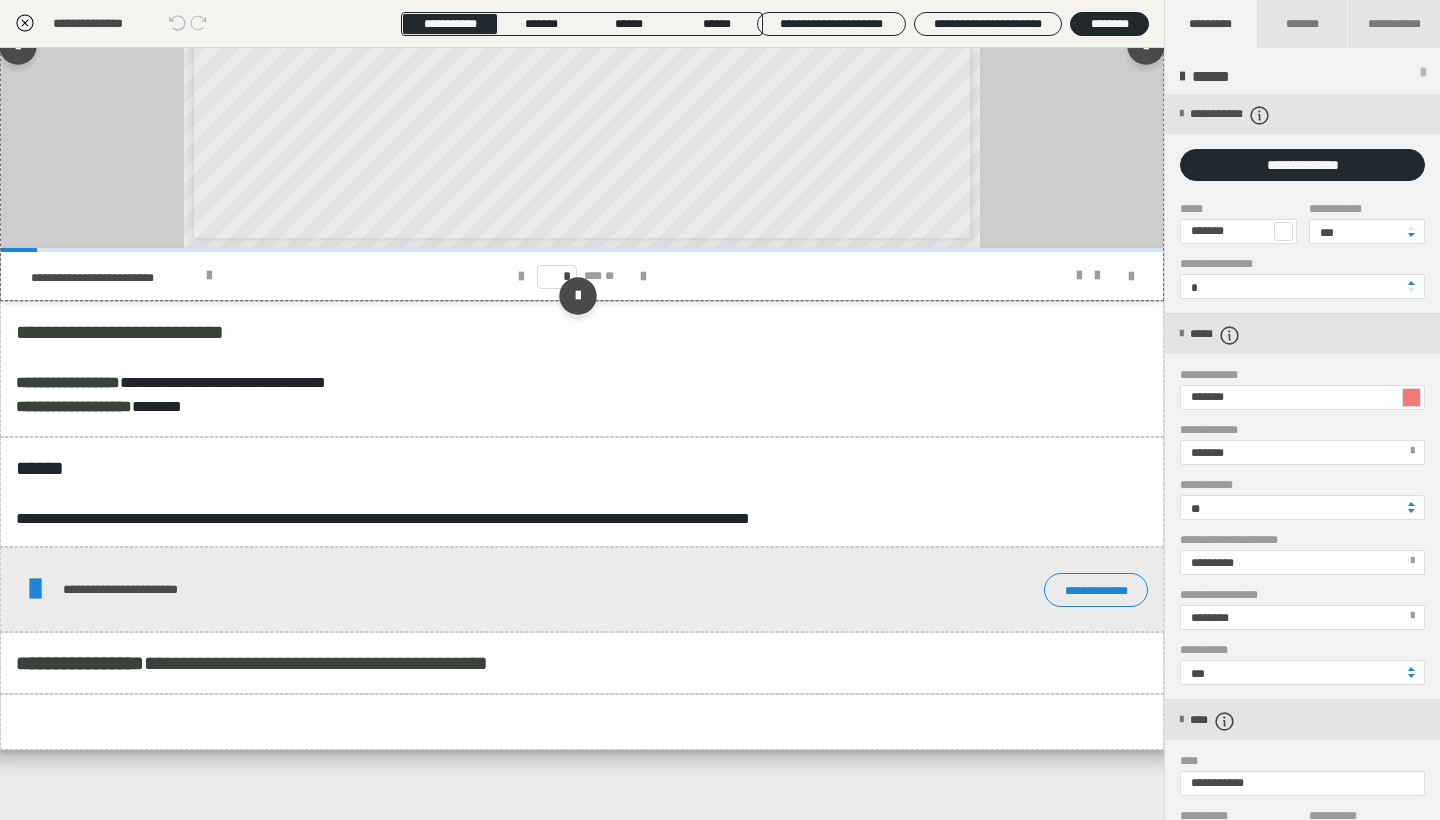 scroll, scrollTop: 531, scrollLeft: 0, axis: vertical 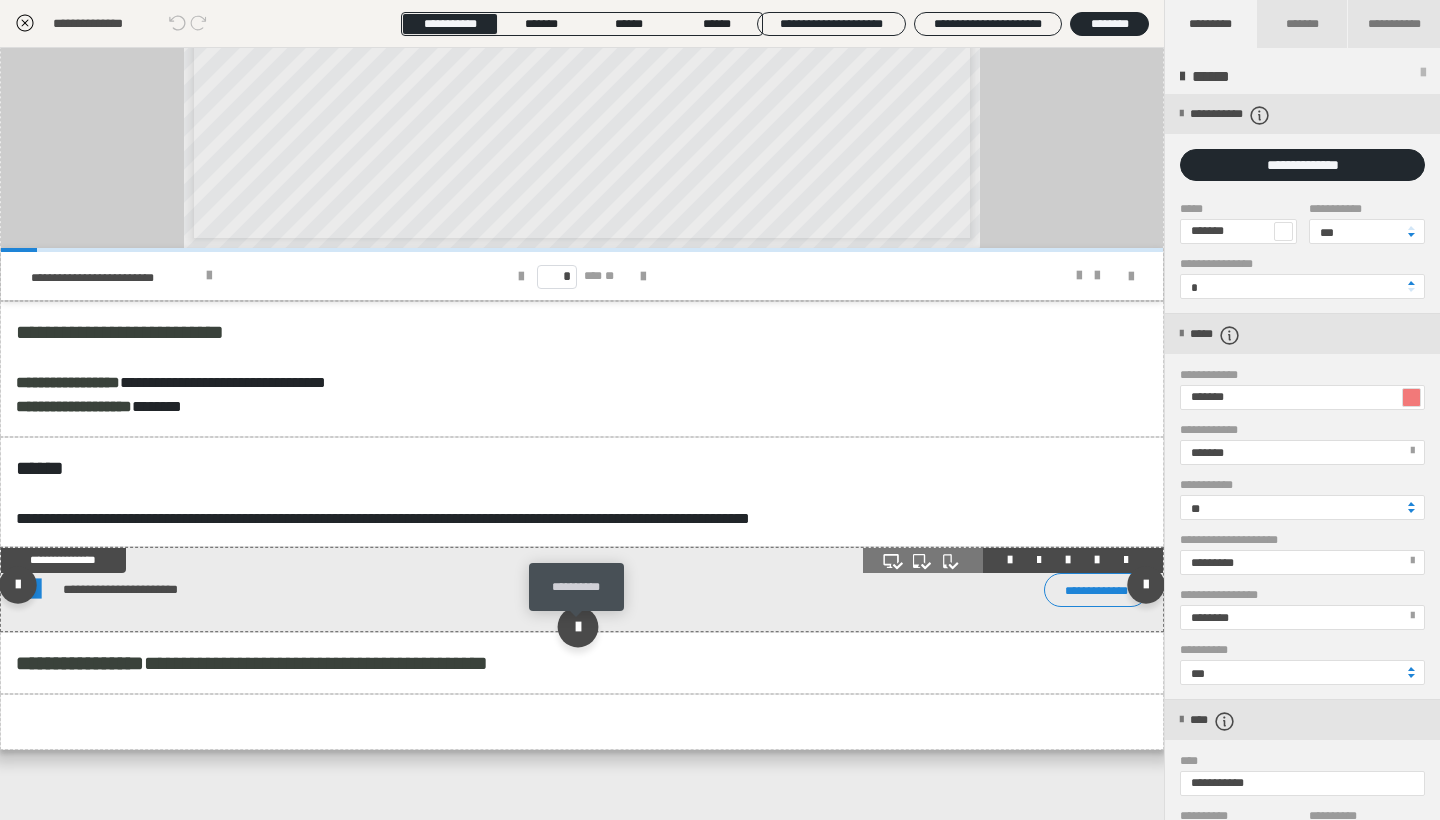 click at bounding box center (577, 626) 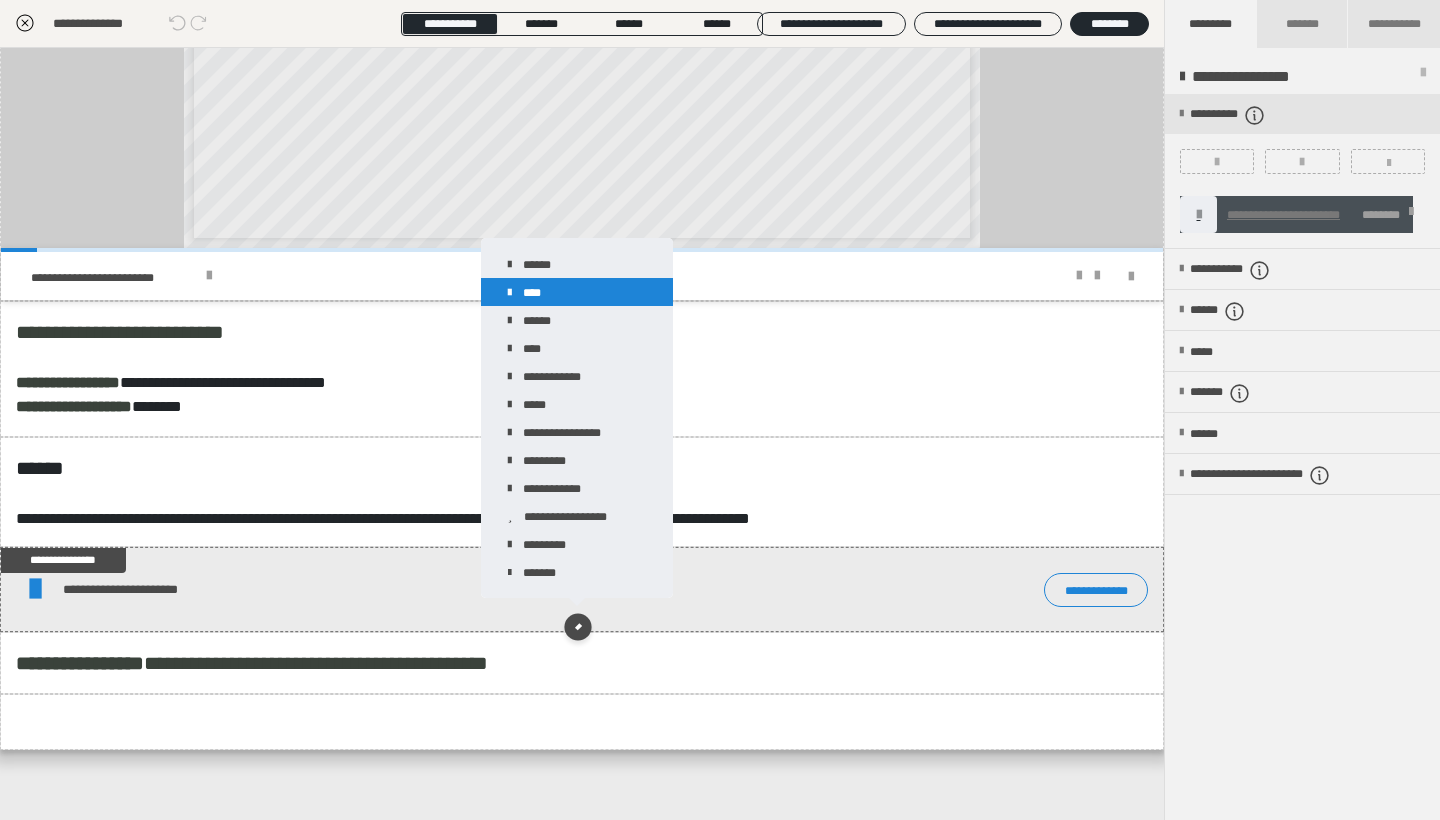 click on "**********" at bounding box center (577, 418) 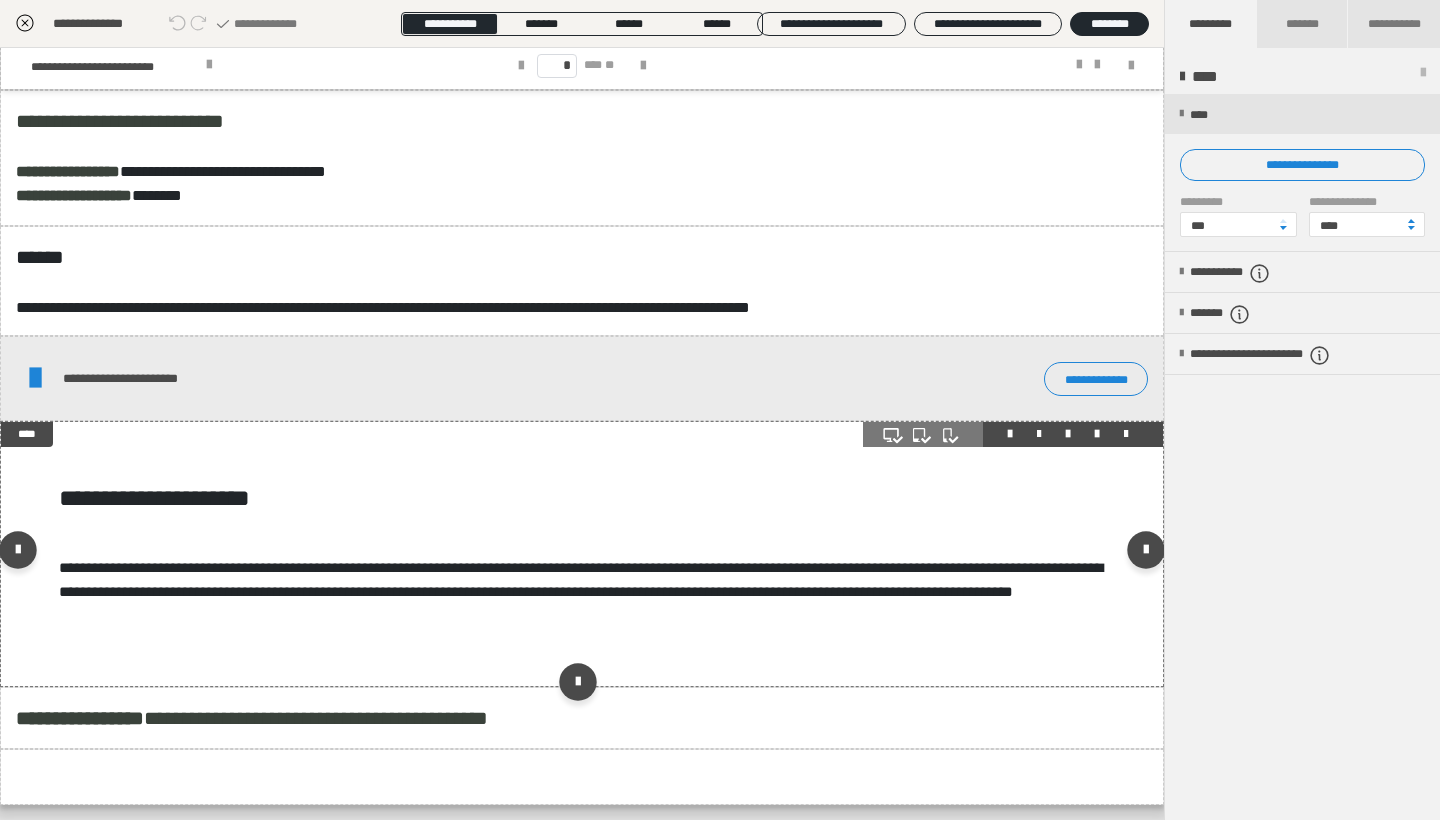 scroll, scrollTop: 770, scrollLeft: 0, axis: vertical 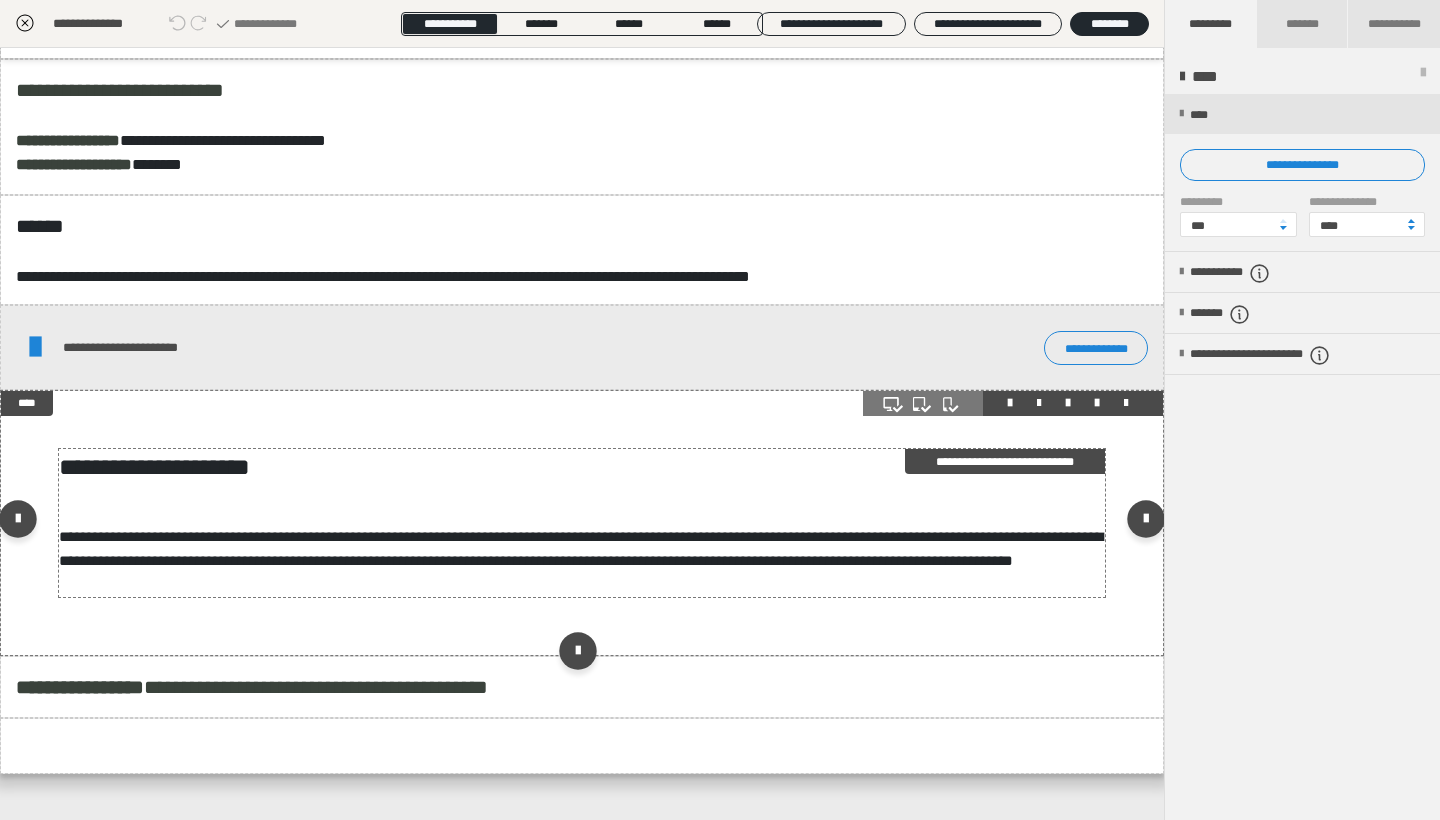 click on "**********" at bounding box center (581, 548) 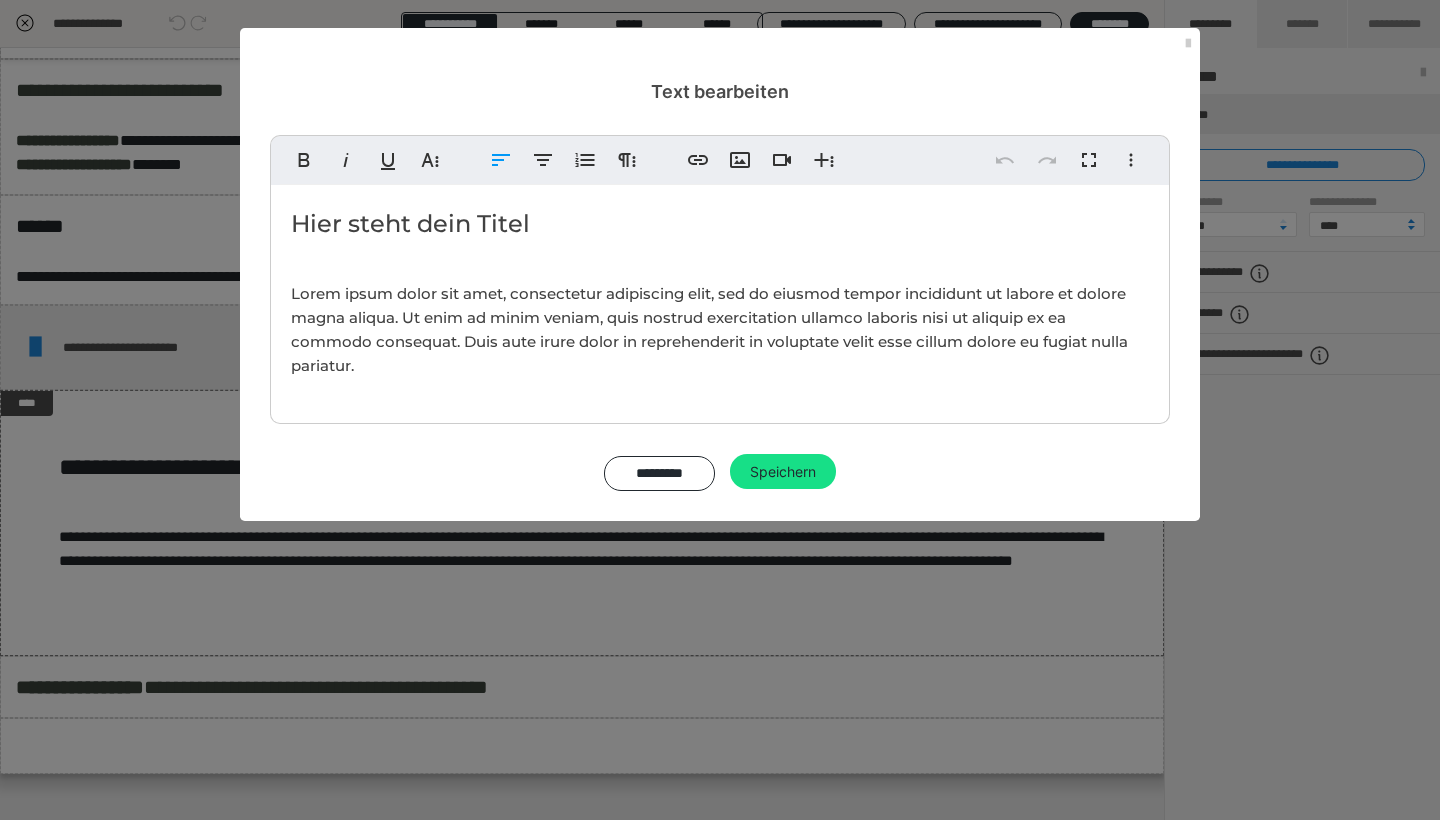 click on "Lorem ipsum dolor sit amet, consectetur adipiscing elit, sed do eiusmod tempor incididunt ut labore et dolore magna aliqua. Ut enim ad minim veniam, quis nostrud exercitation ullamco laboris nisi ut aliquip ex ea commodo consequat. Duis aute irure dolor in reprehenderit in voluptate velit esse cillum dolore eu fugiat nulla pariatur." at bounding box center [709, 329] 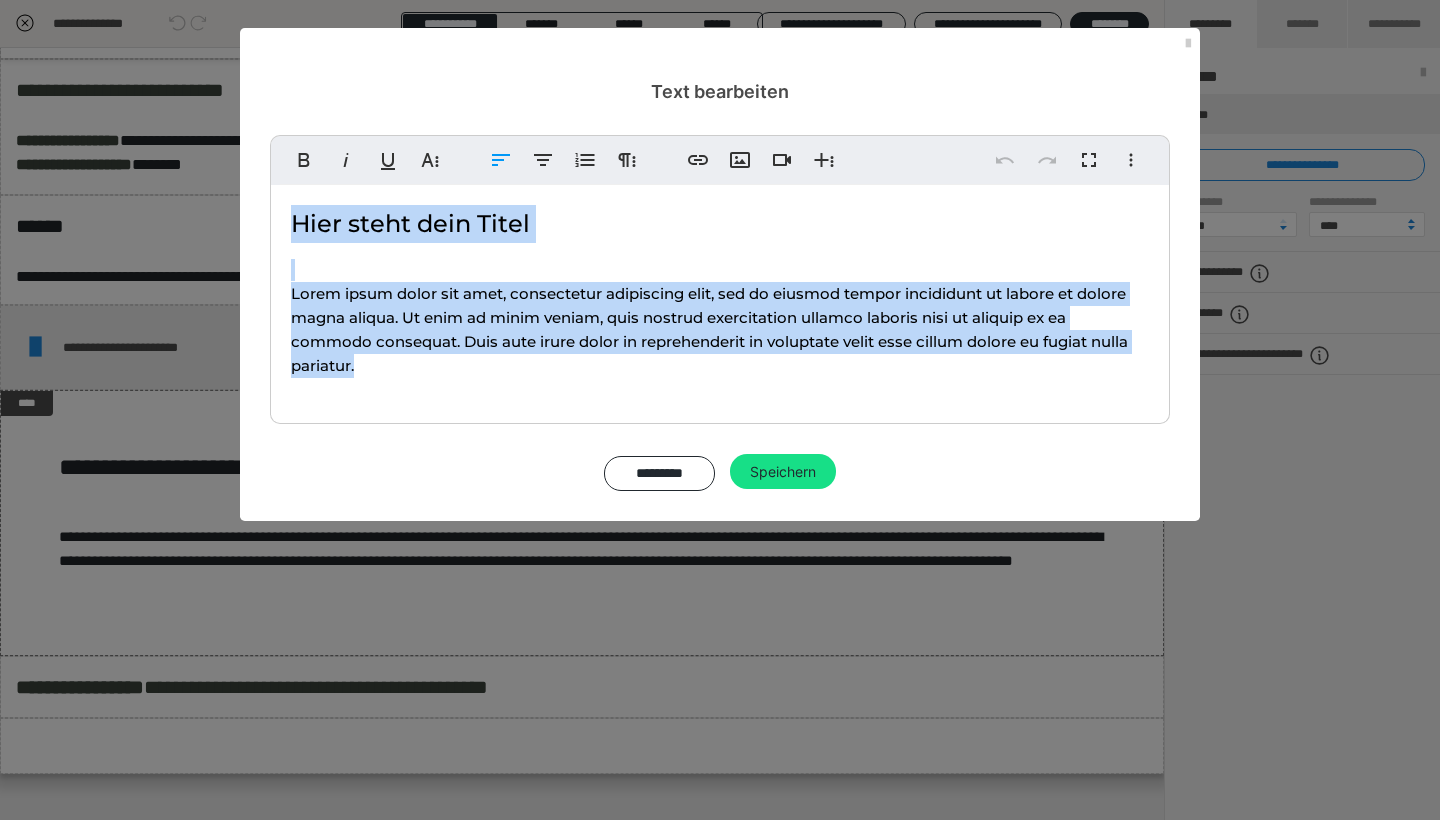 drag, startPoint x: 359, startPoint y: 359, endPoint x: 277, endPoint y: 205, distance: 174.47063 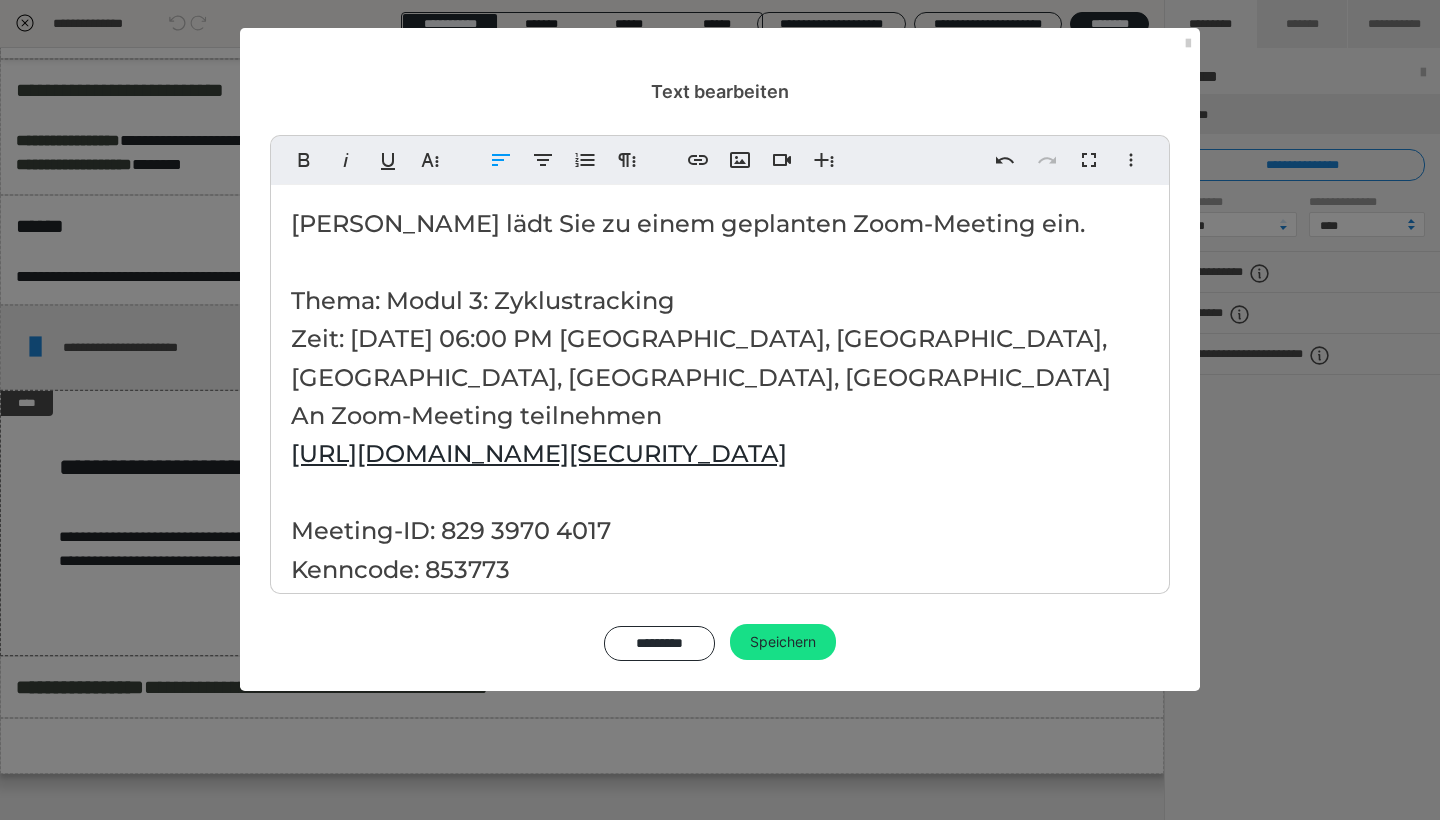 scroll, scrollTop: 19928, scrollLeft: 0, axis: vertical 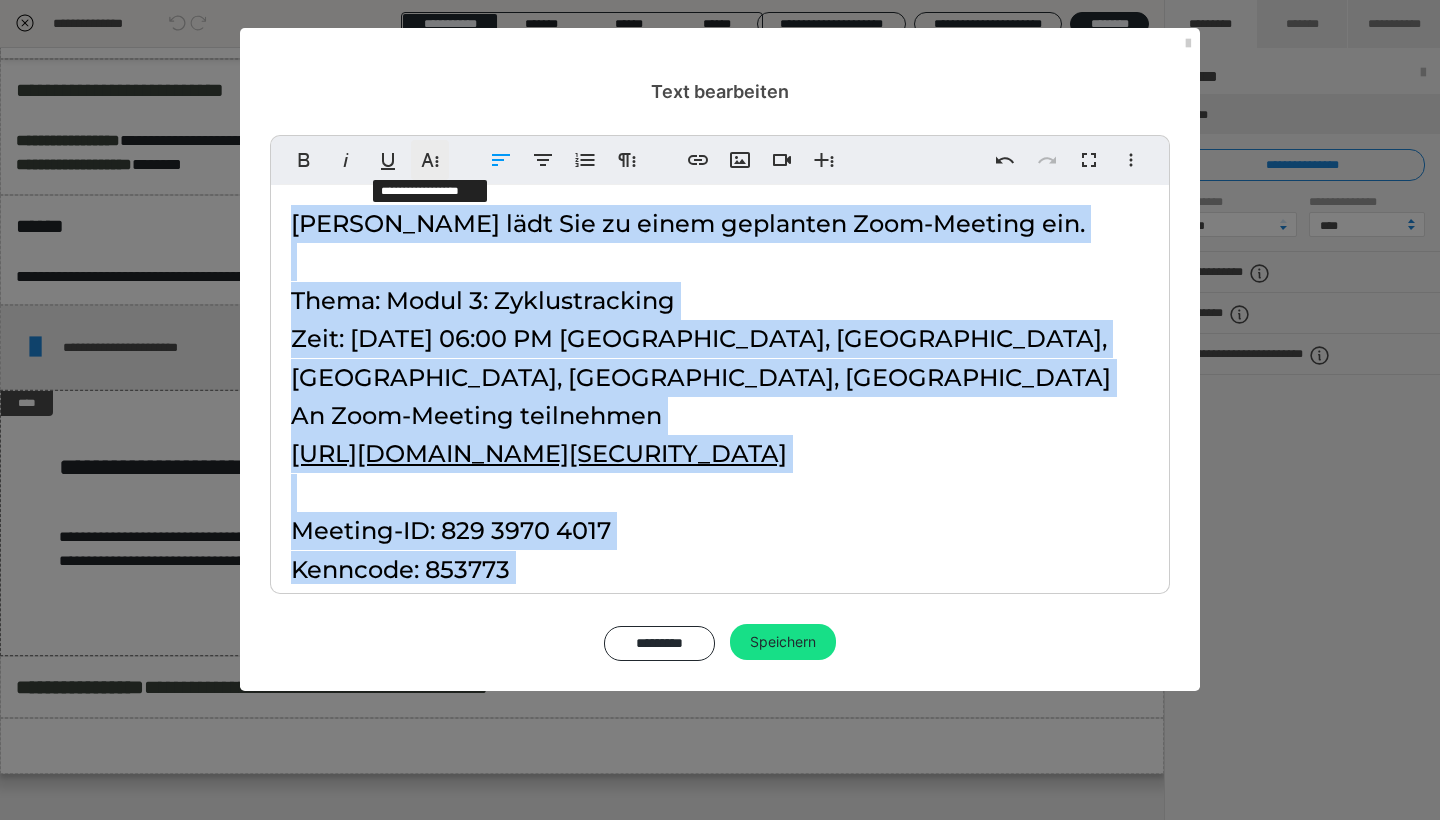 click 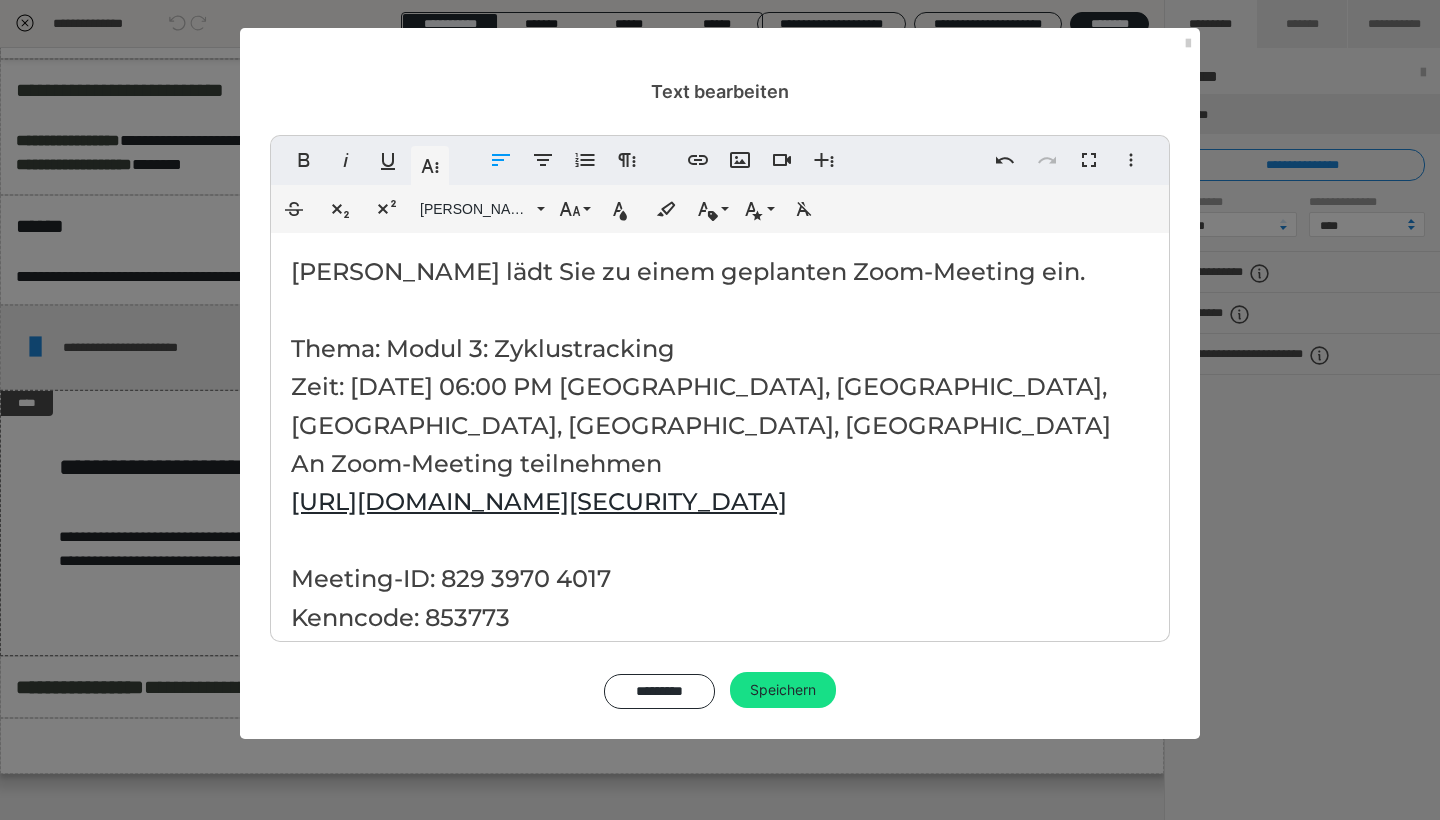 scroll, scrollTop: 19928, scrollLeft: 0, axis: vertical 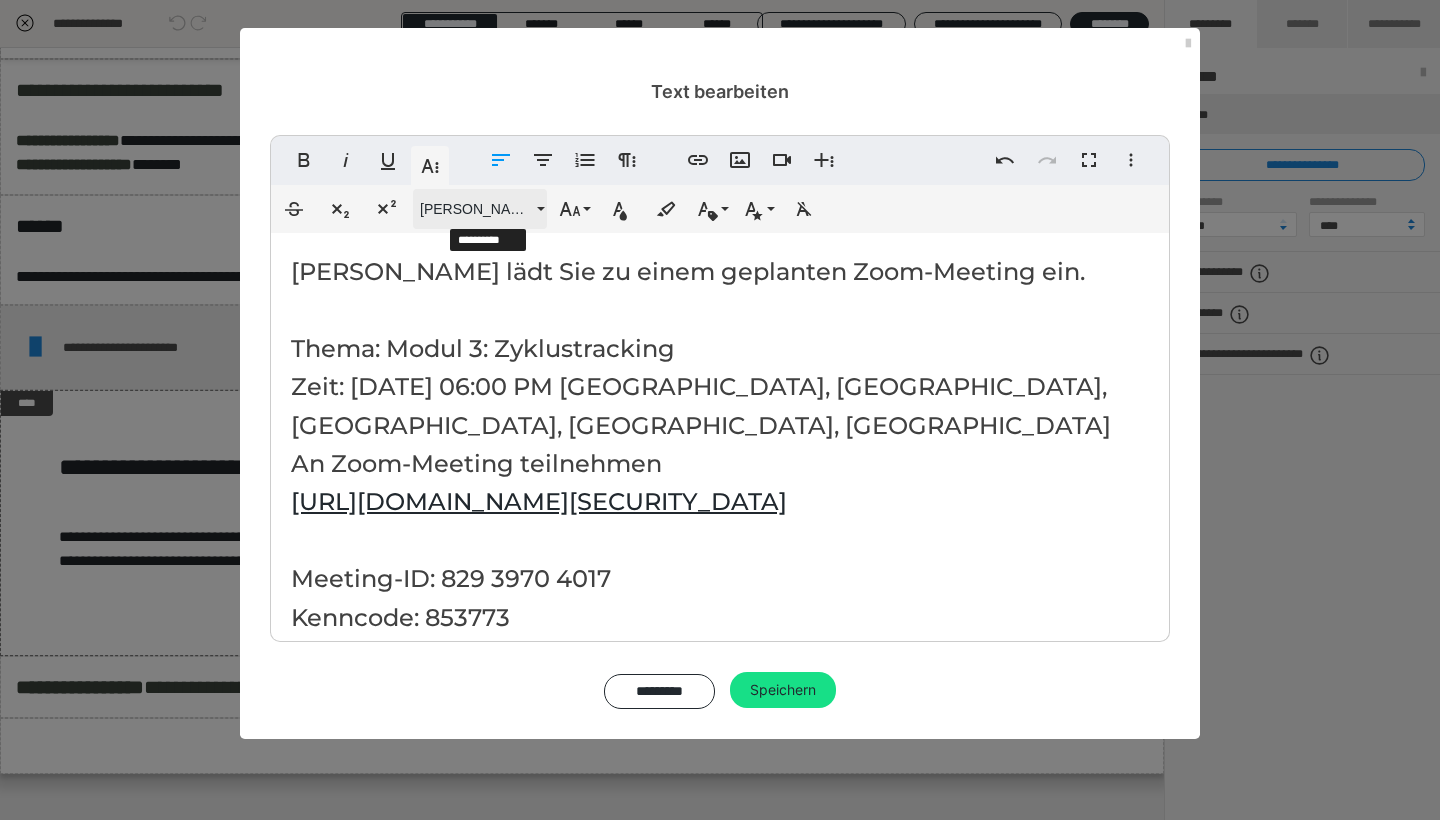 click on "[PERSON_NAME]" at bounding box center [476, 209] 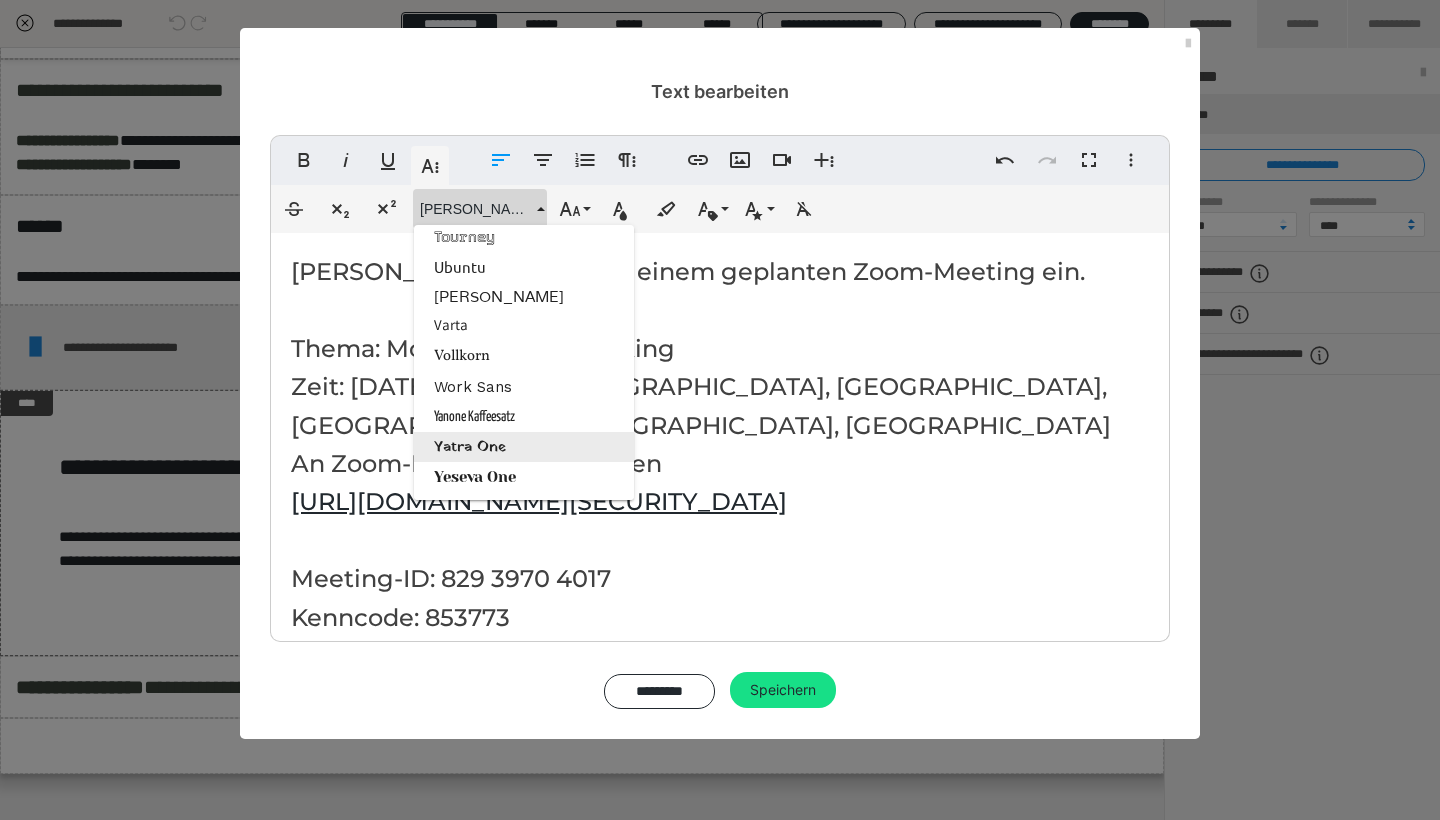 scroll, scrollTop: 3251, scrollLeft: 0, axis: vertical 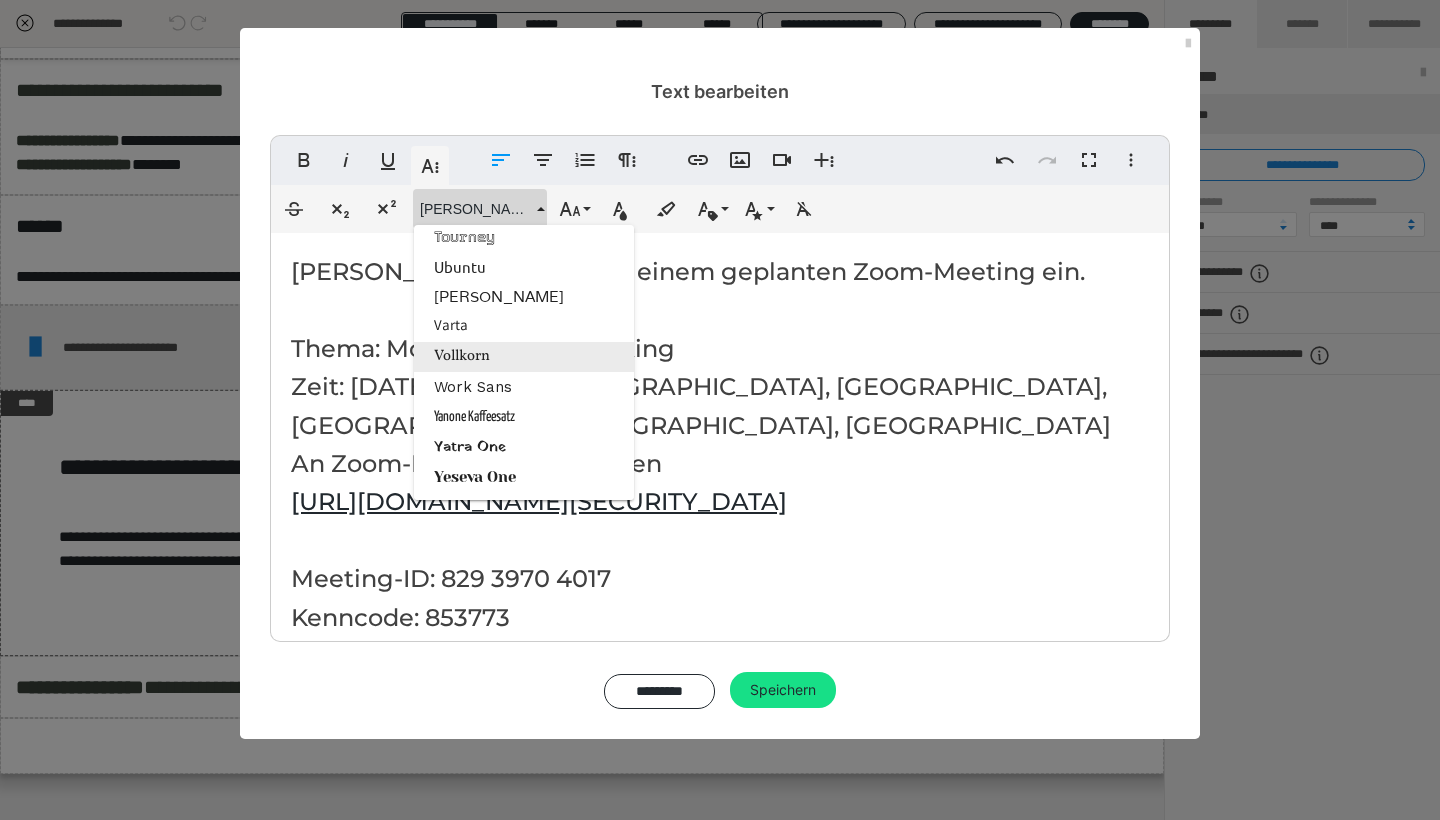 click on "Vollkorn" at bounding box center [524, 357] 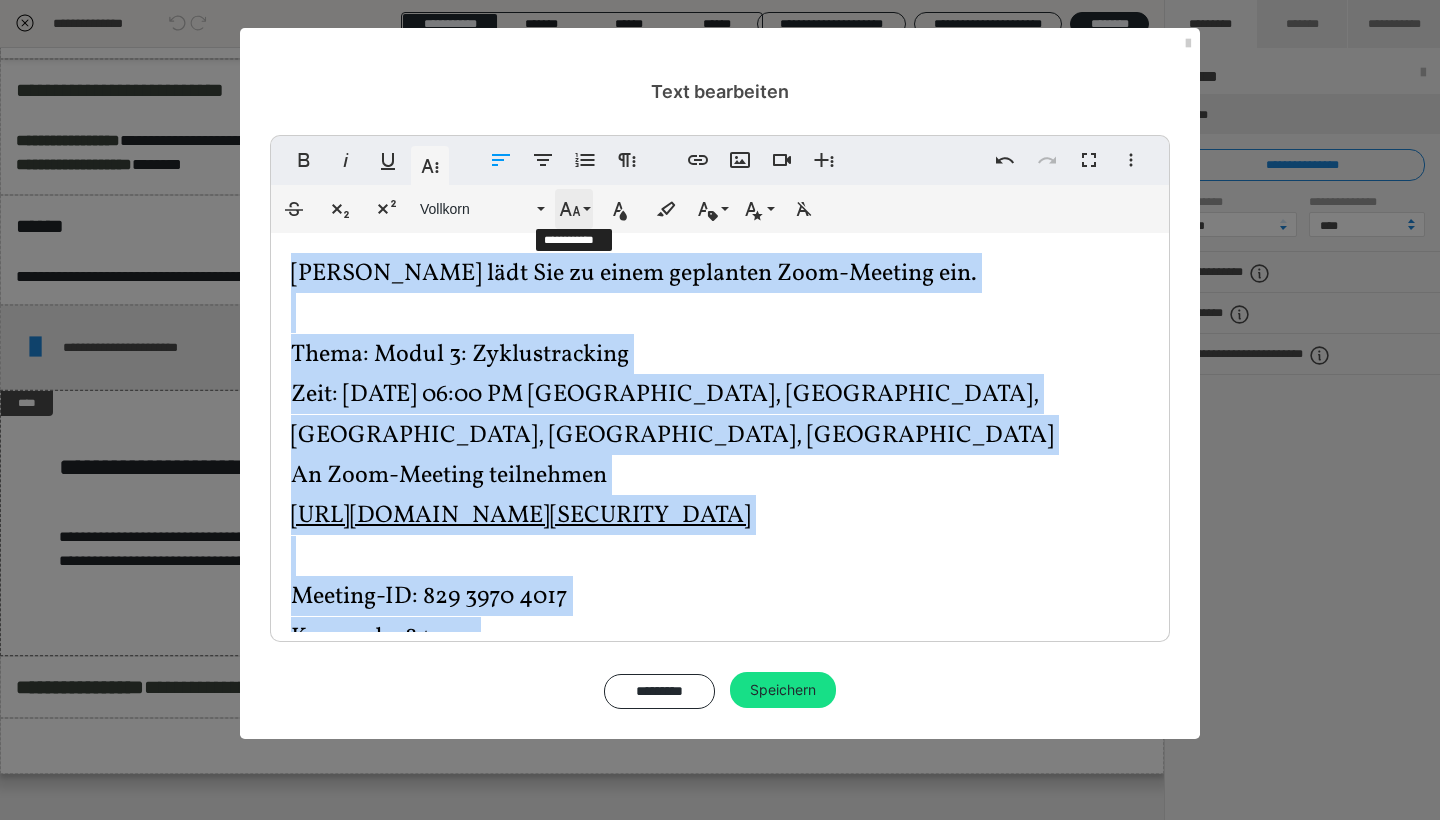 click on "Schriftgröße" at bounding box center (574, 209) 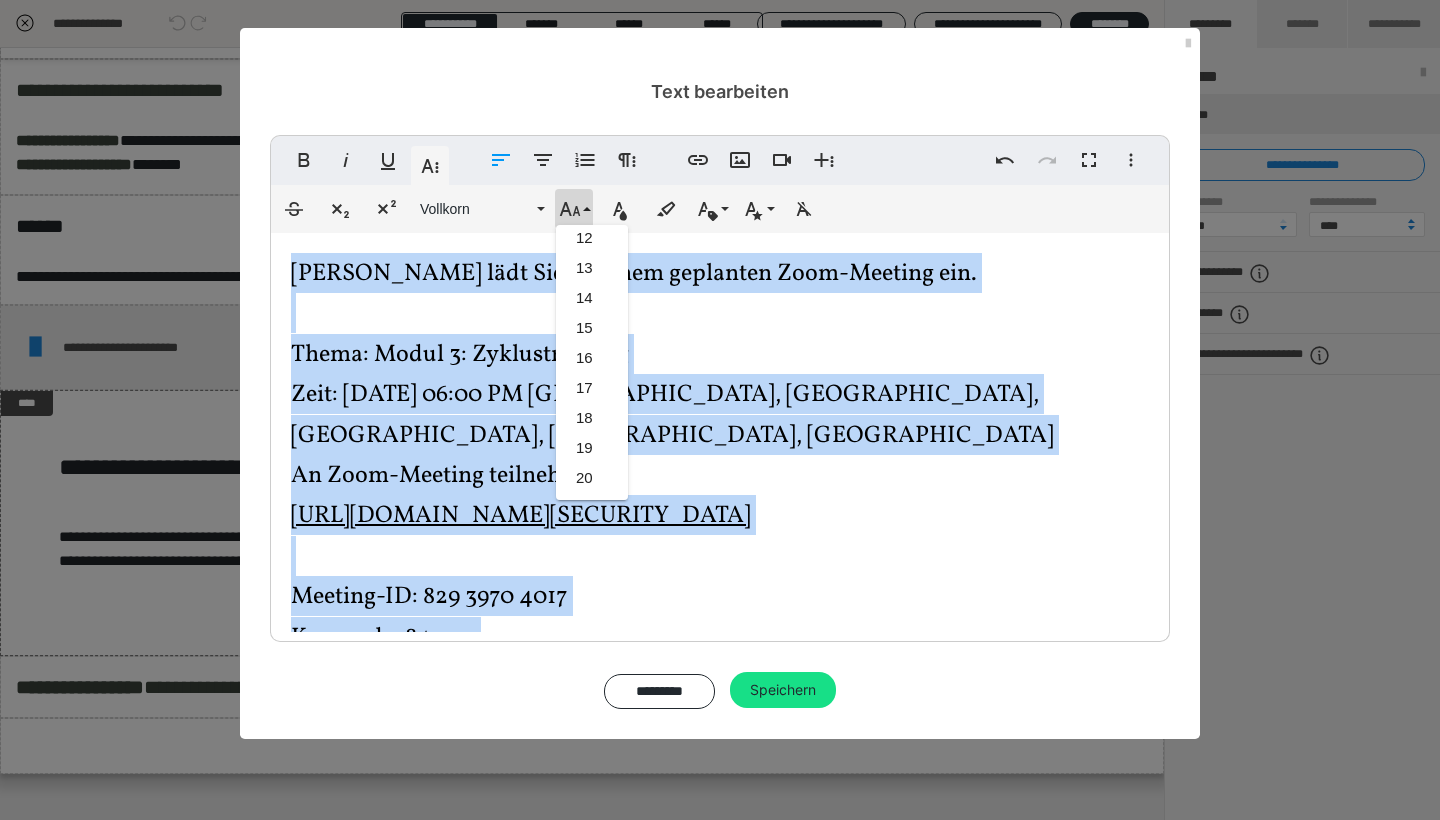 scroll, scrollTop: 312, scrollLeft: 0, axis: vertical 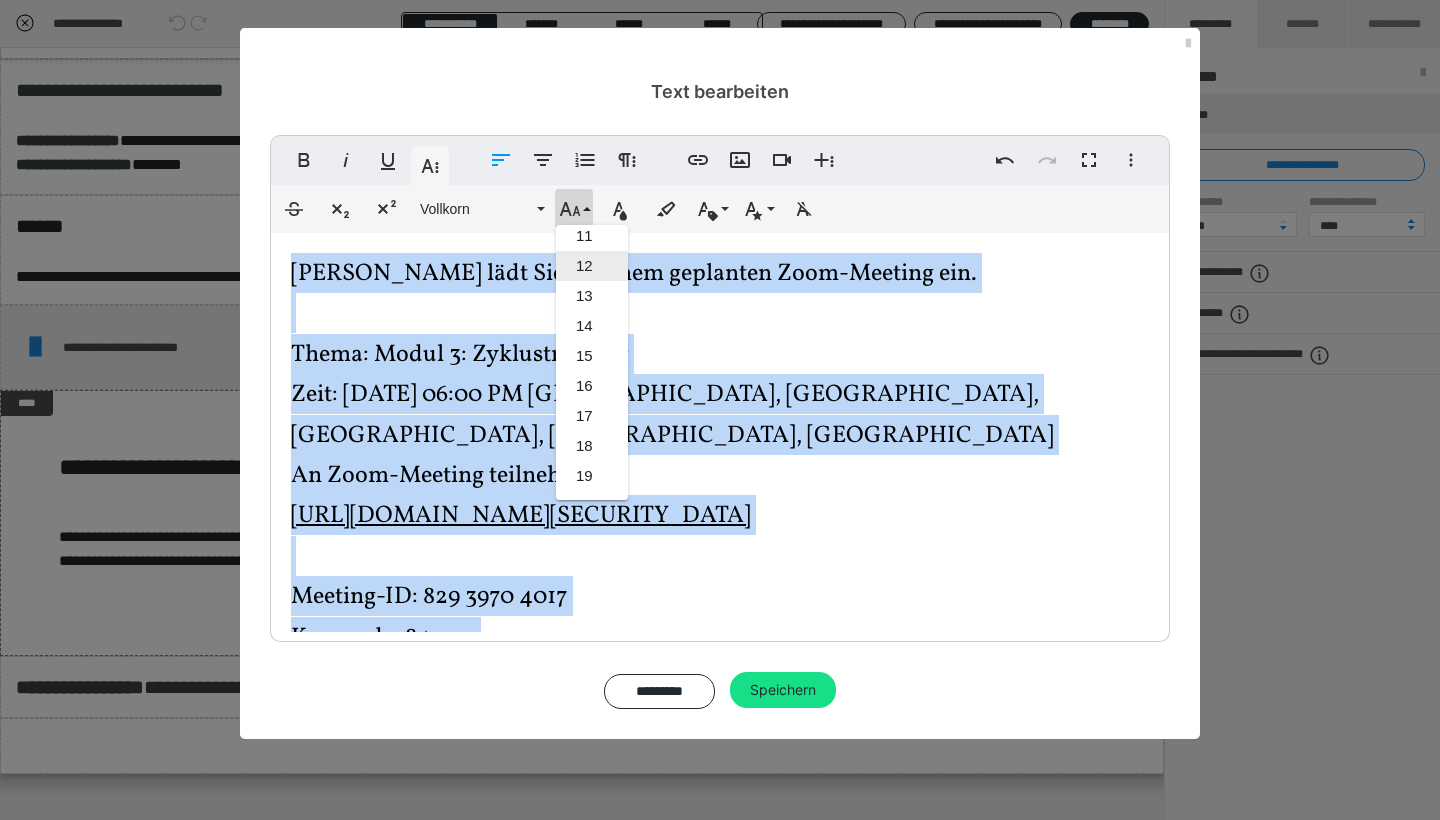 click on "12" at bounding box center [592, 266] 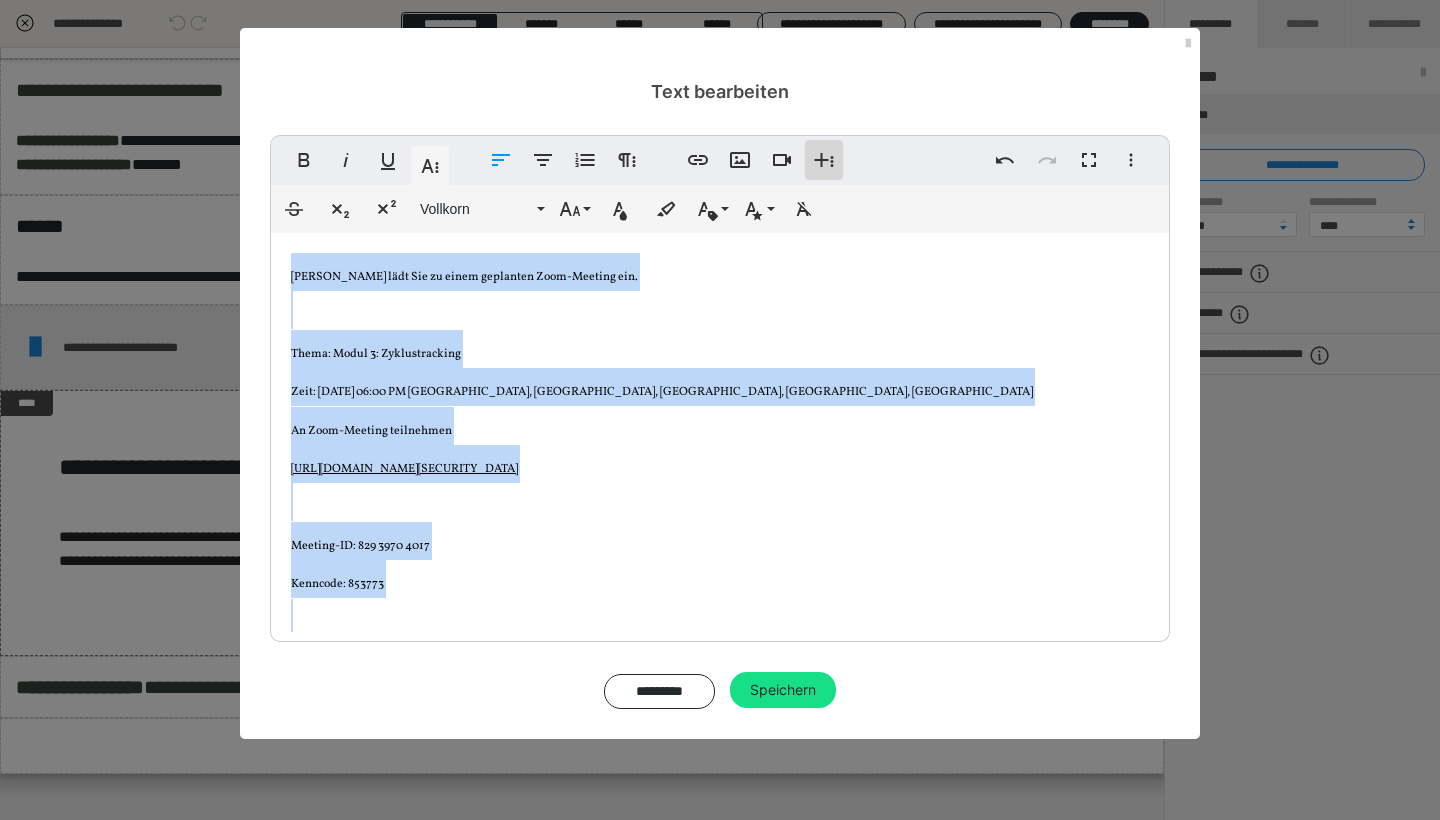 click 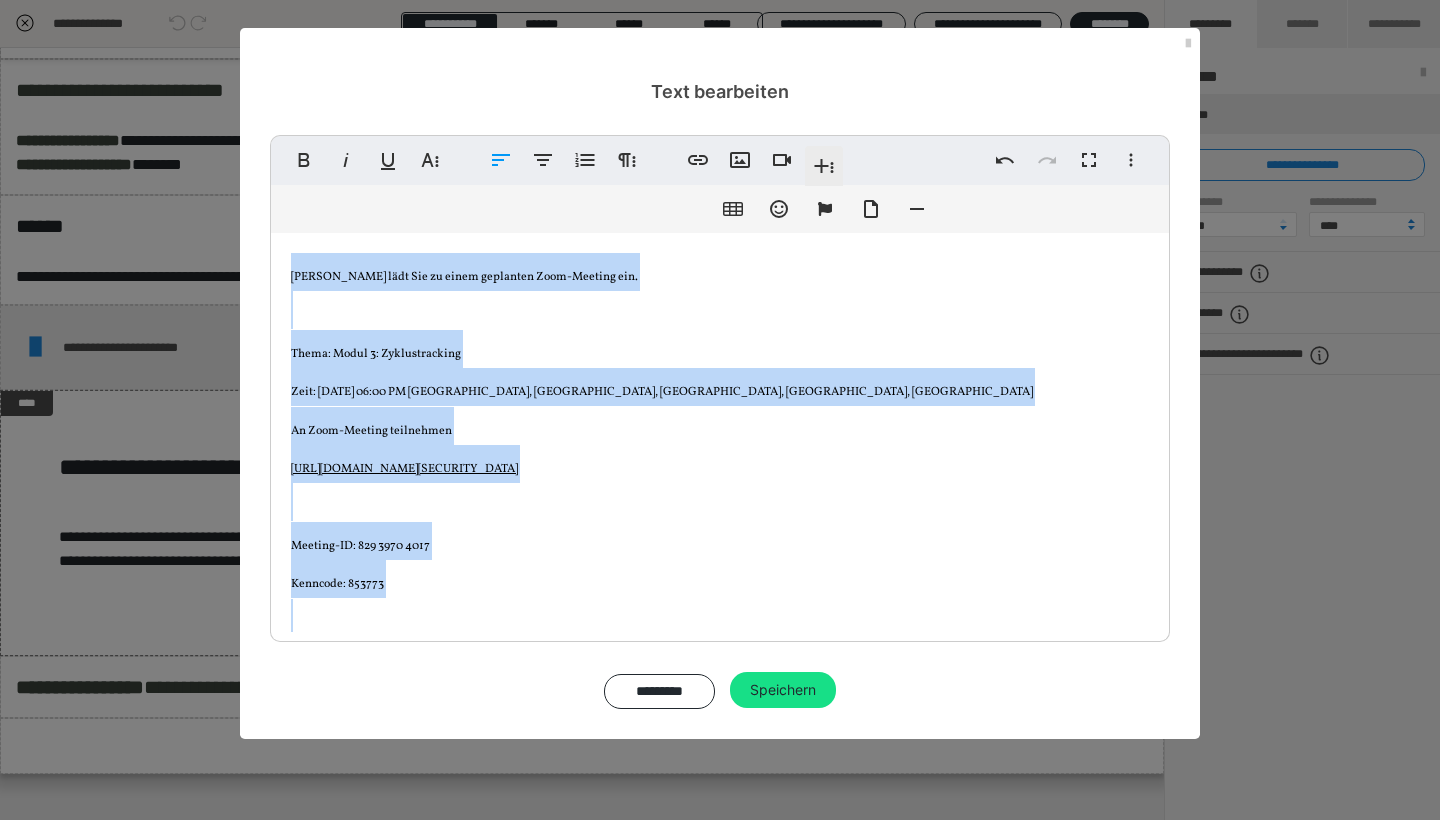 click 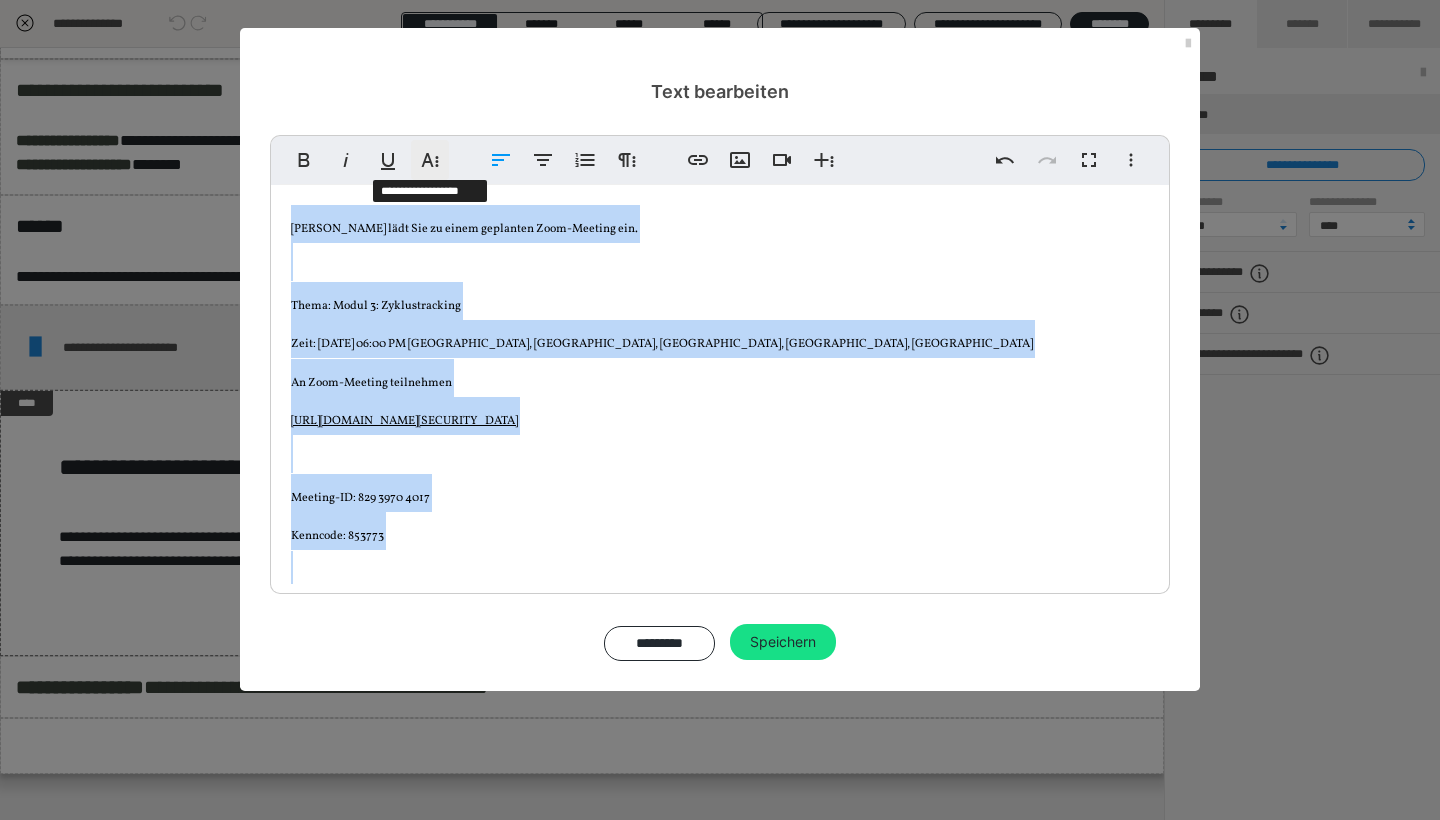 click 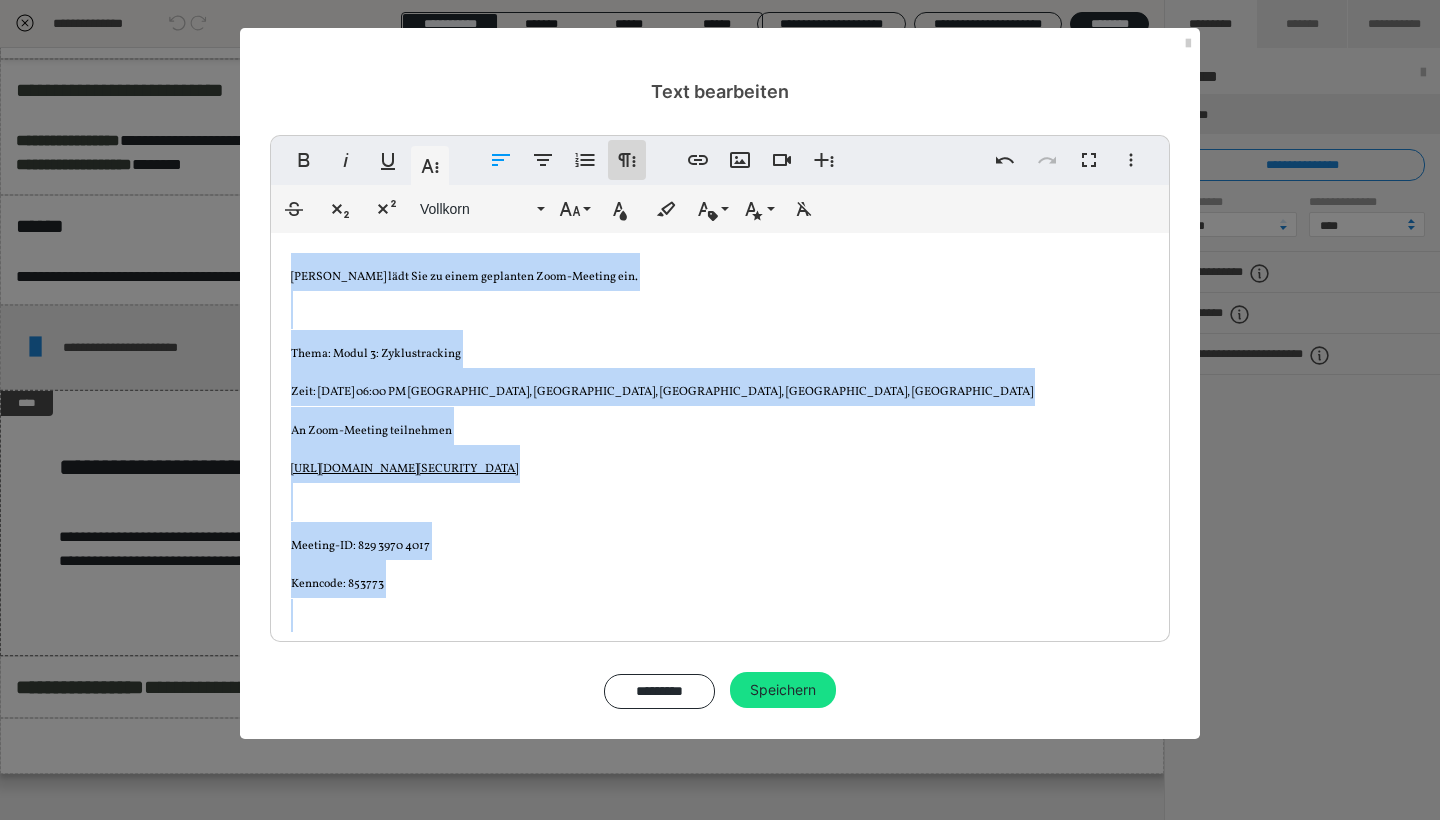 click 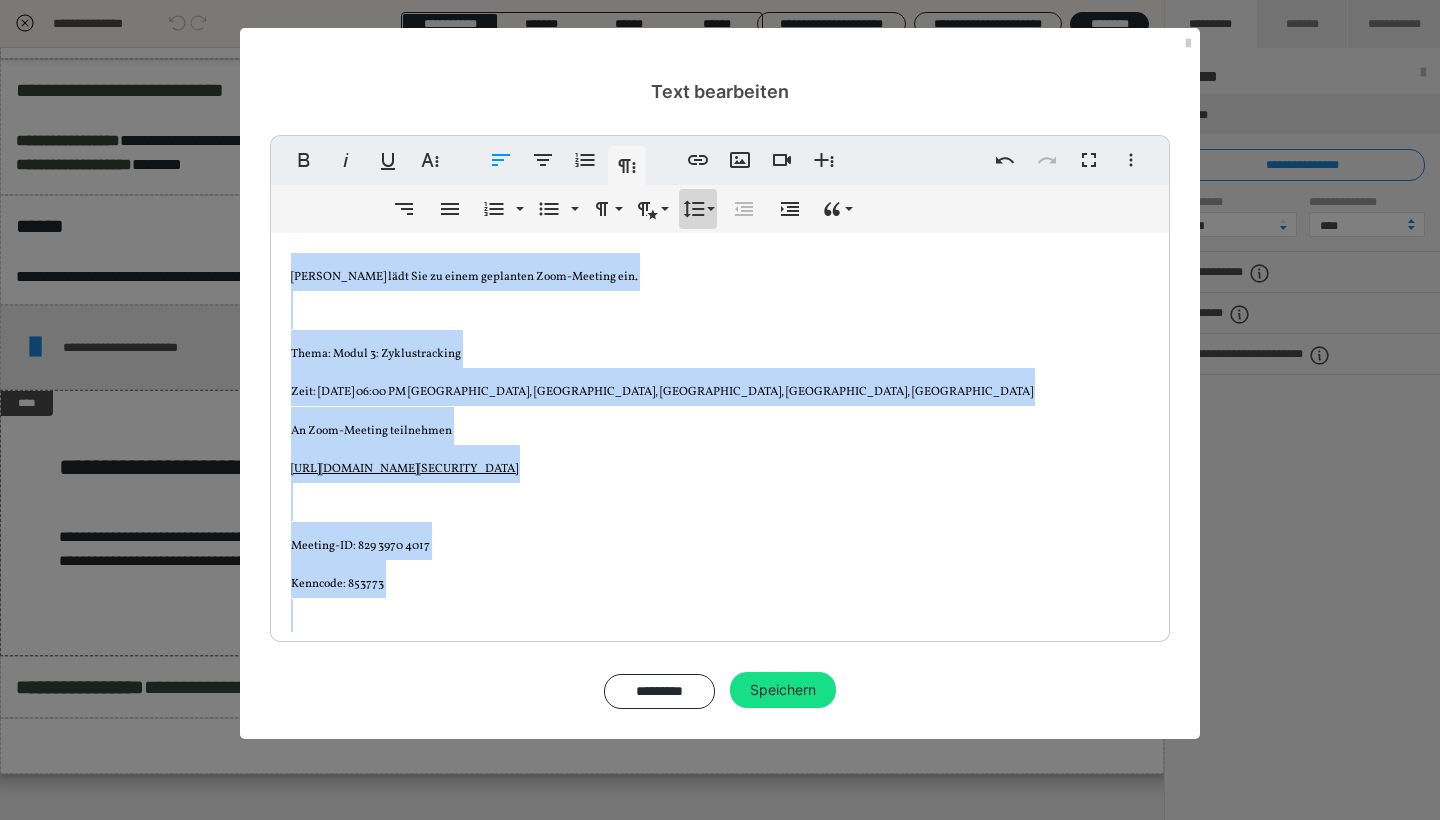 click on "Zeilenhöhe" at bounding box center [698, 209] 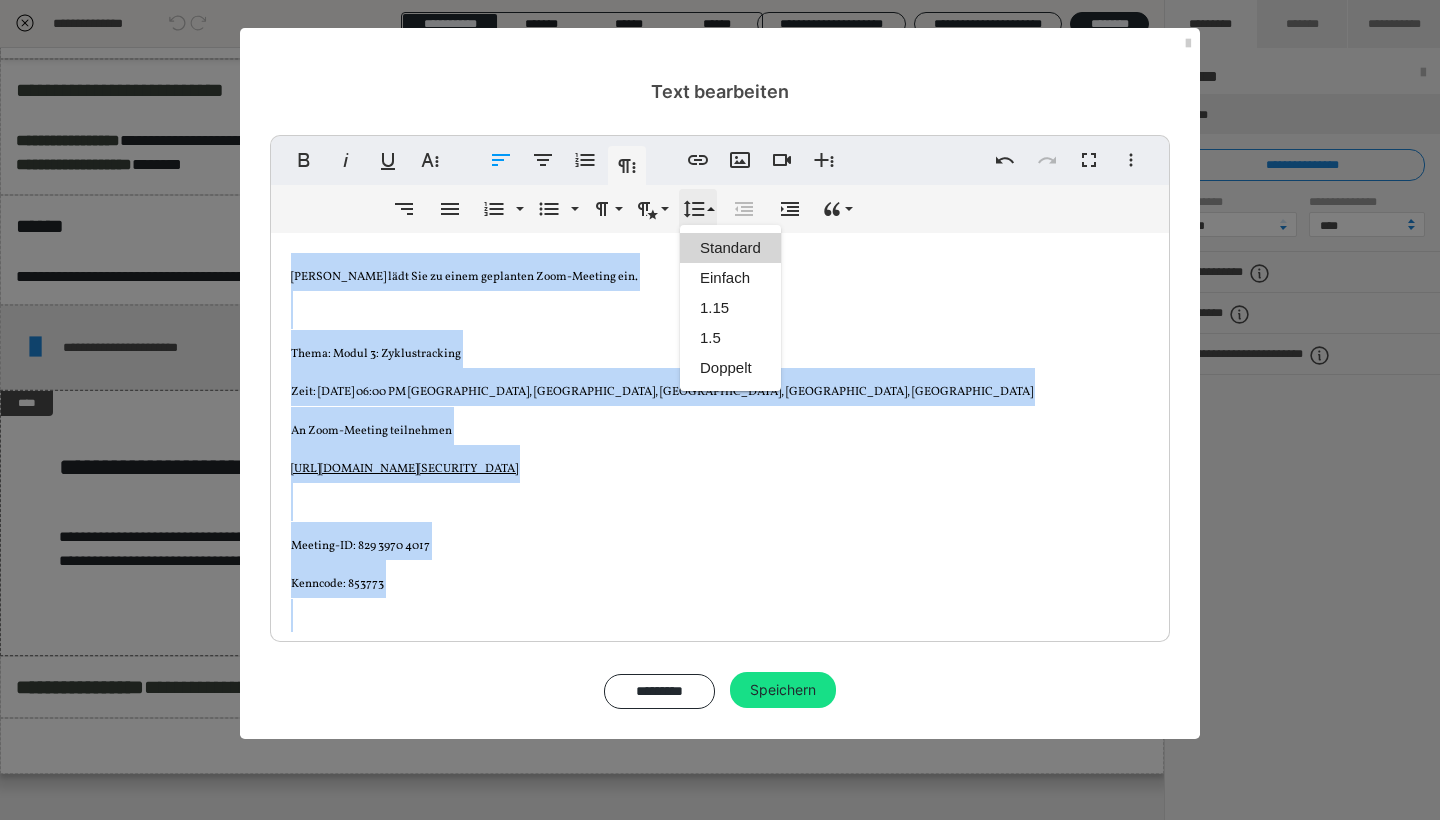 scroll, scrollTop: 0, scrollLeft: 0, axis: both 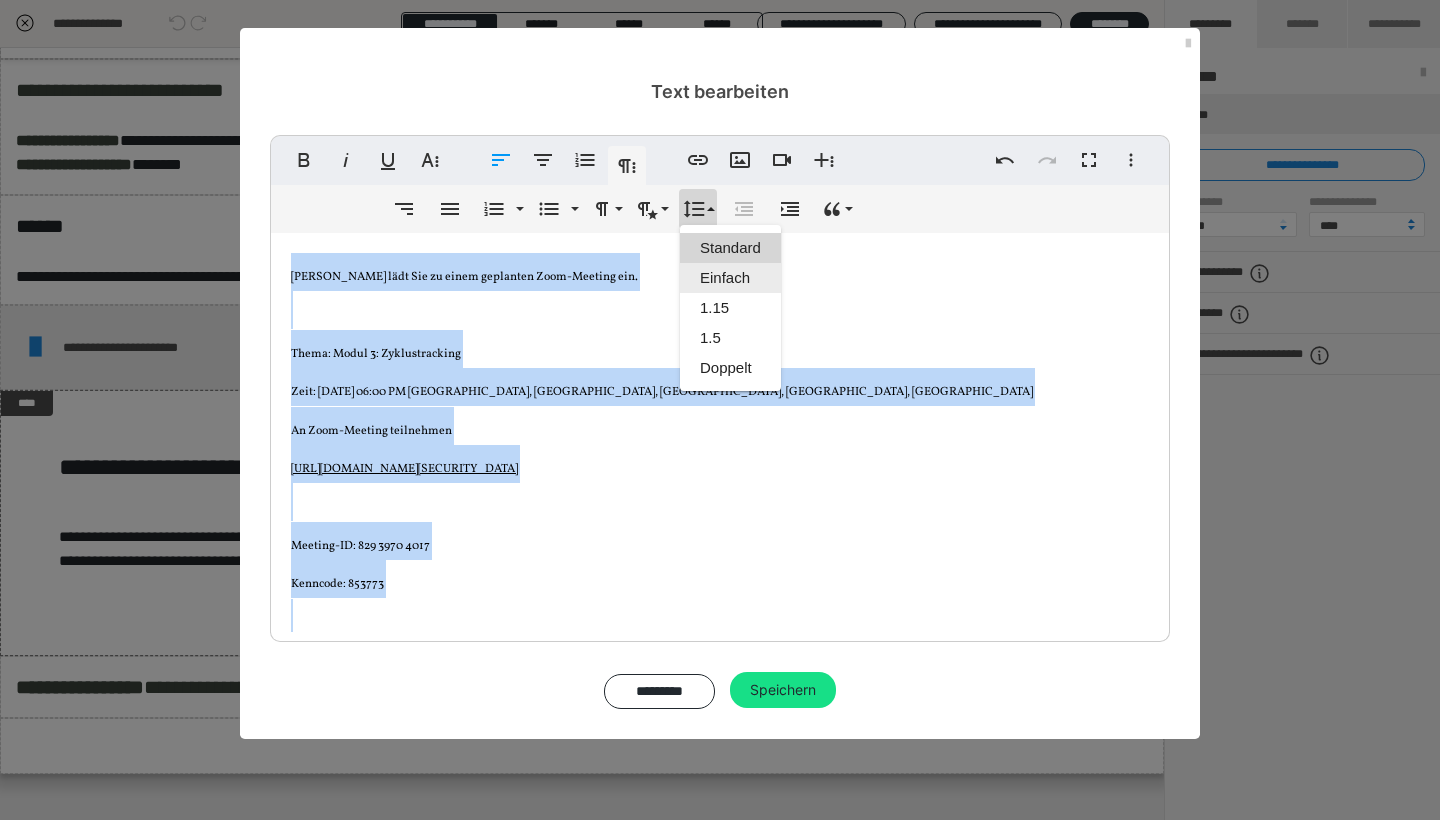 click on "Einfach" at bounding box center [730, 278] 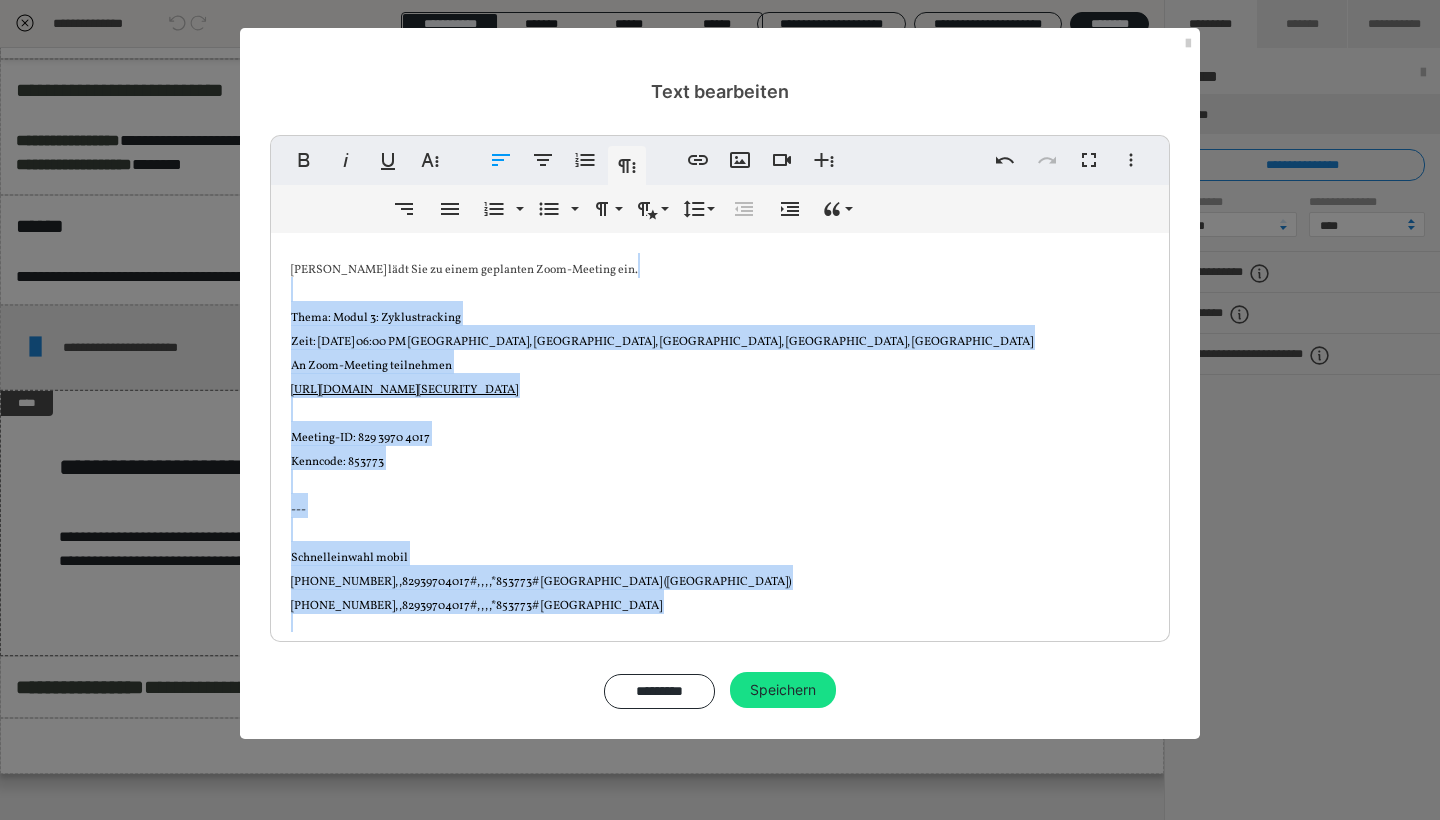 scroll, scrollTop: 0, scrollLeft: 0, axis: both 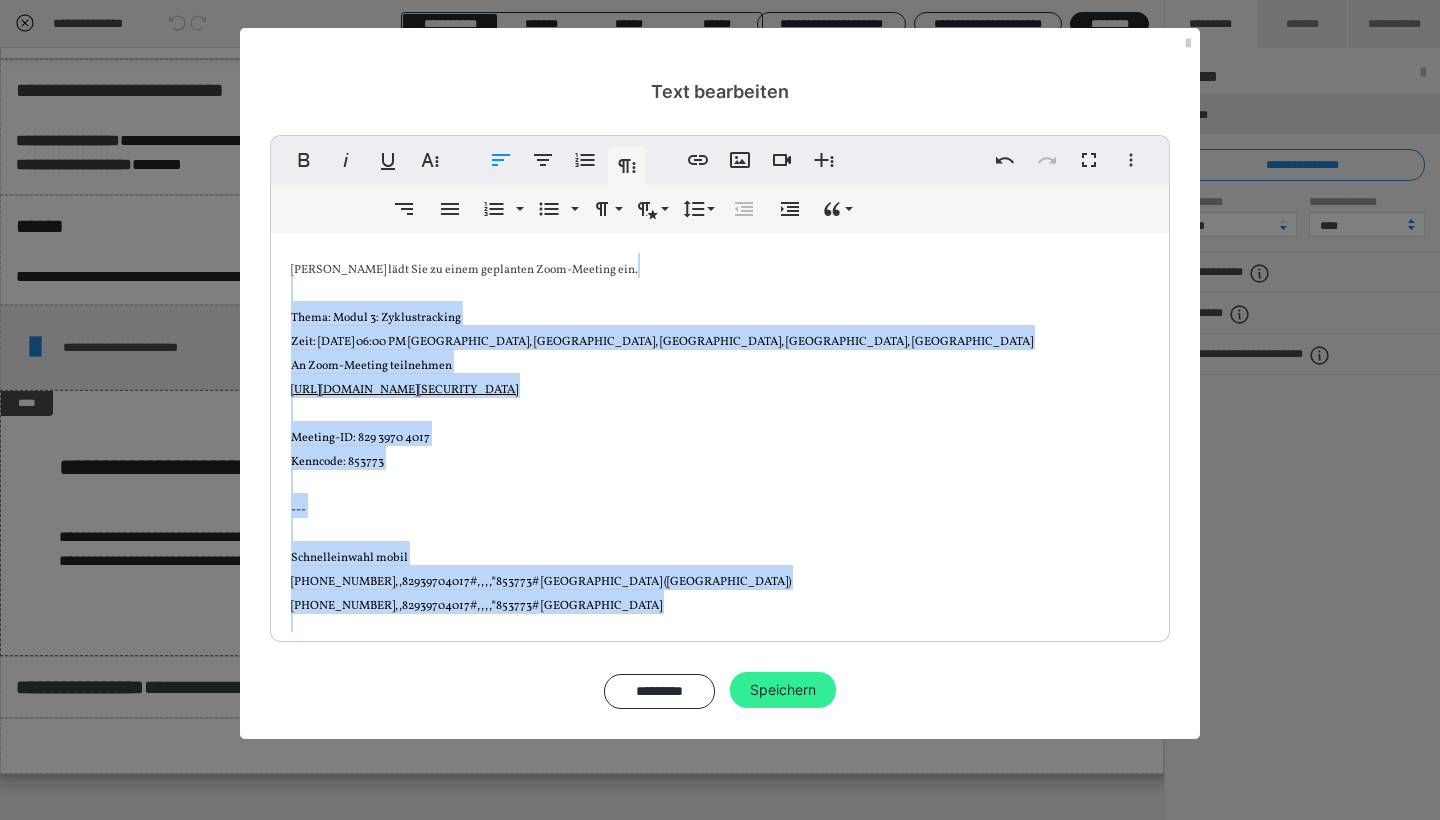 click on "Speichern" at bounding box center (783, 690) 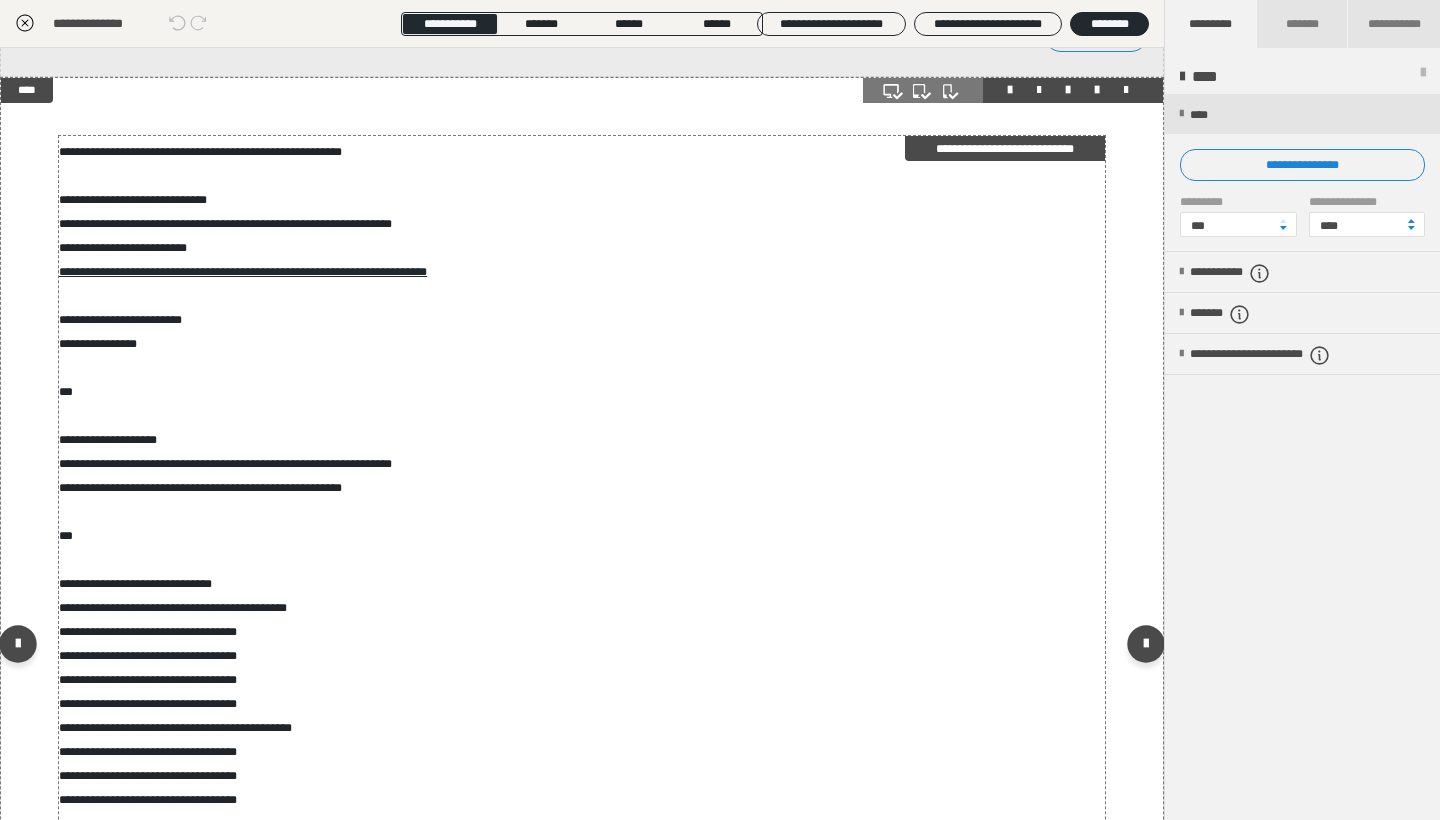 scroll, scrollTop: 1076, scrollLeft: 0, axis: vertical 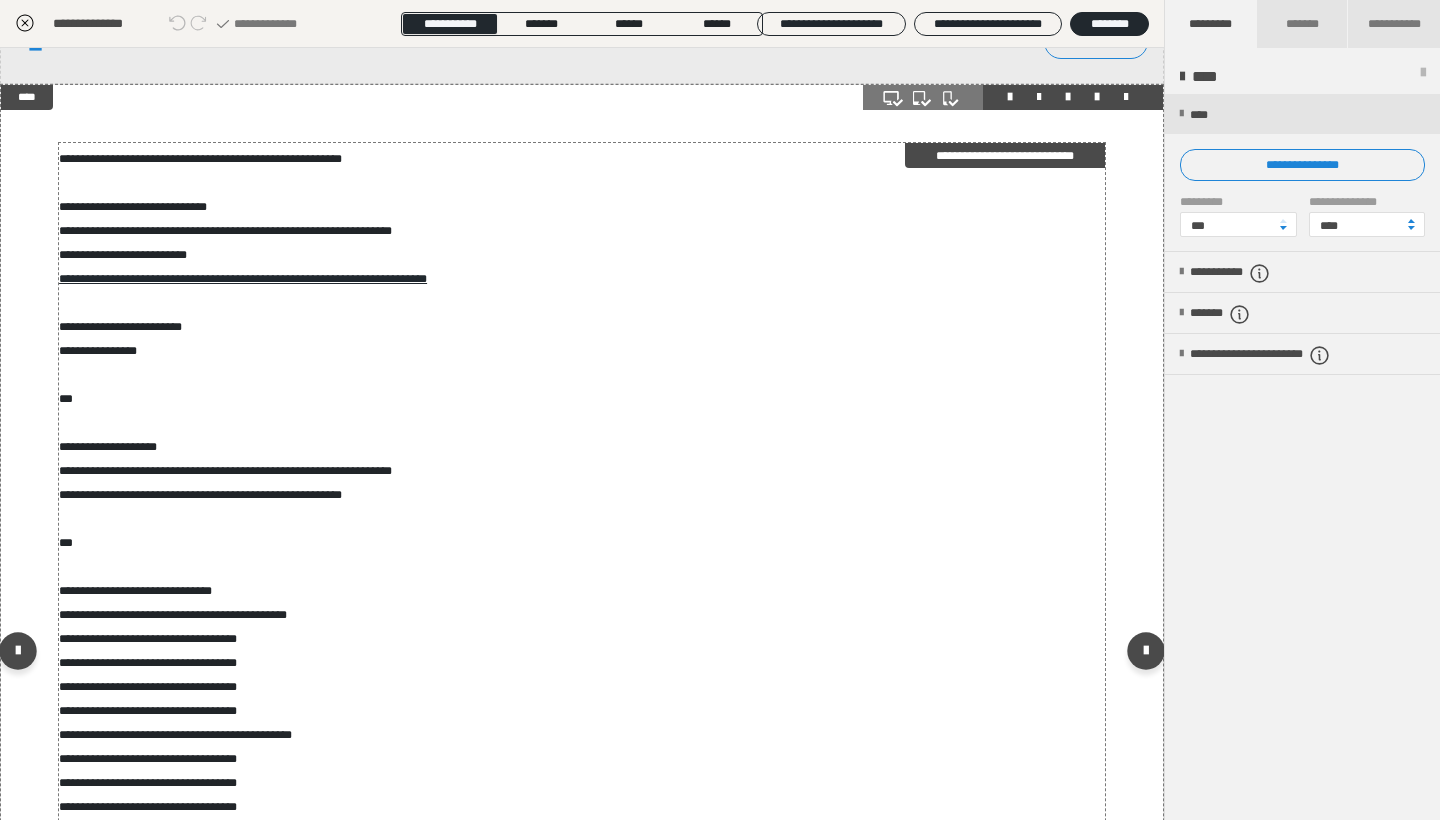 click on "**********" at bounding box center (582, 647) 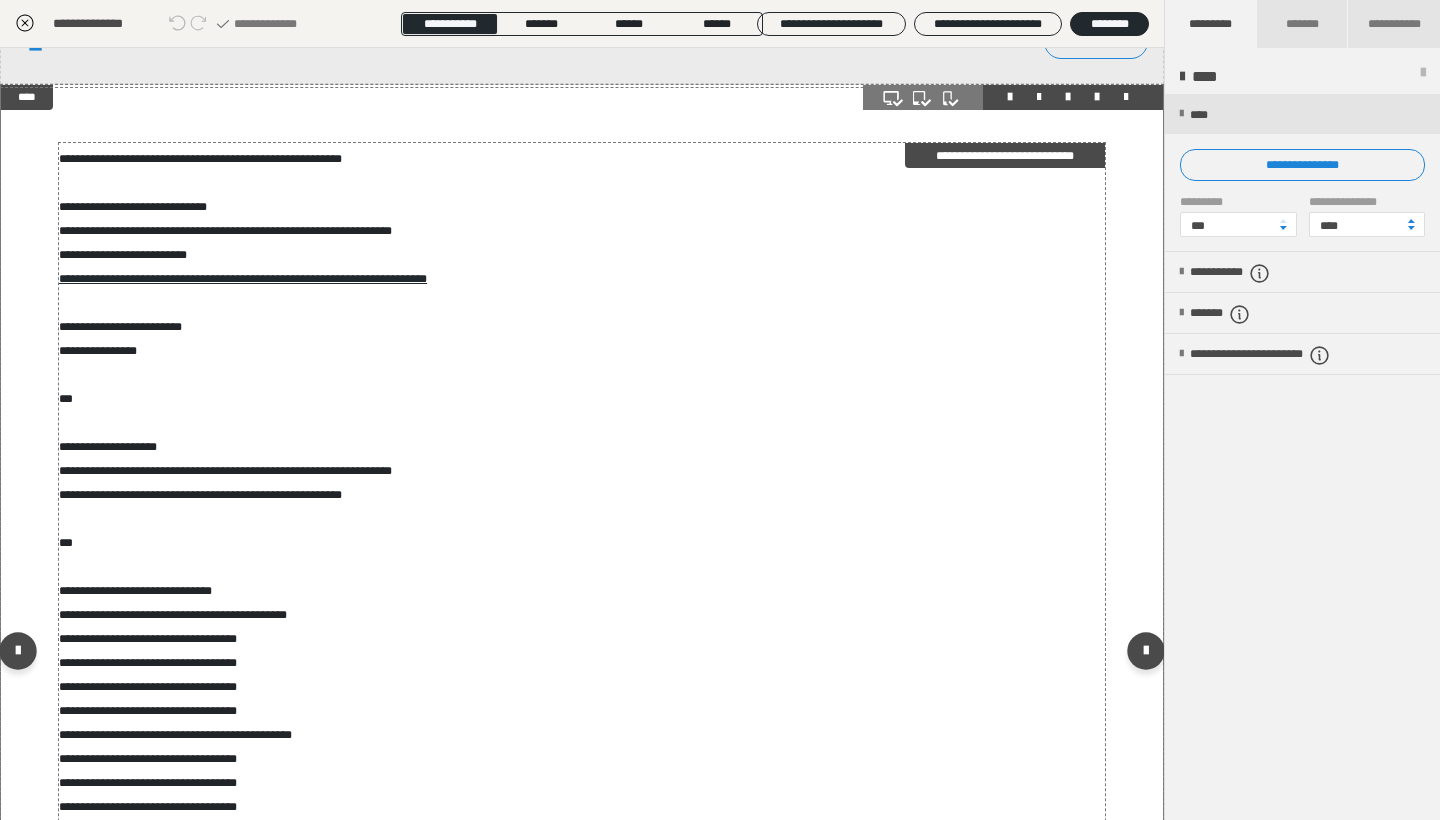 click on "**********" at bounding box center [582, 647] 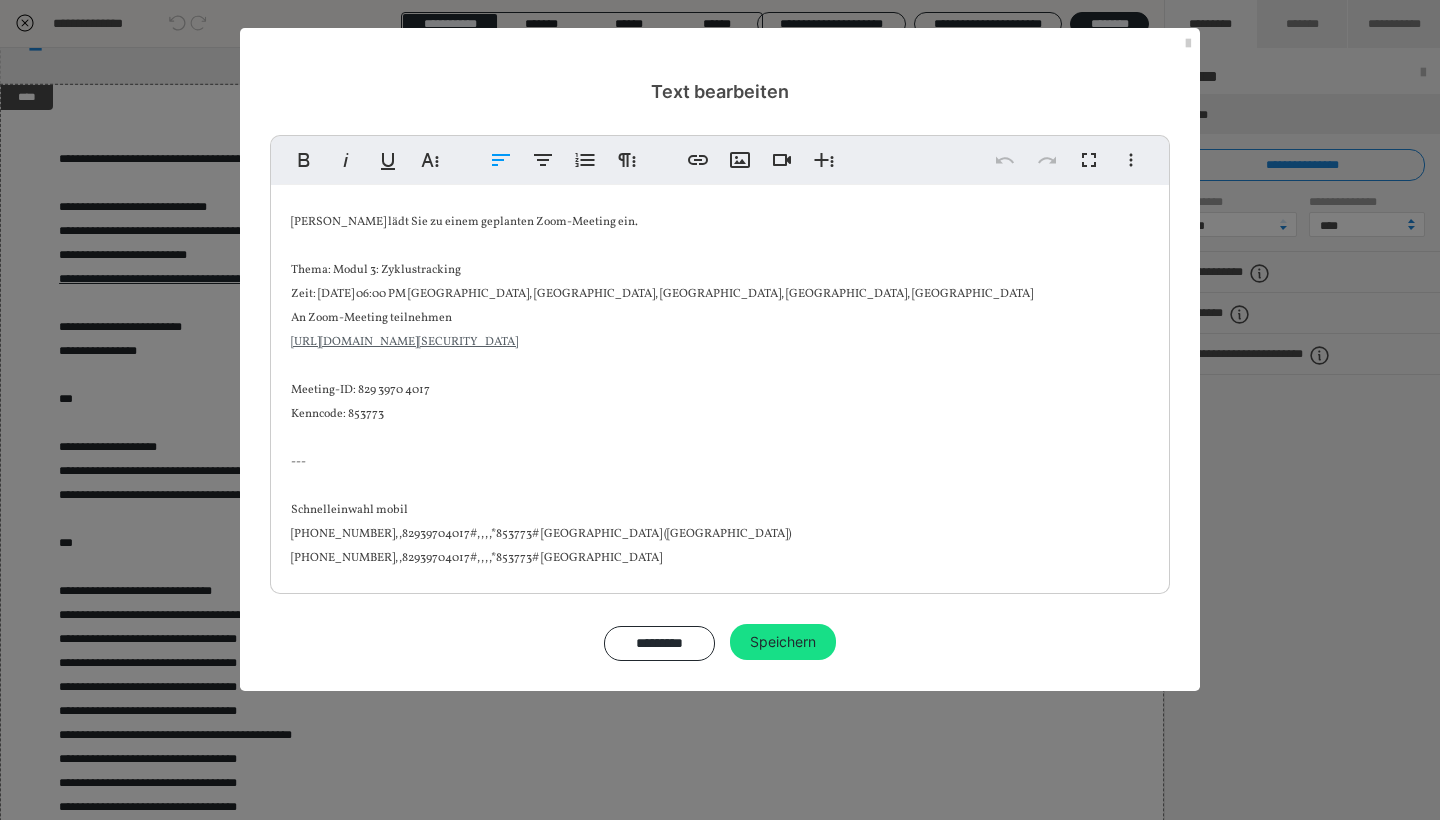 drag, startPoint x: 753, startPoint y: 345, endPoint x: 307, endPoint y: 343, distance: 446.0045 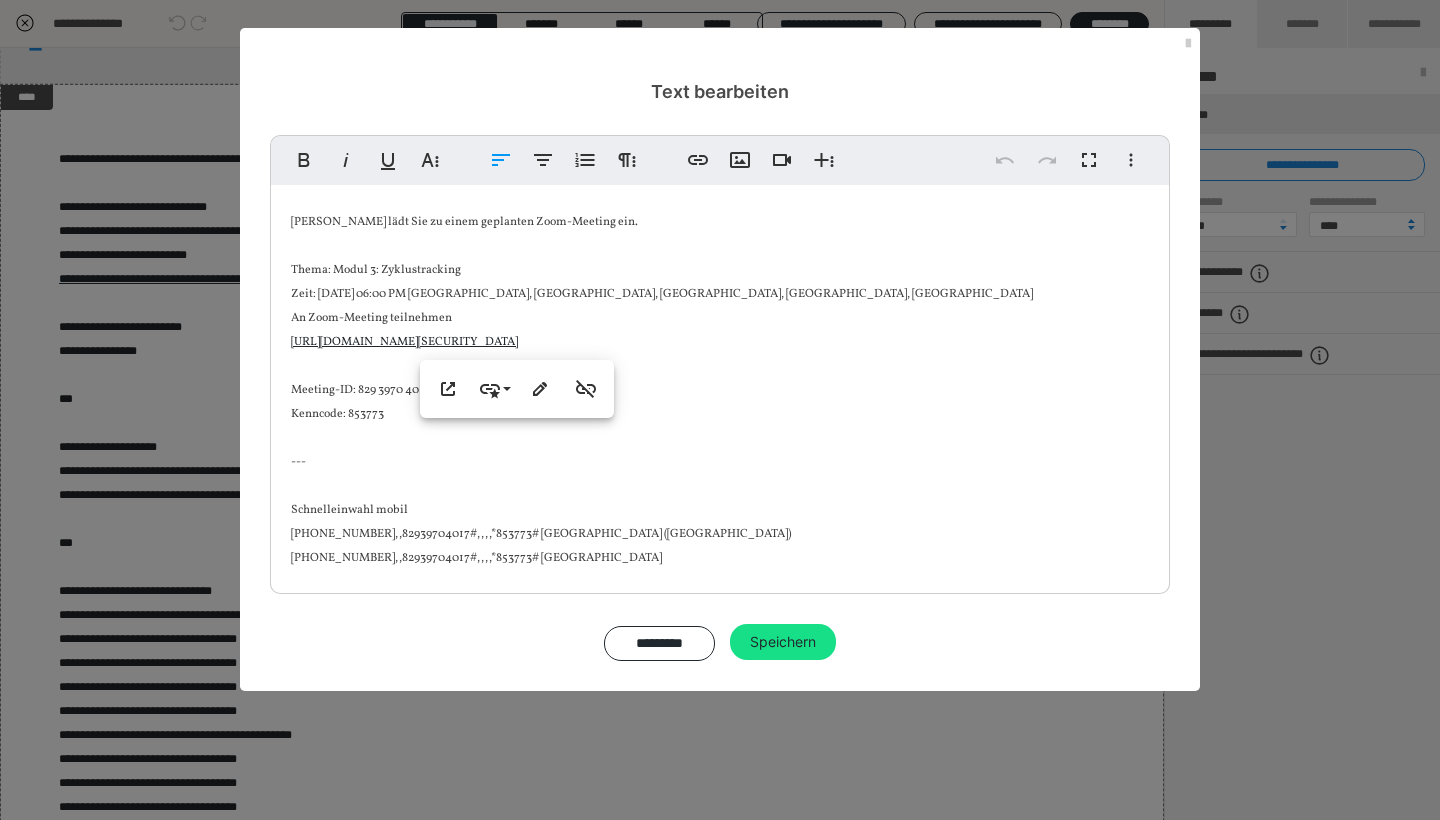 click on "[PERSON_NAME] lädt Sie zu einem geplanten Zoom-Meeting ein. Thema: Modul 3: Zyklustracking Zeit: [DATE] 06:00 PM [GEOGRAPHIC_DATA], [GEOGRAPHIC_DATA], [GEOGRAPHIC_DATA], [GEOGRAPHIC_DATA], [GEOGRAPHIC_DATA] An Zoom-Meeting teilnehmen [URL][DOMAIN_NAME][SECURITY_DATA] Meeting-ID: 829 3970 4017 Kenncode: 853773 --- Schnelleinwahl mobil [PHONE_NUMBER],,82939704017#,,,,*853773# [GEOGRAPHIC_DATA] ([GEOGRAPHIC_DATA]) [PHONE_NUMBER],,82939704017#,,,,*853773# [GEOGRAPHIC_DATA] --- Einwahl nach aktuellem Standort • [PHONE_NUMBER] [GEOGRAPHIC_DATA] ([GEOGRAPHIC_DATA]) • [PHONE_NUMBER] [GEOGRAPHIC_DATA] • [PHONE_NUMBER] [GEOGRAPHIC_DATA] • [PHONE_NUMBER] [GEOGRAPHIC_DATA] • [PHONE_NUMBER] [GEOGRAPHIC_DATA] • [PHONE_NUMBER] [GEOGRAPHIC_DATA] ([US_STATE]) • [PHONE_NUMBER] [GEOGRAPHIC_DATA] • [PHONE_NUMBER] [GEOGRAPHIC_DATA] • [PHONE_NUMBER] [GEOGRAPHIC_DATA] • [PHONE_NUMBER] [GEOGRAPHIC_DATA] • [PHONE_NUMBER] [GEOGRAPHIC_DATA] ([GEOGRAPHIC_DATA]) • [PHONE_NUMBER] [GEOGRAPHIC_DATA] Meeting-ID: 829 3970 4017" at bounding box center (720, 709) 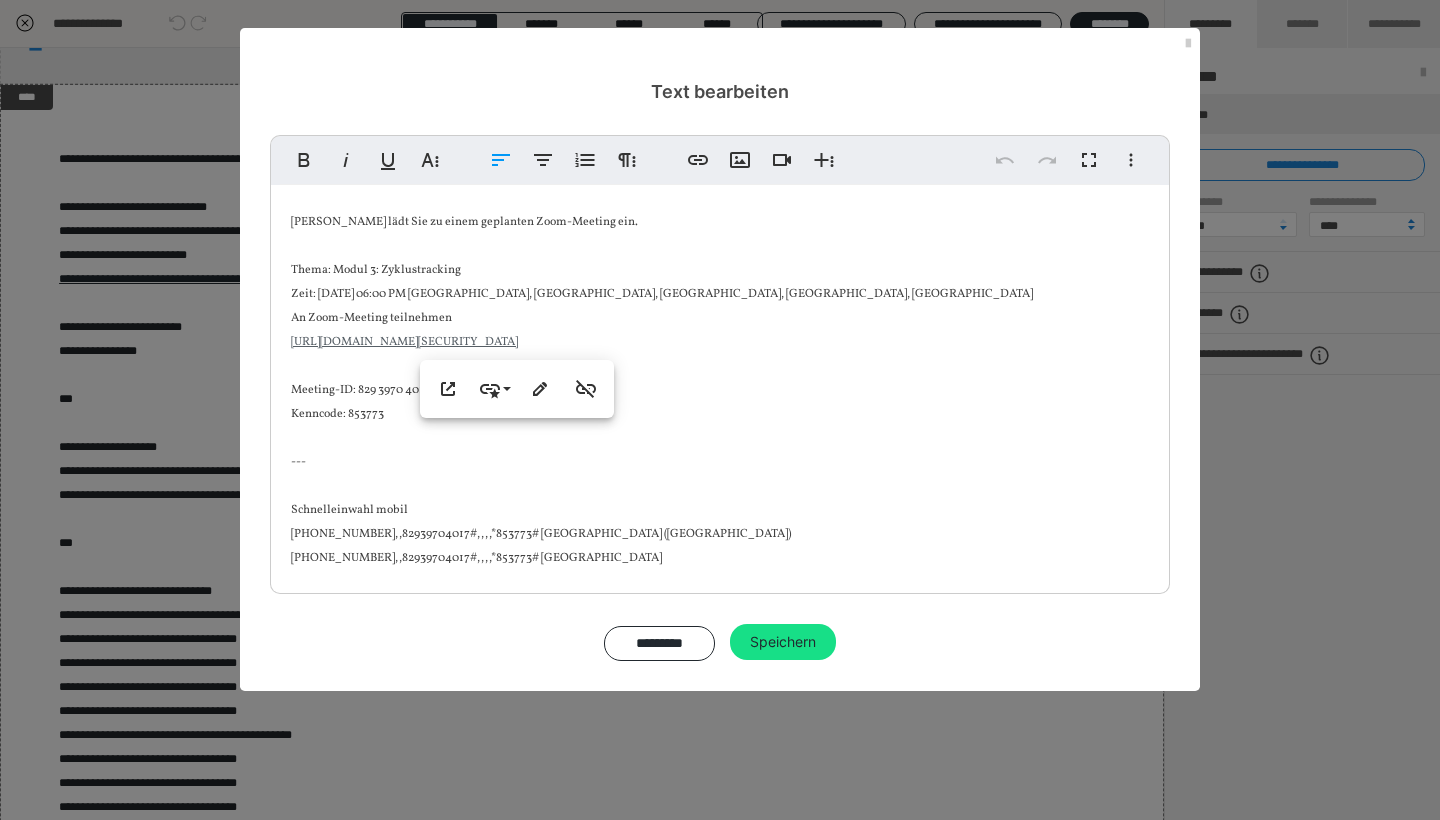 drag, startPoint x: 749, startPoint y: 346, endPoint x: 293, endPoint y: 343, distance: 456.00986 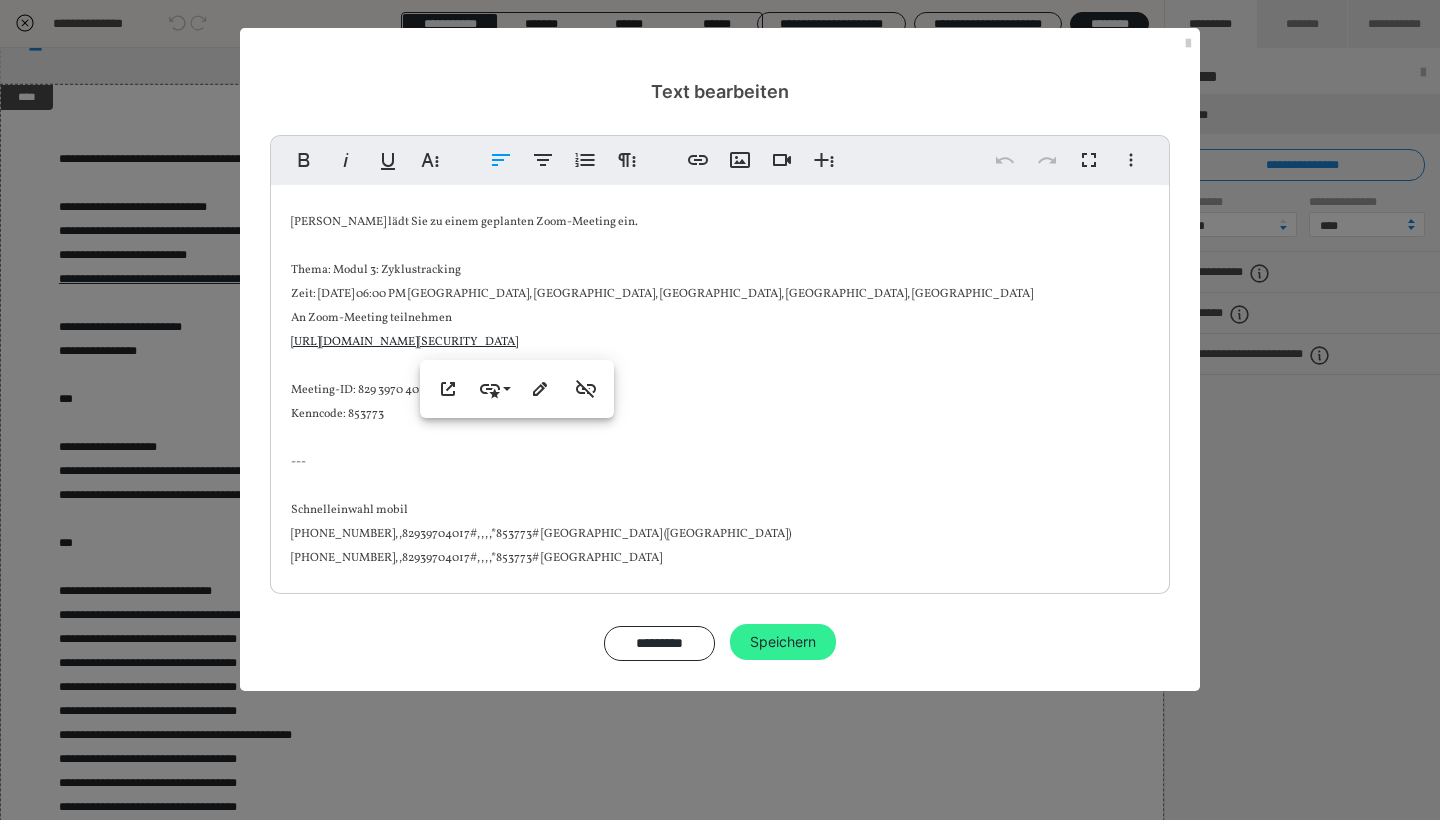 click on "Speichern" at bounding box center (783, 642) 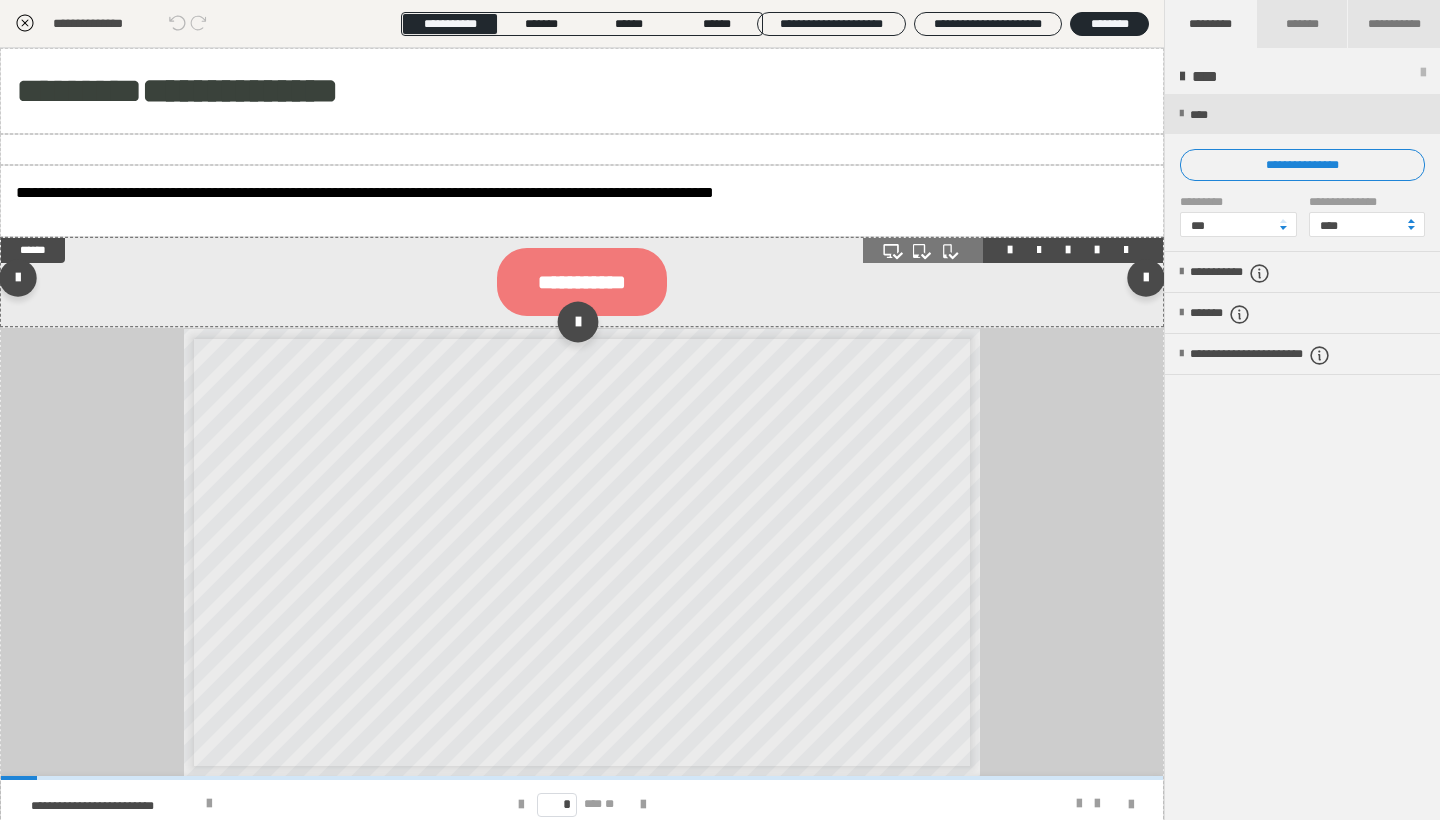 scroll, scrollTop: 0, scrollLeft: 0, axis: both 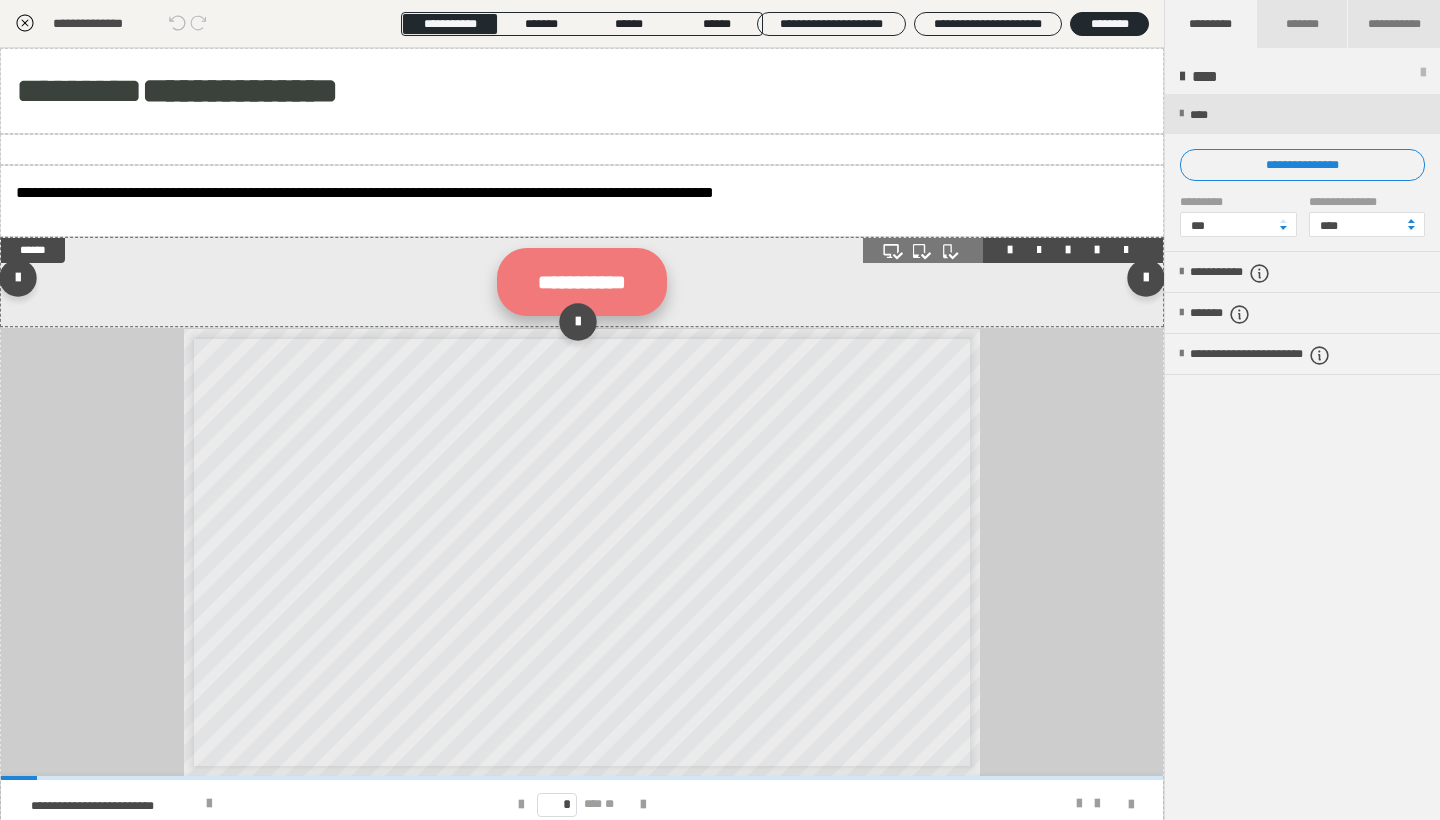 click on "**********" at bounding box center [582, 282] 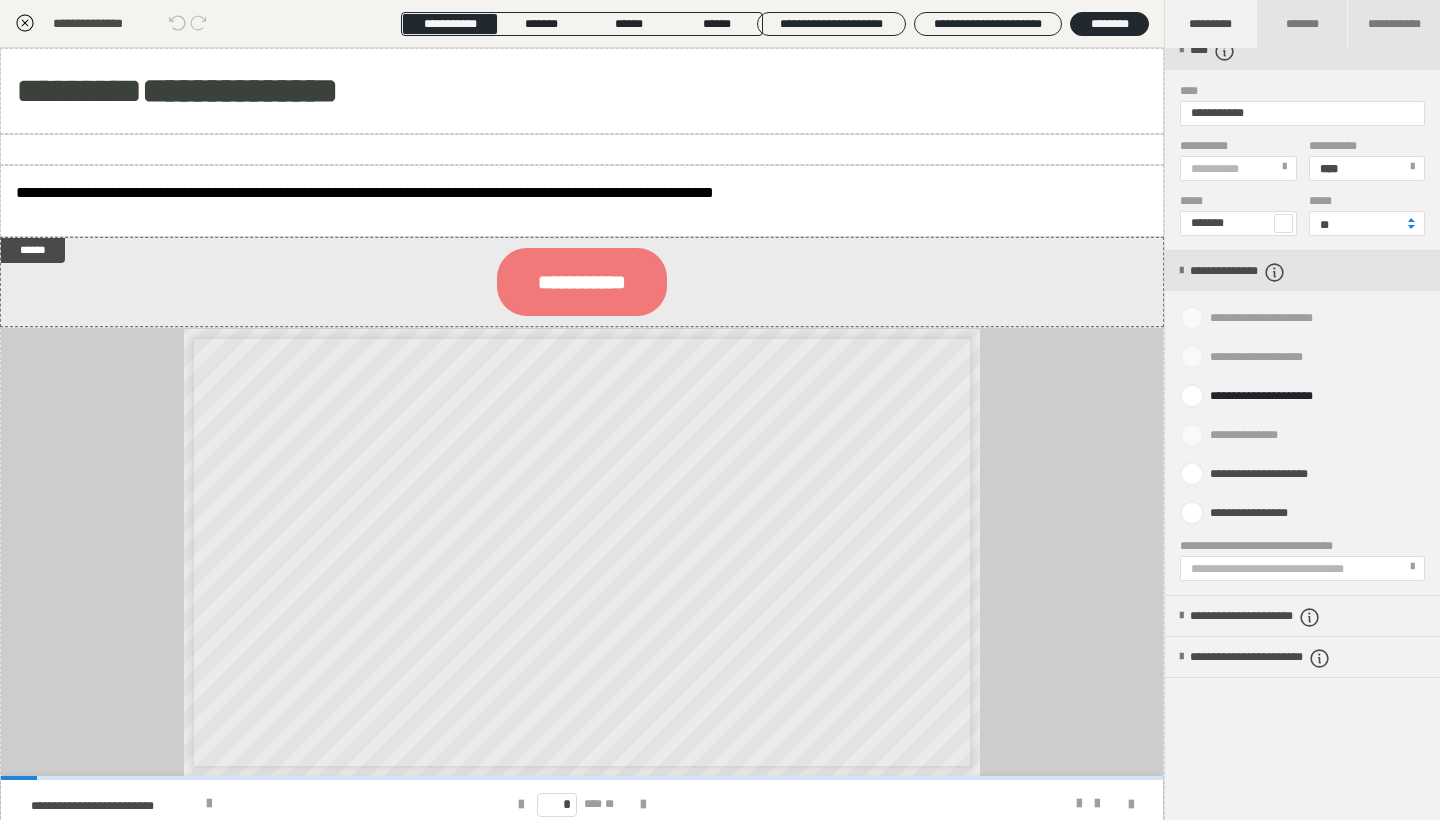 scroll, scrollTop: 643, scrollLeft: 0, axis: vertical 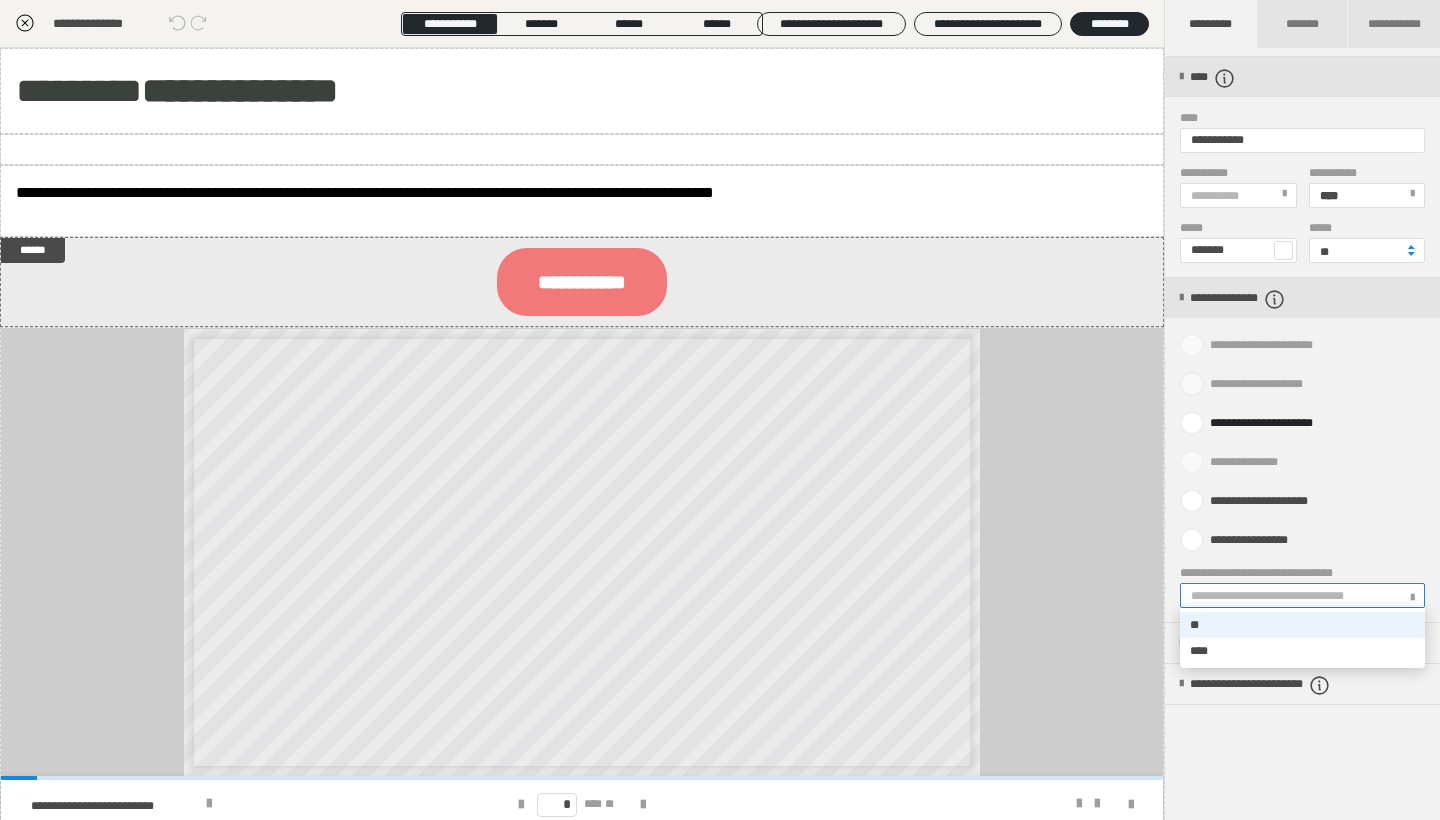 click on "**********" at bounding box center [1292, 596] 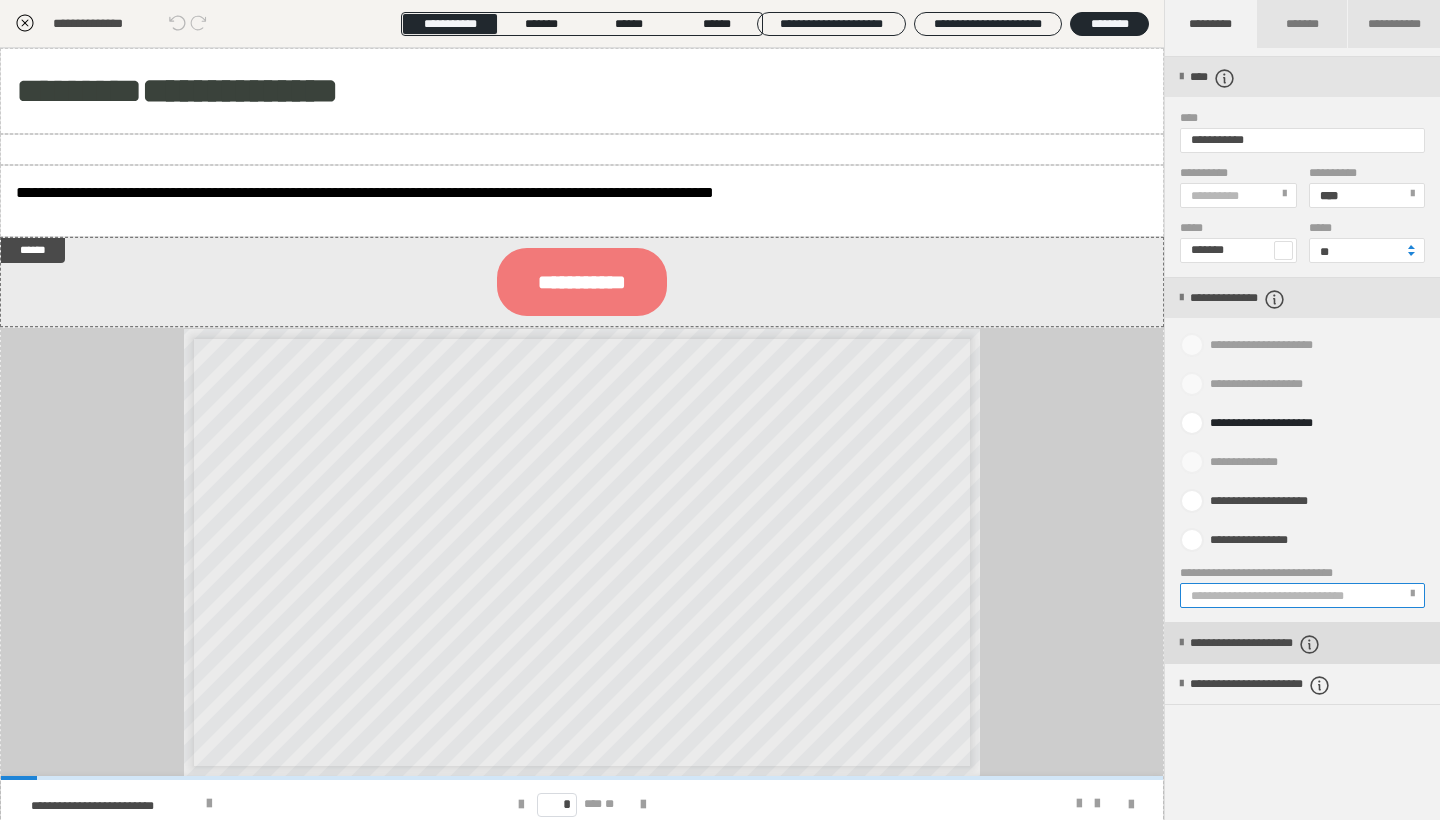 click on "**********" at bounding box center [1286, 644] 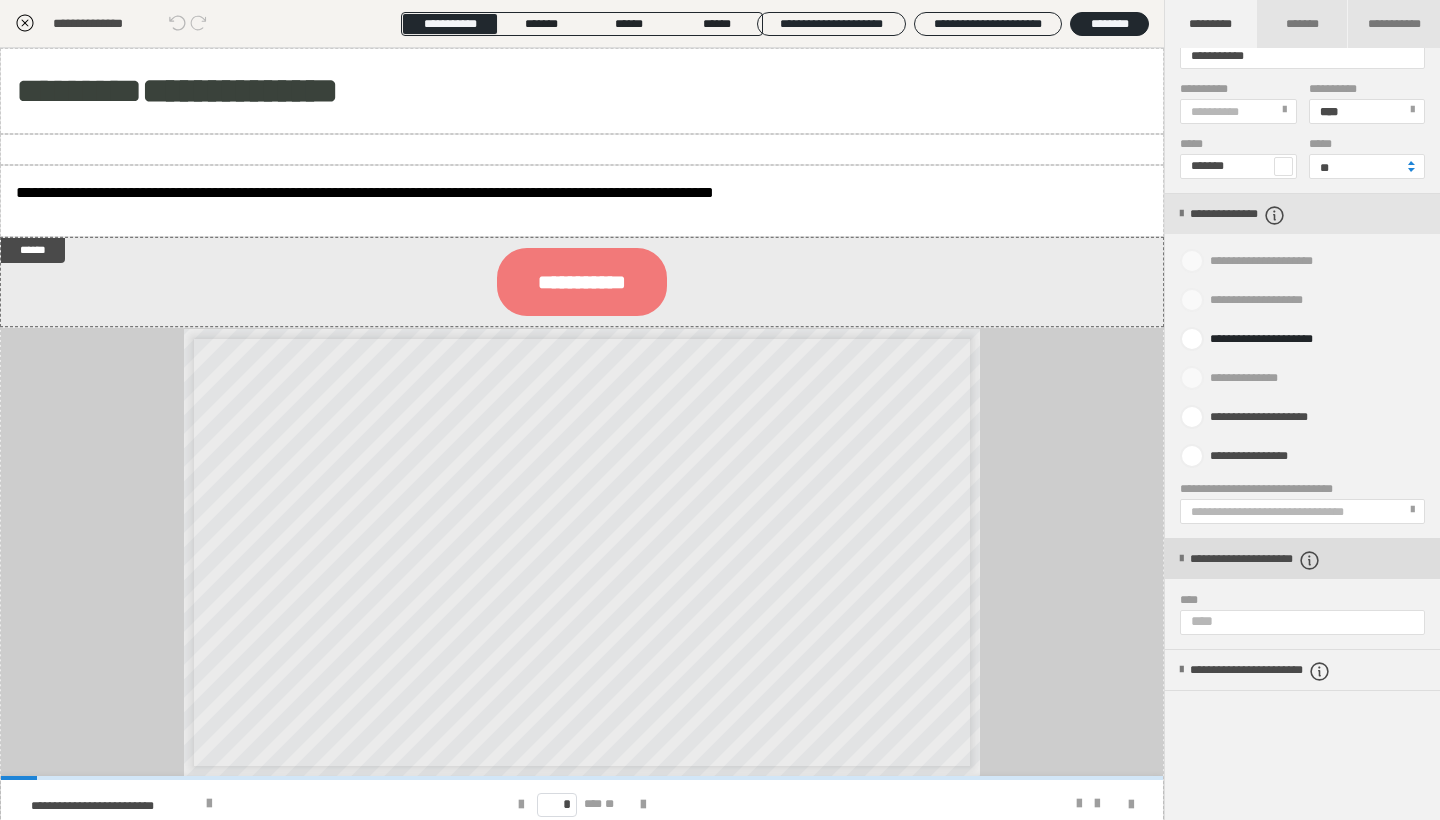scroll, scrollTop: 728, scrollLeft: 0, axis: vertical 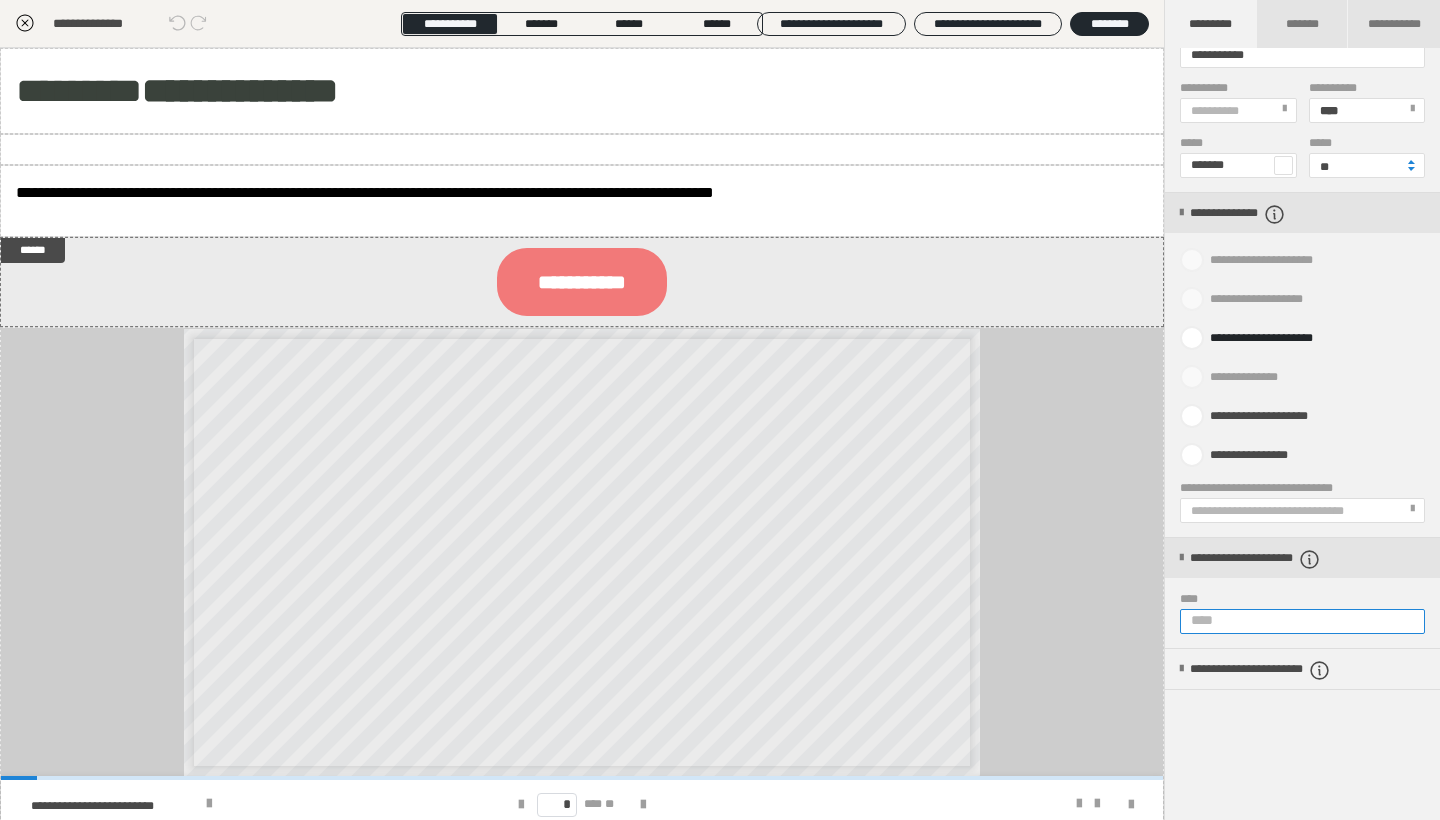 click on "****" at bounding box center [1302, 621] 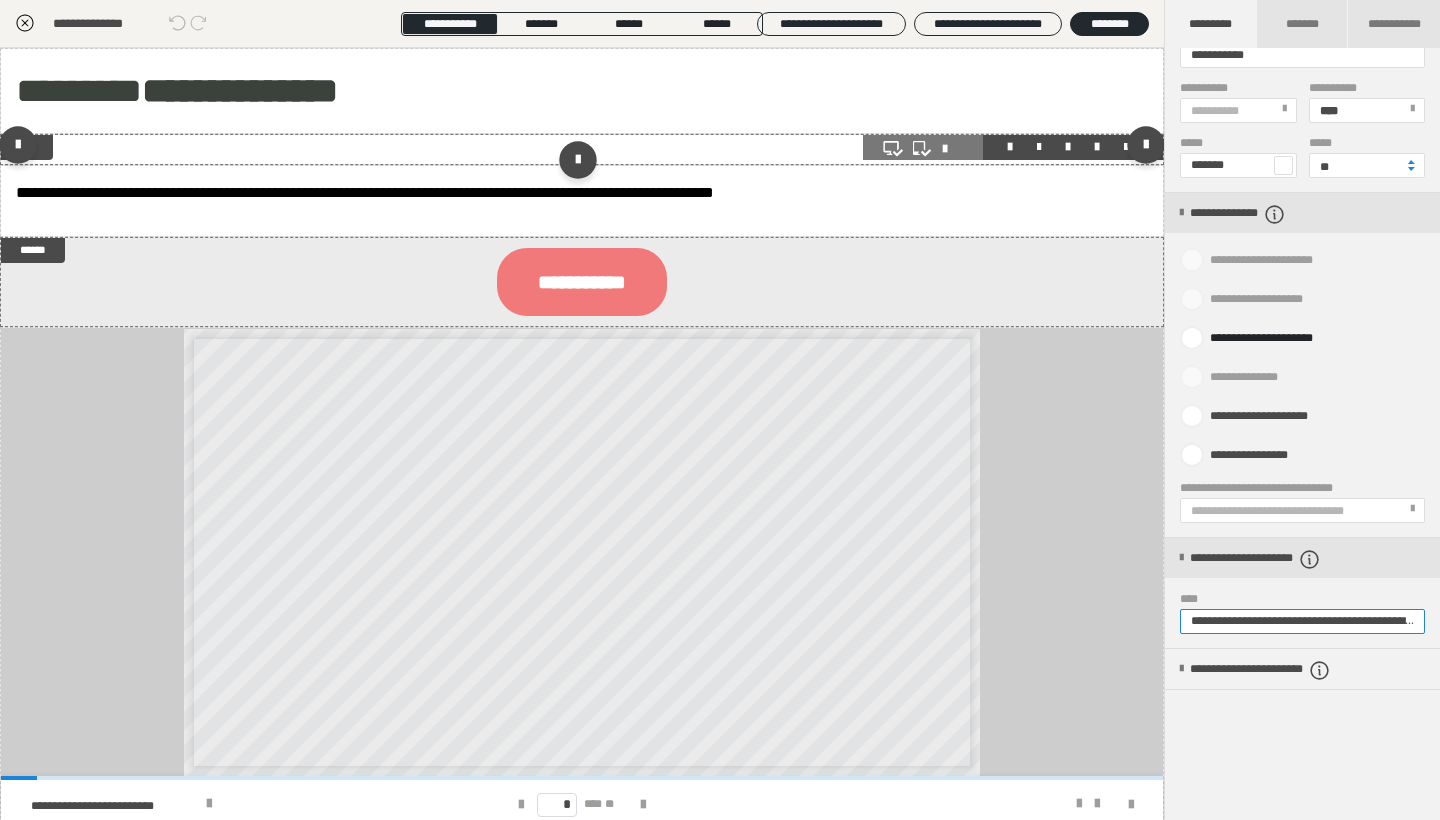 type on "**********" 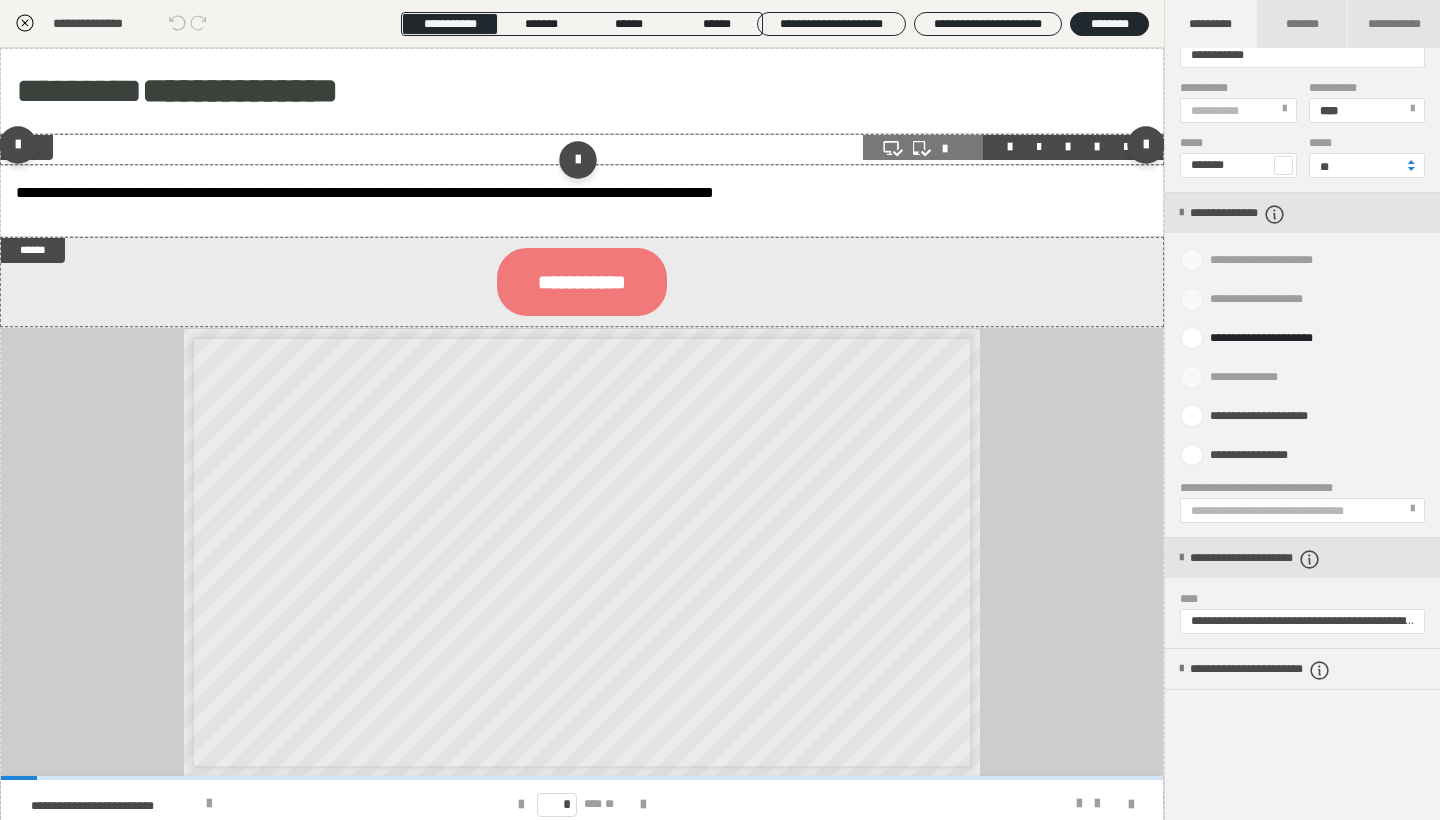 click at bounding box center [1013, 147] 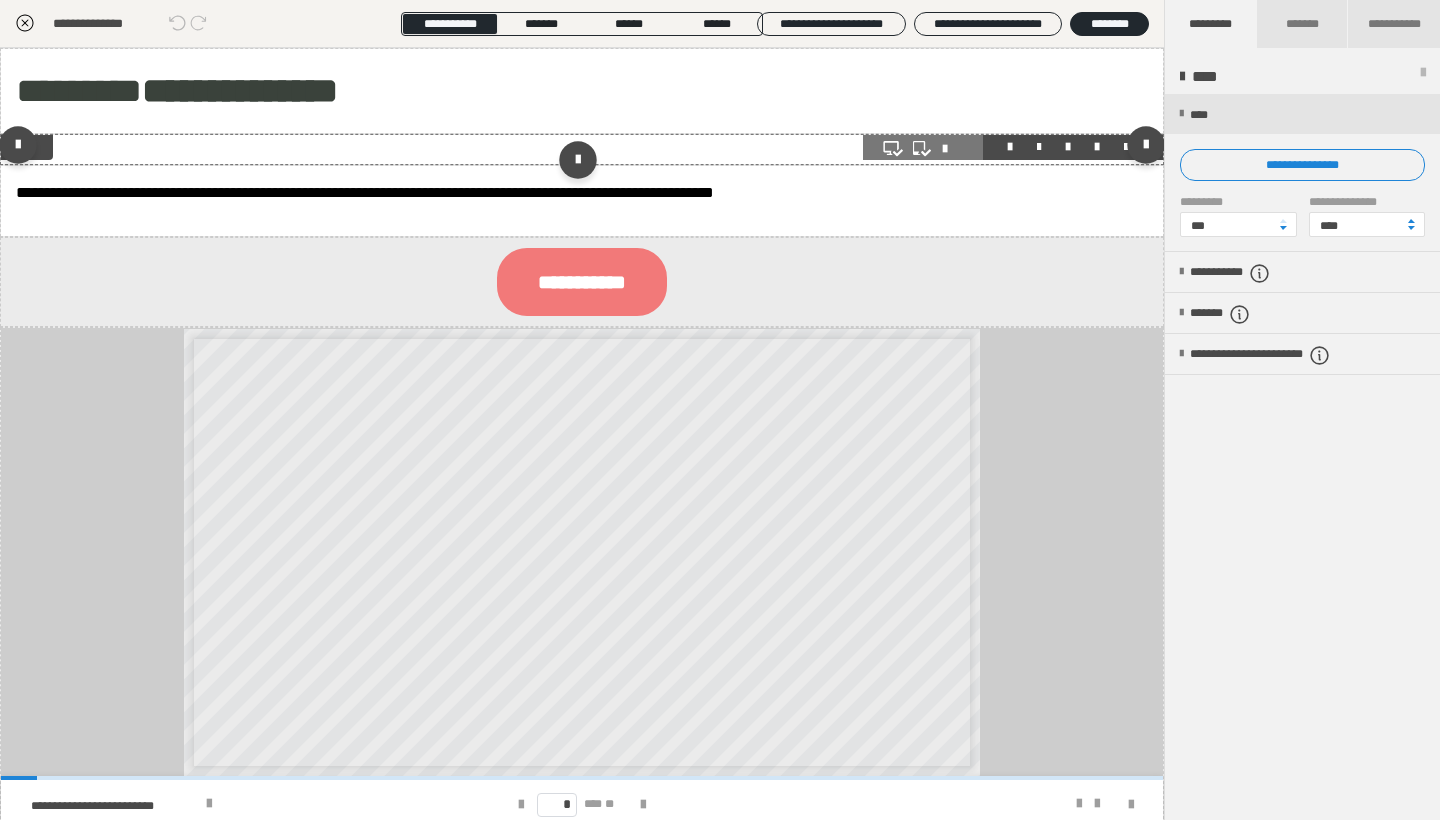 scroll, scrollTop: 0, scrollLeft: 0, axis: both 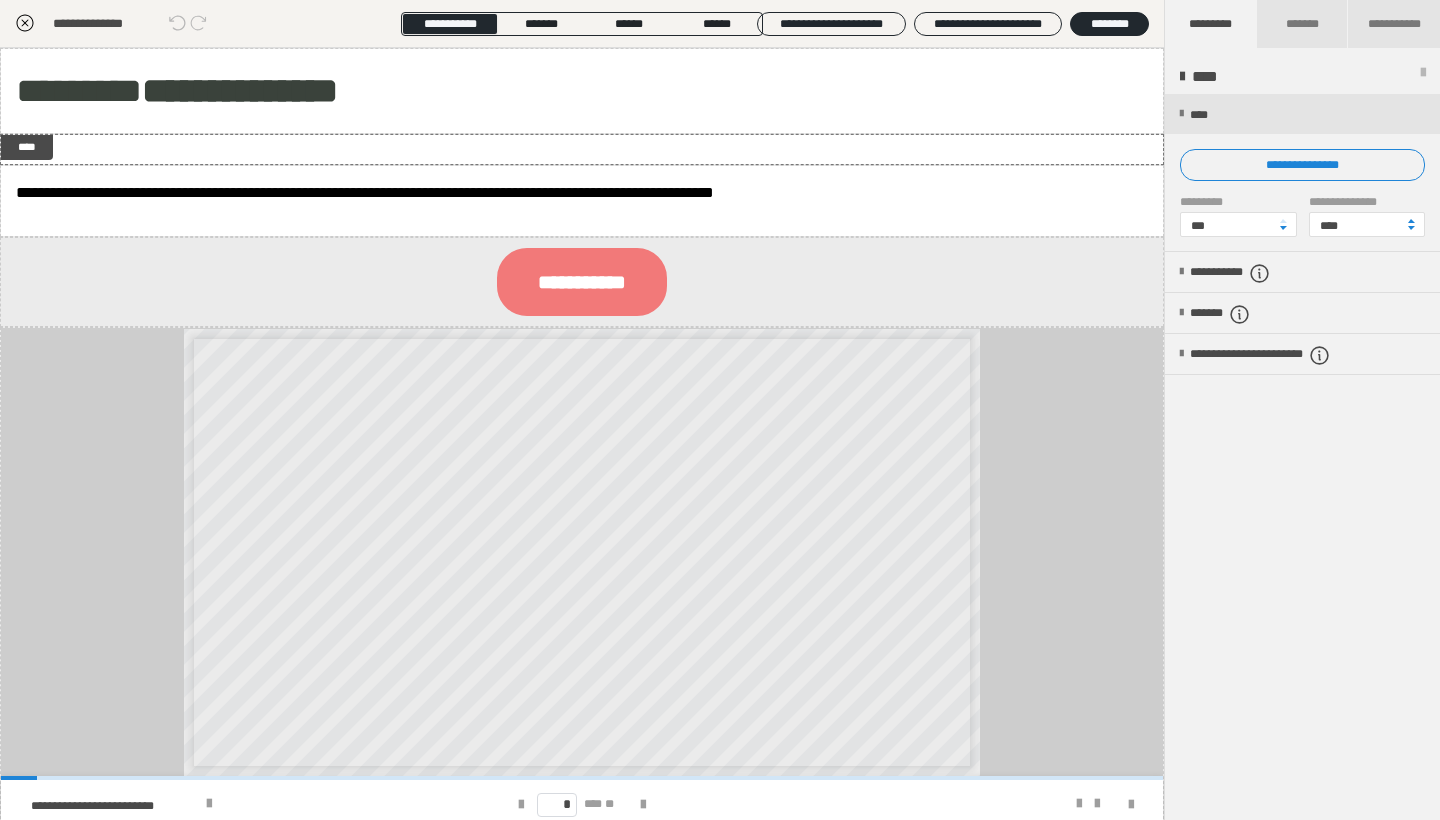 click 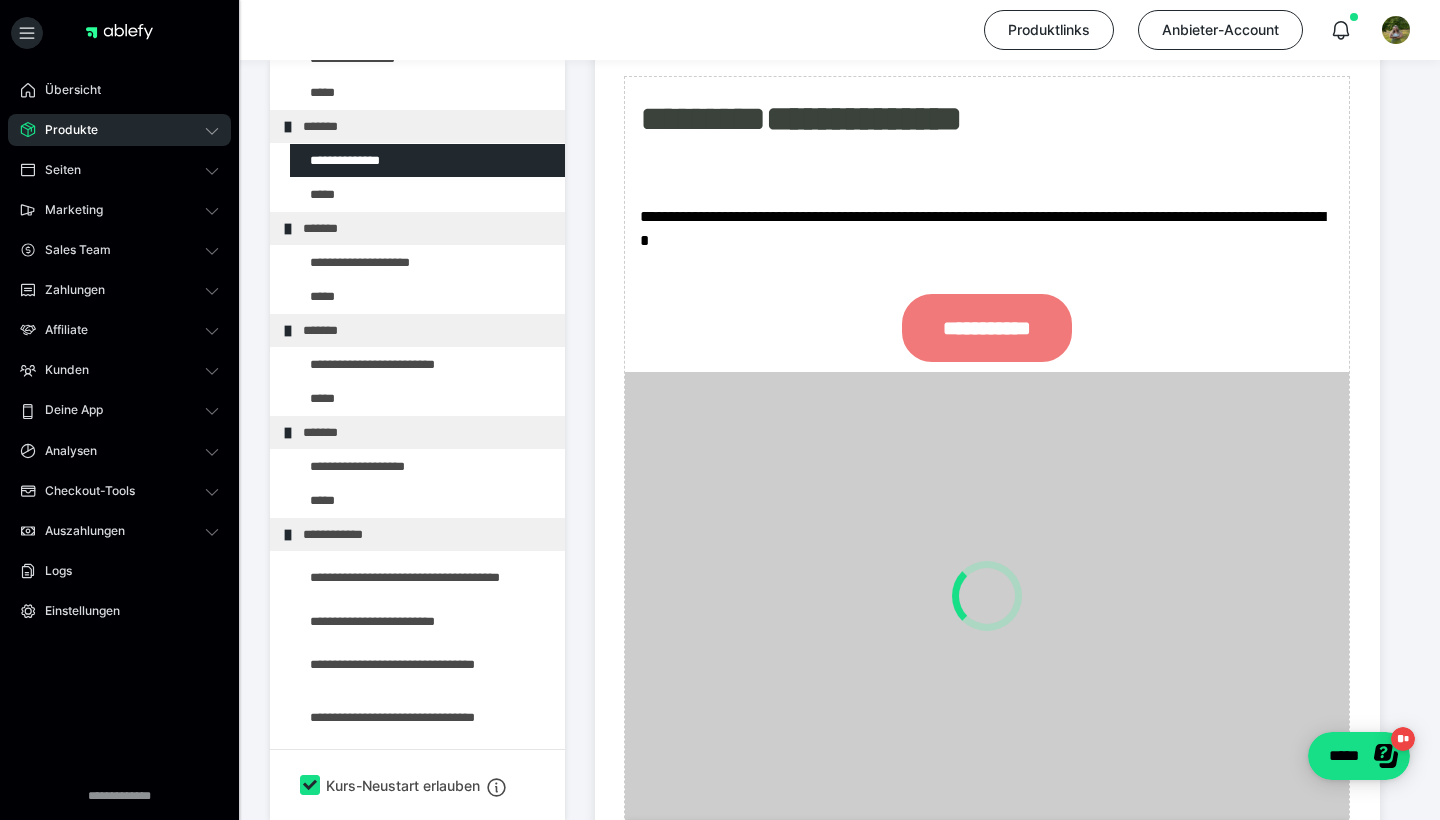 scroll, scrollTop: 864, scrollLeft: 0, axis: vertical 